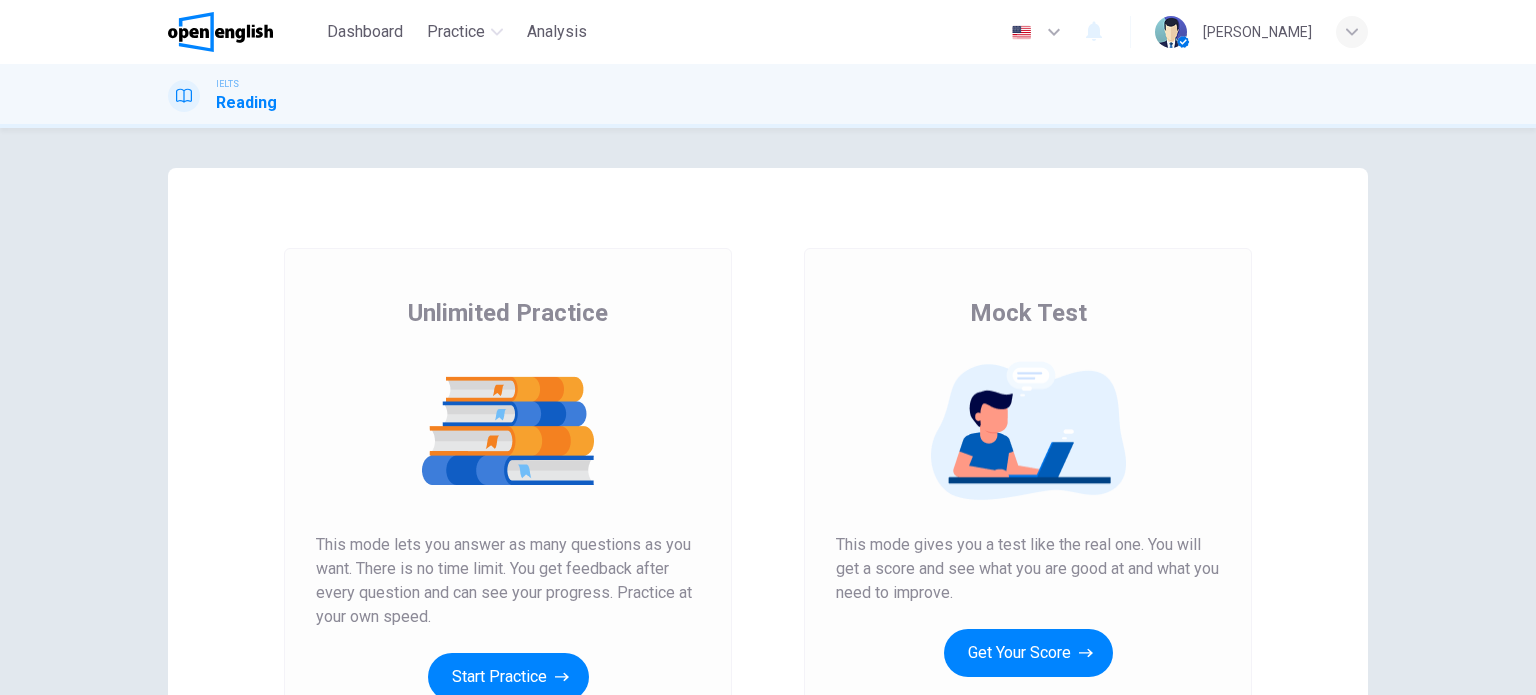 scroll, scrollTop: 0, scrollLeft: 0, axis: both 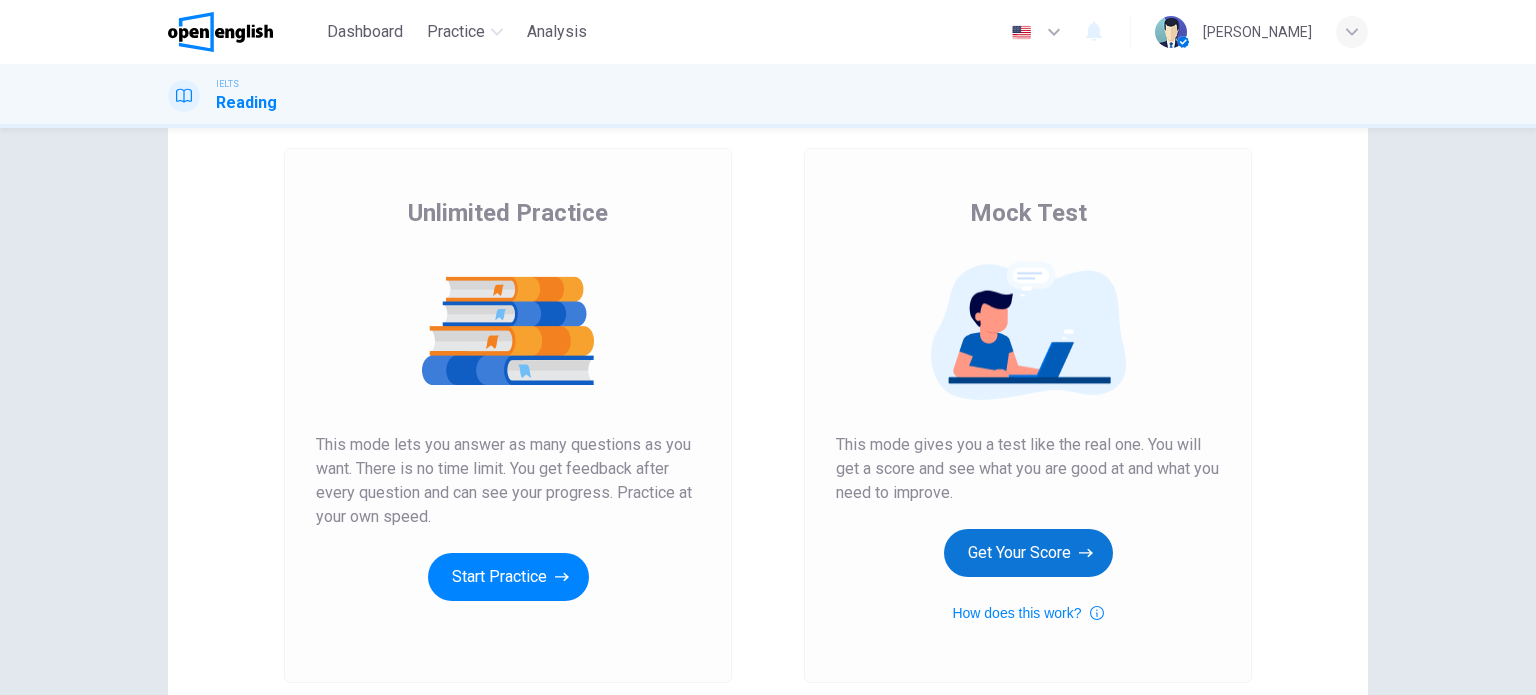 click on "Get Your Score" at bounding box center (1028, 553) 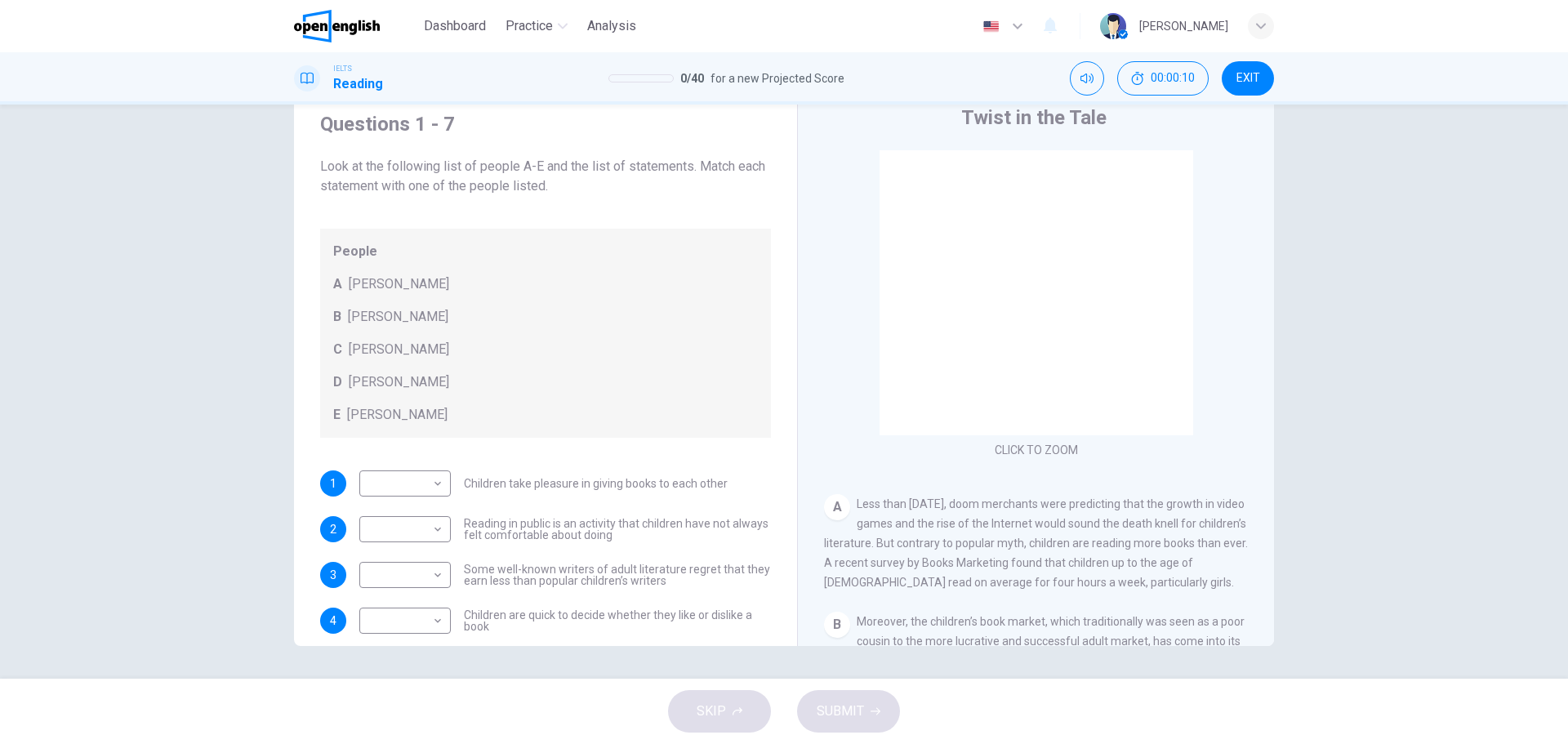 scroll, scrollTop: 59, scrollLeft: 0, axis: vertical 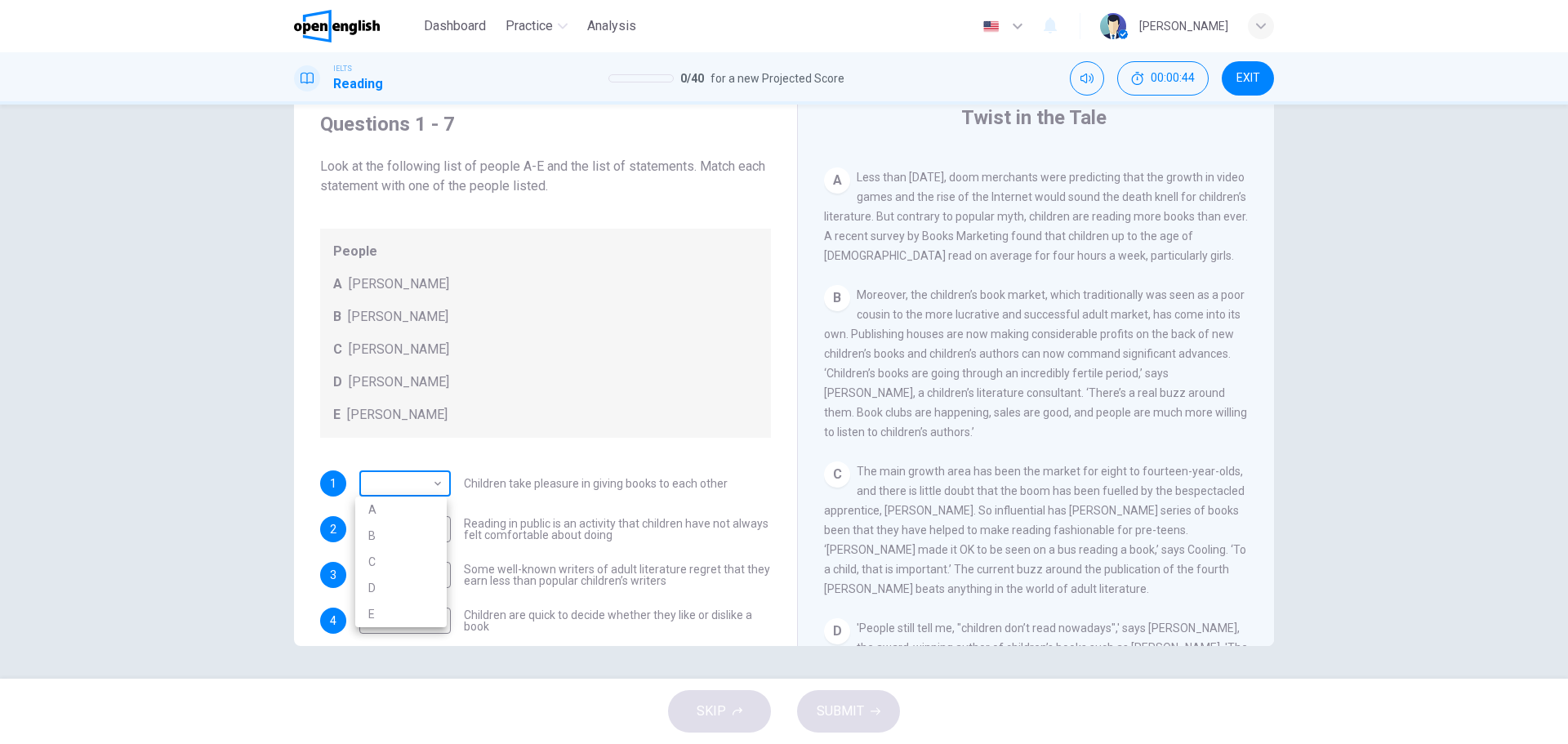 click on "This site uses cookies, as explained in our  Privacy Policy . If you agree to the use of cookies, please click the Accept button and continue to browse our site.   Privacy Policy Accept Dashboard Practice Analysis English ** ​ [PERSON_NAME] IELTS Reading 0 / 40 for a new Projected Score 00:00:44 EXIT Questions 1 - 7 Look at the following list of people A-E and the list of statements. Match each statement with one of the people listed. People A [PERSON_NAME] B [PERSON_NAME] C [PERSON_NAME] D [PERSON_NAME] E [PERSON_NAME] 1 ​ ​ Children take pleasure in giving books to each other 2 ​ ​ Reading in public is an activity that children have not always felt comfortable about doing 3 ​ ​ Some well-known writers of adult literature regret that they earn less than popular children’s writers 4 ​ ​ Children are quick to decide whether they like or dislike a book 5 ​ ​ Children will read many books by an author that they like 6 ​ ​ The public do not realise how much children read [DATE] 7 ​ ​" at bounding box center [784, 372] 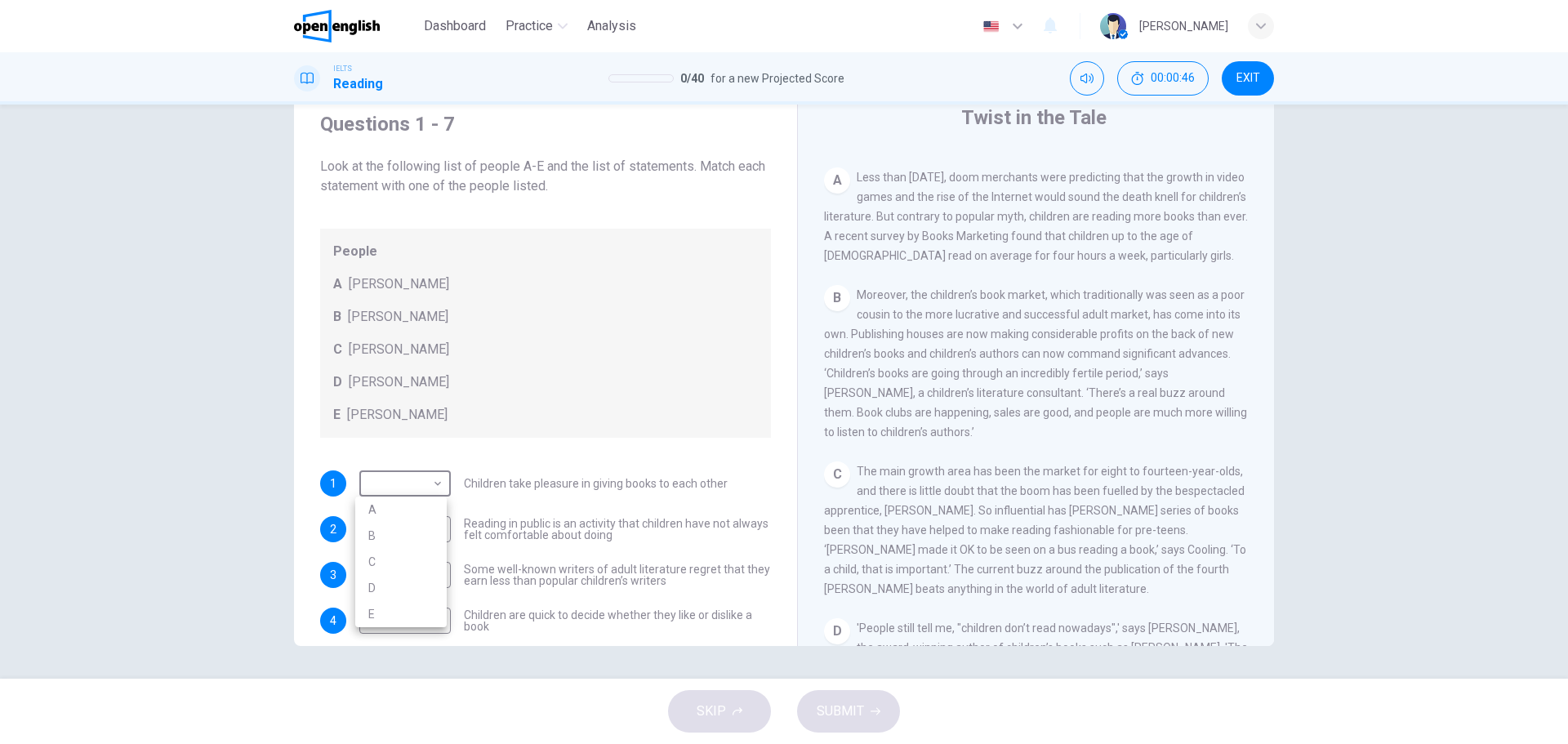click at bounding box center (784, 372) 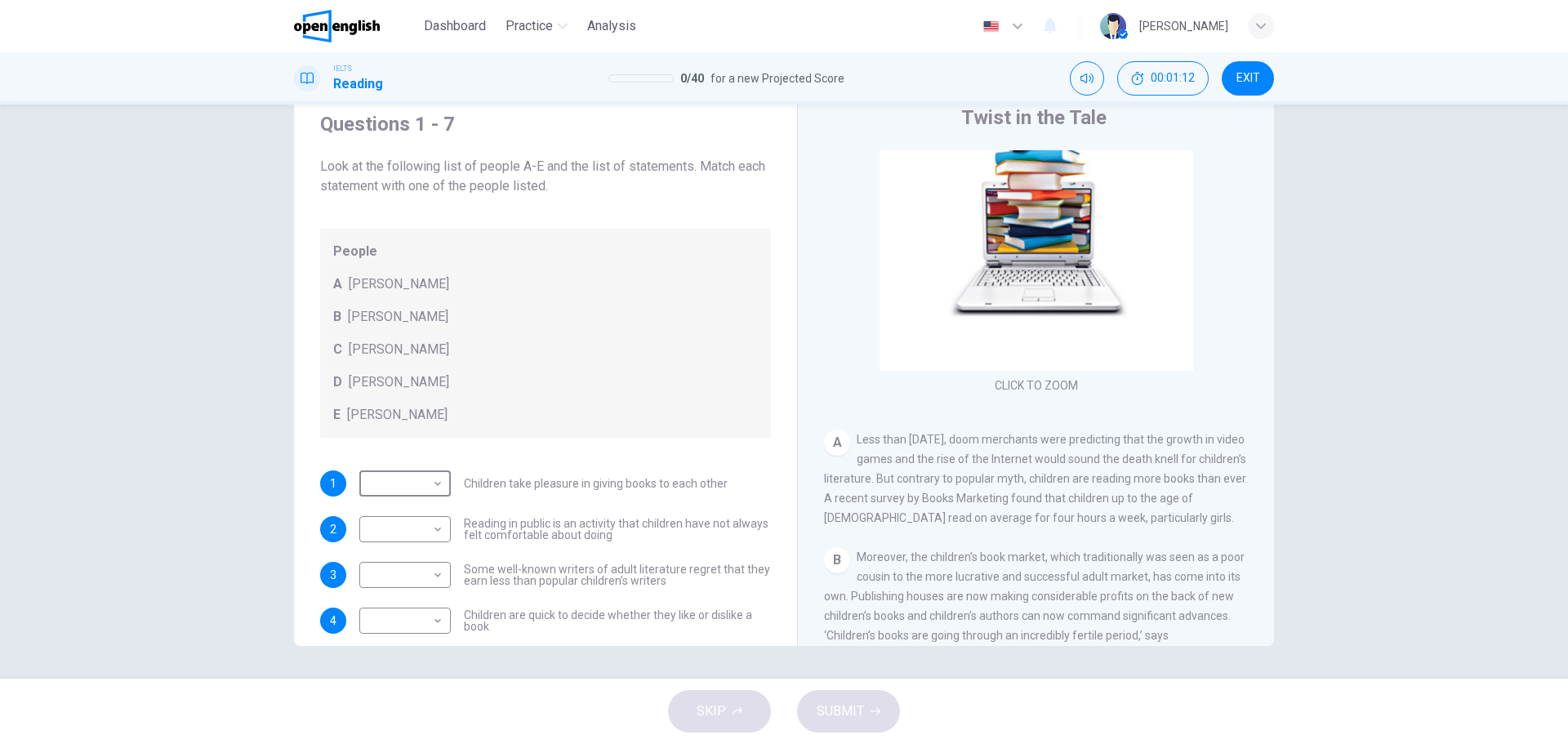 scroll, scrollTop: 228, scrollLeft: 0, axis: vertical 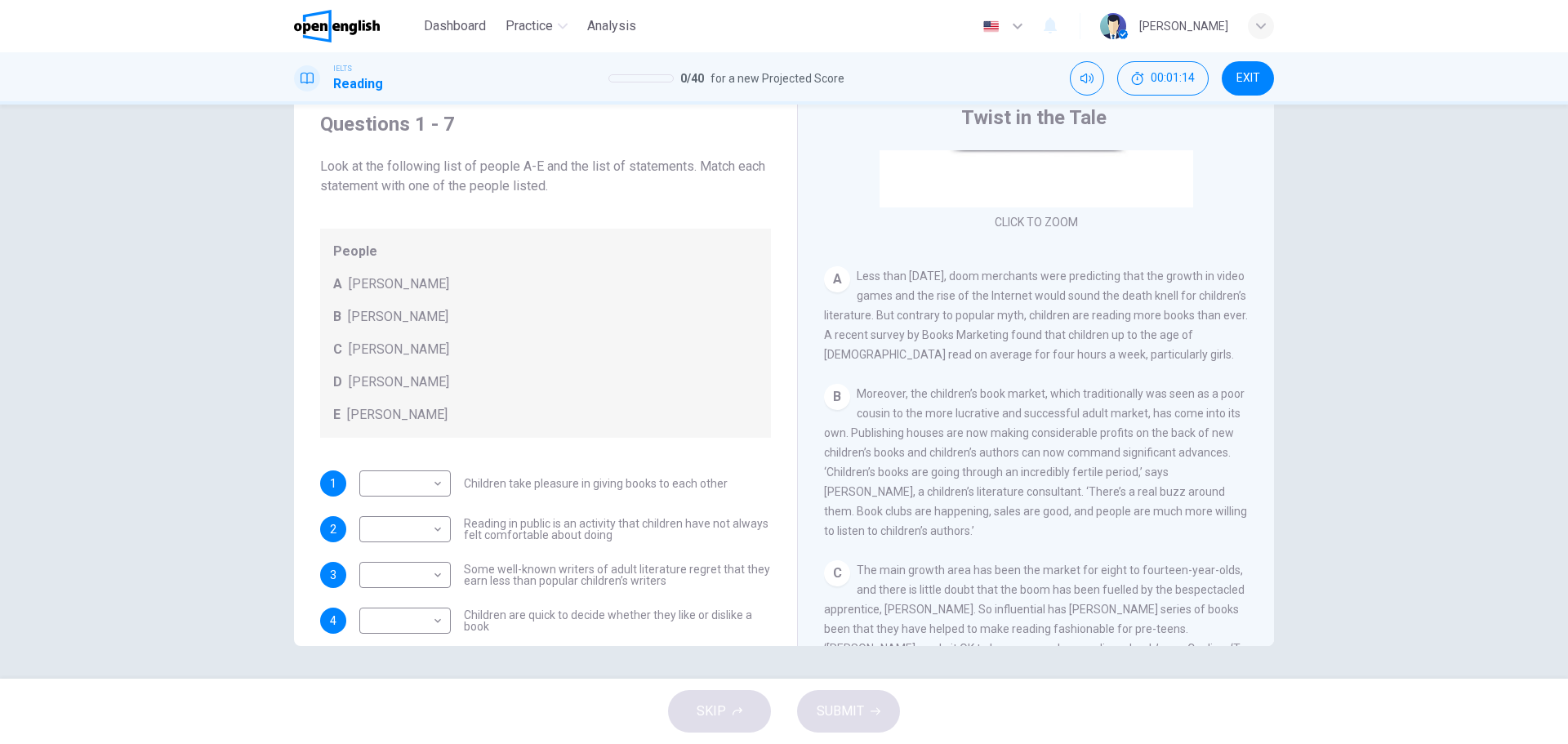 drag, startPoint x: 983, startPoint y: 275, endPoint x: 1107, endPoint y: 279, distance: 124.0645 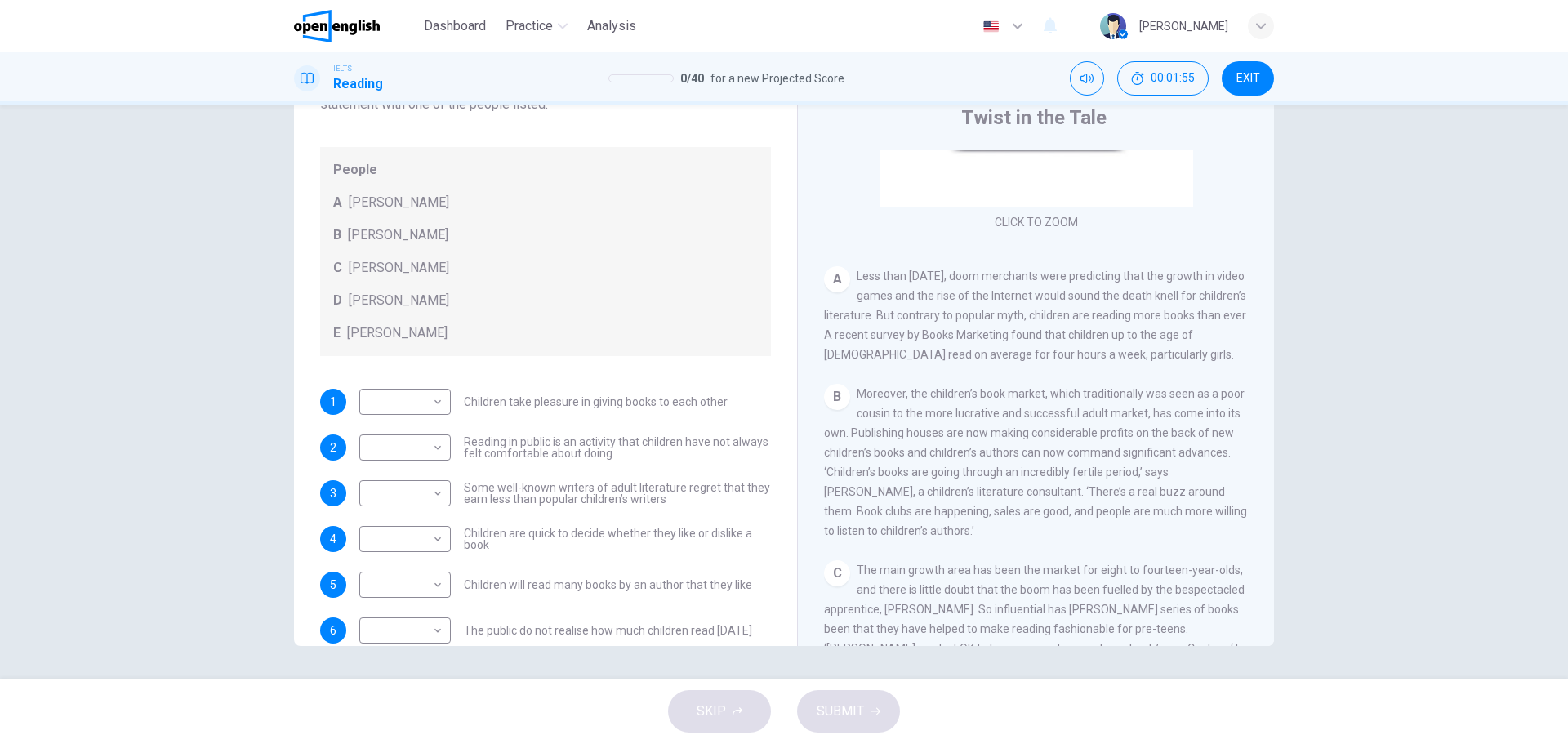 scroll, scrollTop: 158, scrollLeft: 0, axis: vertical 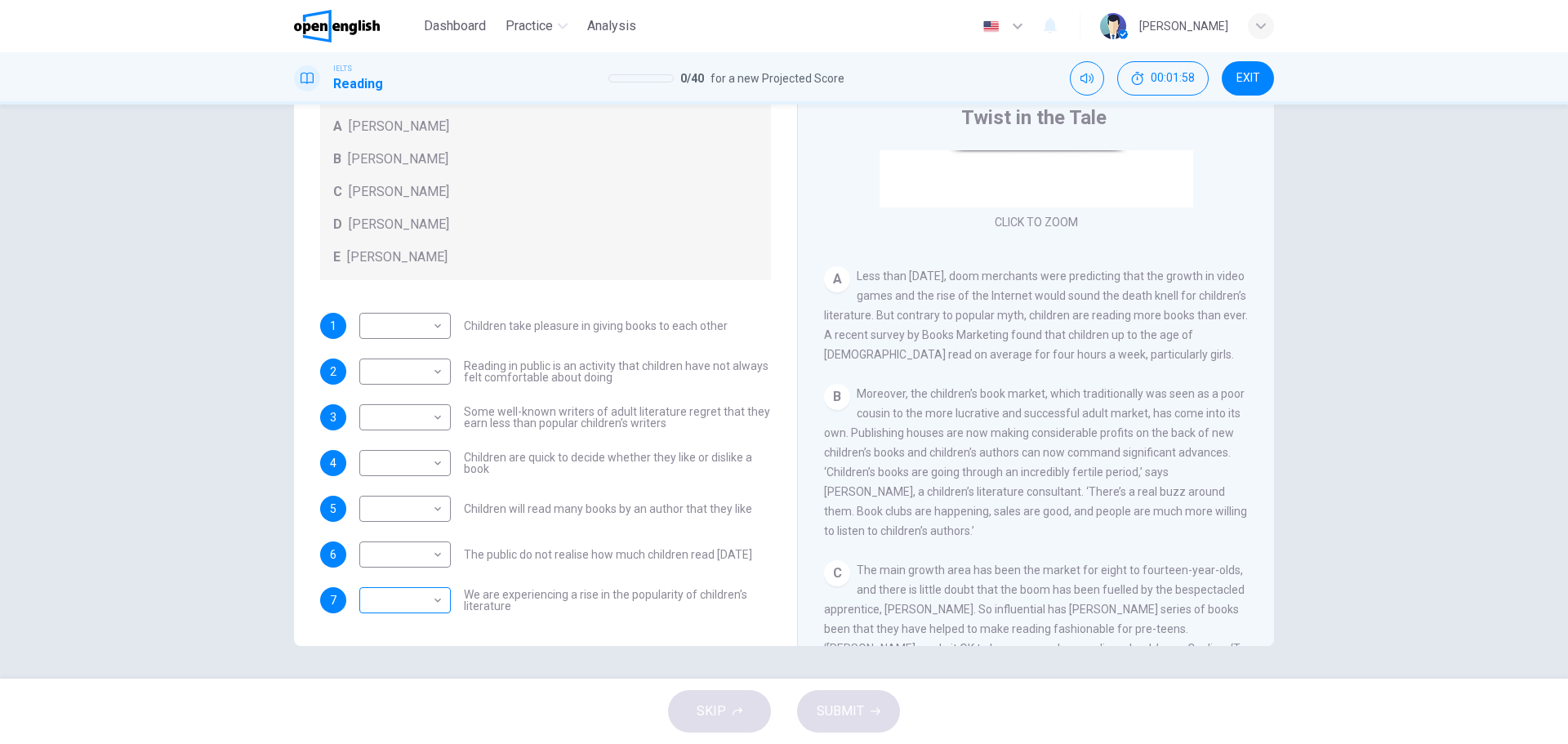 click on "This site uses cookies, as explained in our  Privacy Policy . If you agree to the use of cookies, please click the Accept button and continue to browse our site.   Privacy Policy Accept Dashboard Practice Analysis English ** ​ [PERSON_NAME] IELTS Reading 0 / 40 for a new Projected Score 00:01:58 EXIT Questions 1 - 7 Look at the following list of people A-E and the list of statements. Match each statement with one of the people listed. People A [PERSON_NAME] B [PERSON_NAME] C [PERSON_NAME] D [PERSON_NAME] E [PERSON_NAME] 1 ​ ​ Children take pleasure in giving books to each other 2 ​ ​ Reading in public is an activity that children have not always felt comfortable about doing 3 ​ ​ Some well-known writers of adult literature regret that they earn less than popular children’s writers 4 ​ ​ Children are quick to decide whether they like or dislike a book 5 ​ ​ Children will read many books by an author that they like 6 ​ ​ The public do not realise how much children read [DATE] 7 ​ ​" at bounding box center (784, 372) 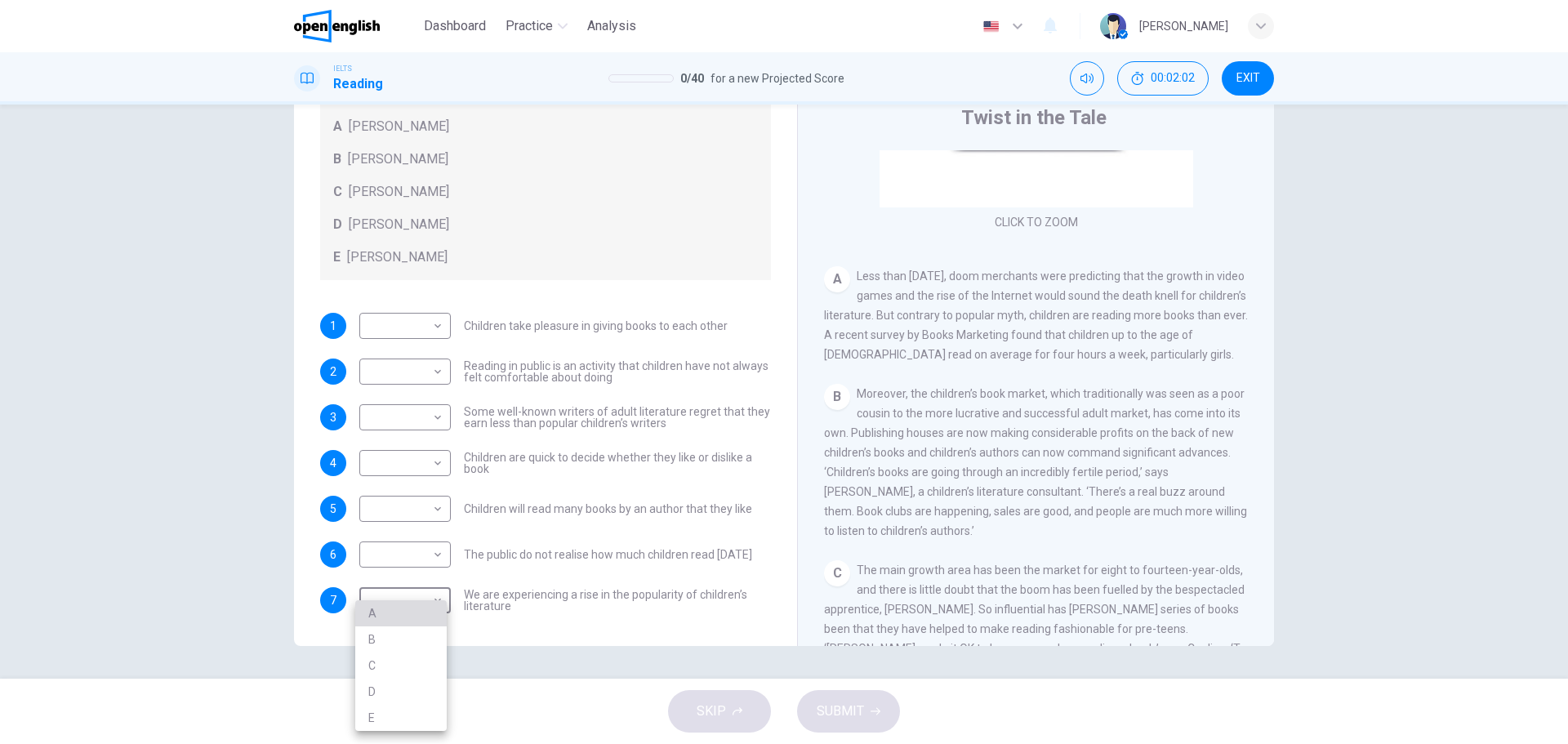 click on "A" at bounding box center [401, 613] 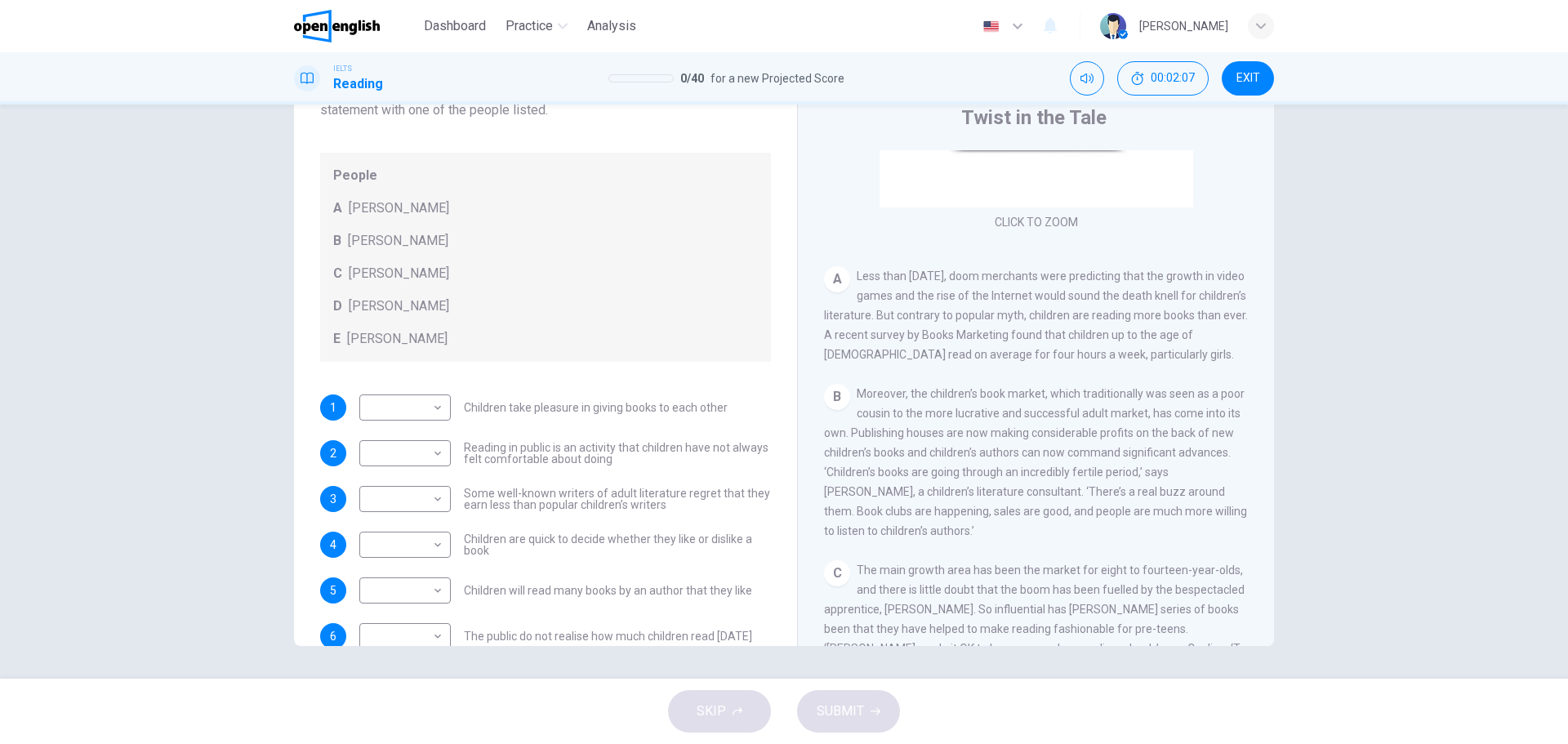scroll, scrollTop: 0, scrollLeft: 0, axis: both 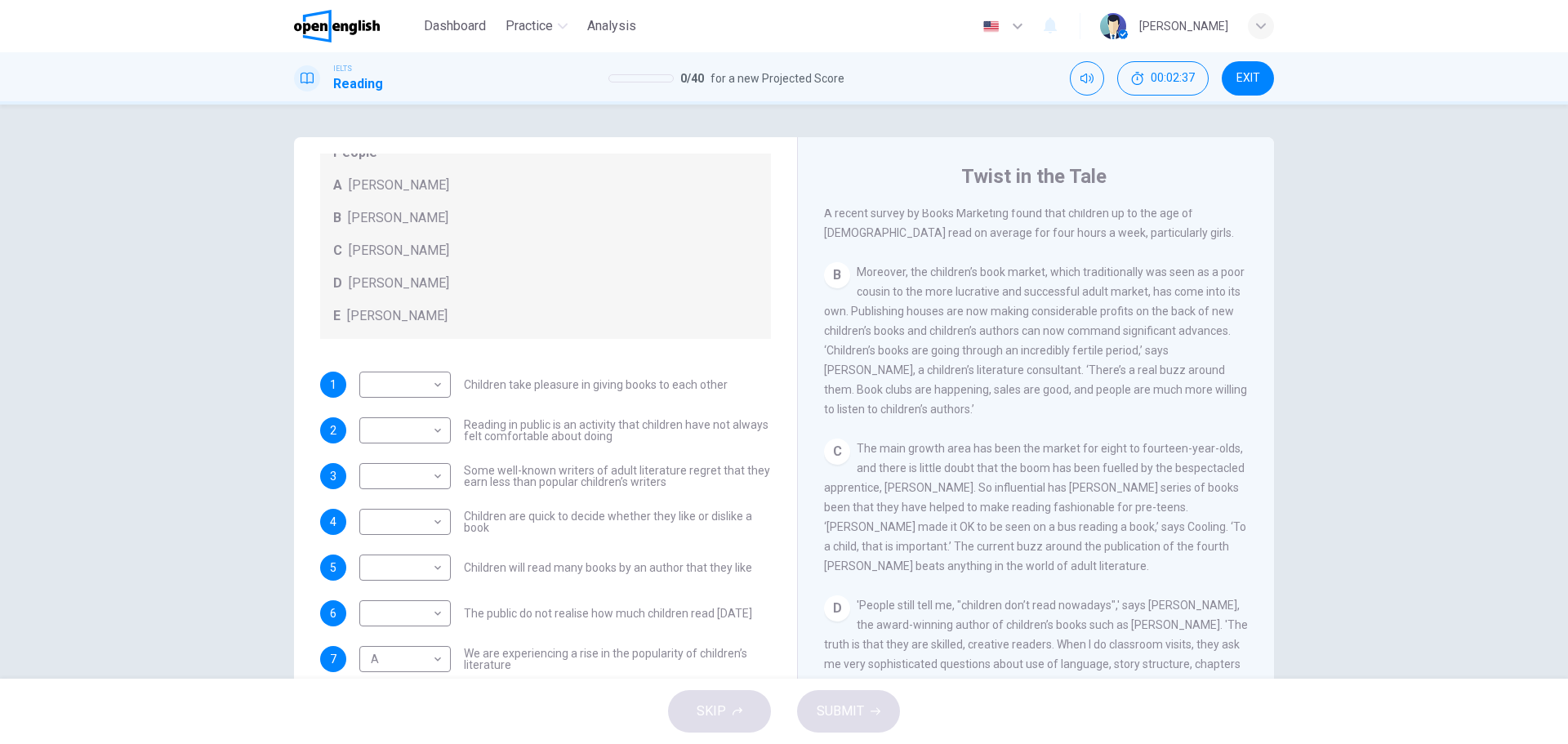 drag, startPoint x: 991, startPoint y: 296, endPoint x: 952, endPoint y: 298, distance: 39.051248 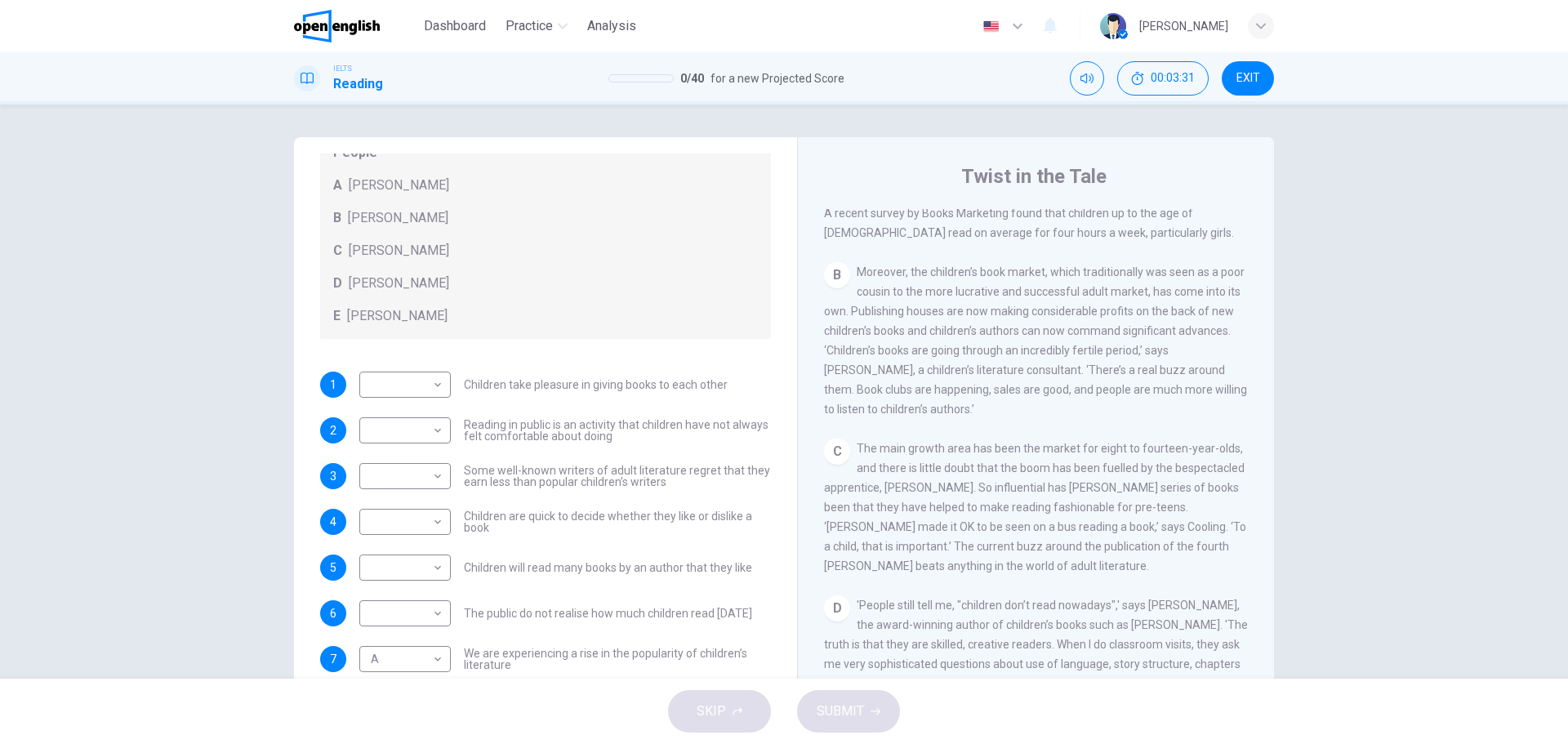 scroll, scrollTop: 59, scrollLeft: 0, axis: vertical 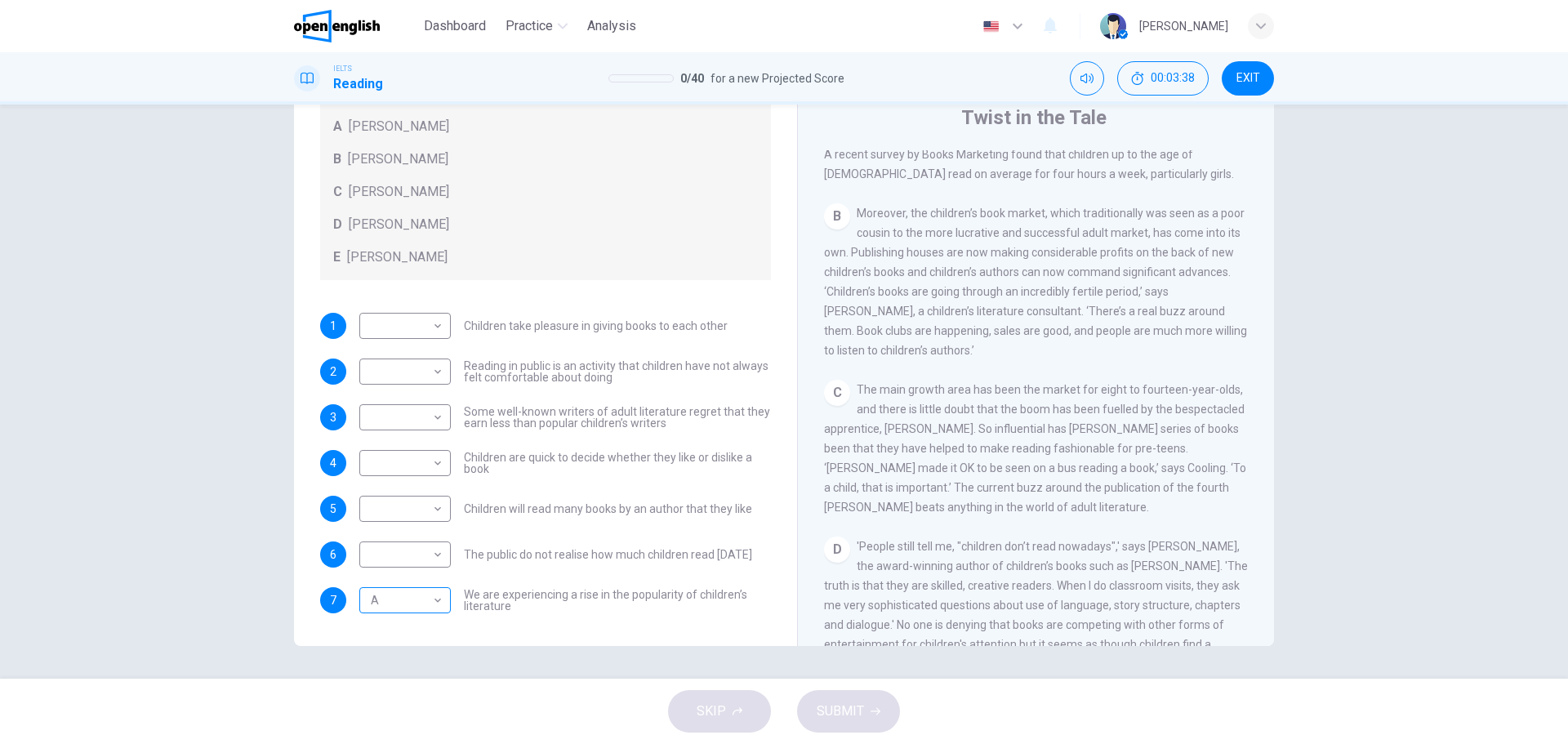 click on "This site uses cookies, as explained in our  Privacy Policy . If you agree to the use of cookies, please click the Accept button and continue to browse our site.   Privacy Policy Accept Dashboard Practice Analysis English ** ​ [PERSON_NAME] IELTS Reading 0 / 40 for a new Projected Score 00:03:38 EXIT Questions 1 - 7 Look at the following list of people A-E and the list of statements. Match each statement with one of the people listed. People A [PERSON_NAME] B [PERSON_NAME] C [PERSON_NAME] D [PERSON_NAME] E [PERSON_NAME] 1 ​ ​ Children take pleasure in giving books to each other 2 ​ ​ Reading in public is an activity that children have not always felt comfortable about doing 3 ​ ​ Some well-known writers of adult literature regret that they earn less than popular children’s writers 4 ​ ​ Children are quick to decide whether they like or dislike a book 5 ​ ​ Children will read many books by an author that they like 6 ​ ​ The public do not realise how much children read [DATE] 7 A * ​" at bounding box center [784, 372] 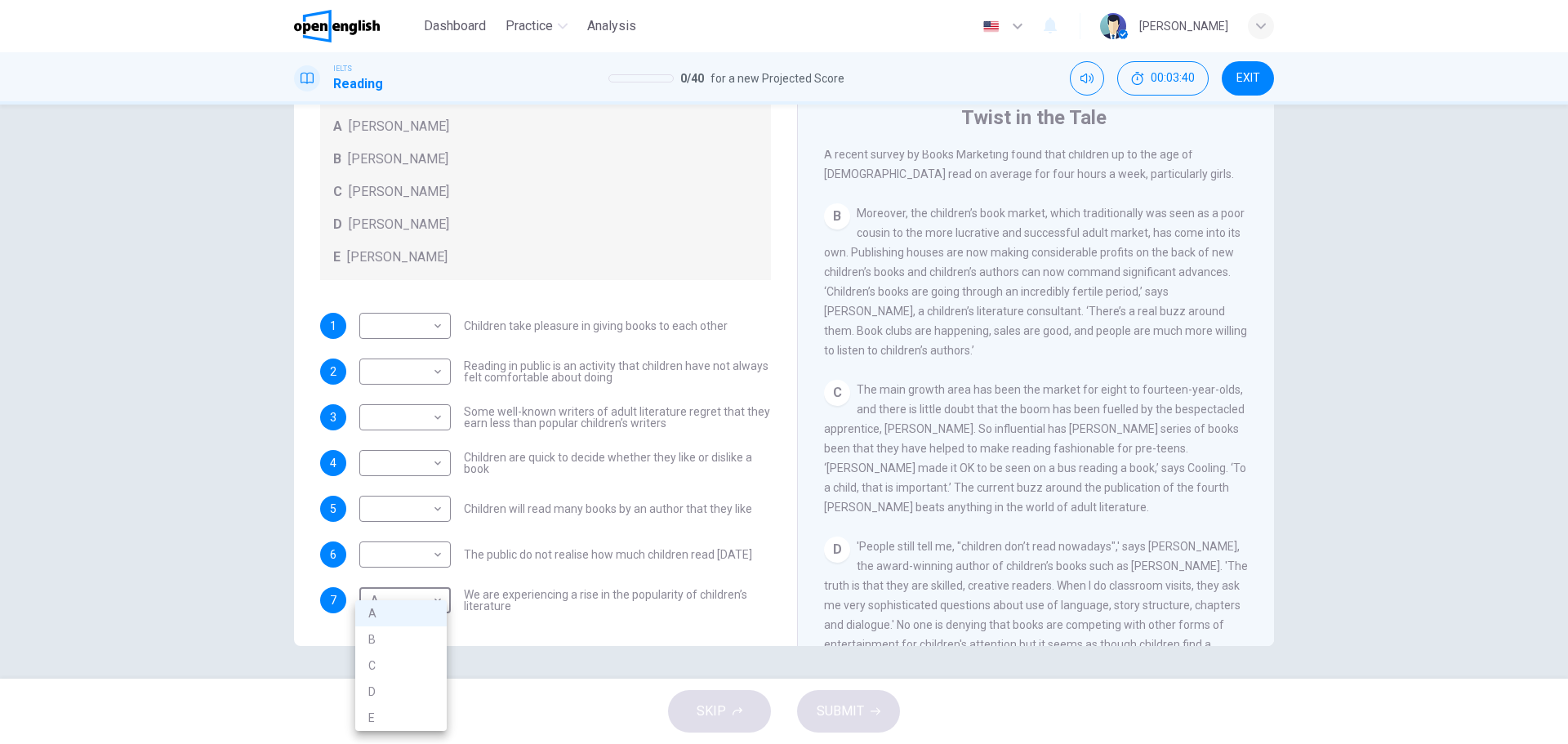 click on "B" at bounding box center [401, 639] 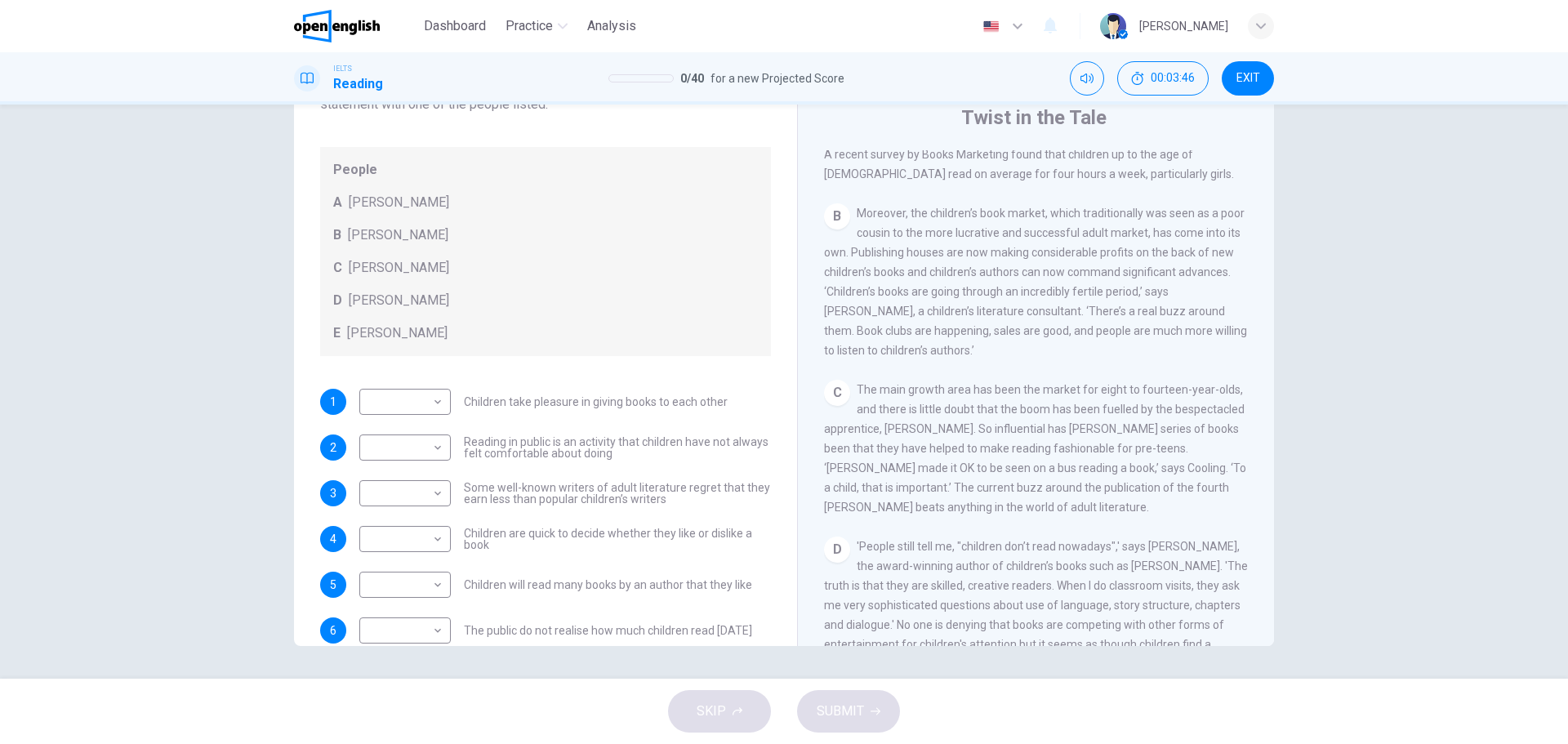 scroll, scrollTop: 158, scrollLeft: 0, axis: vertical 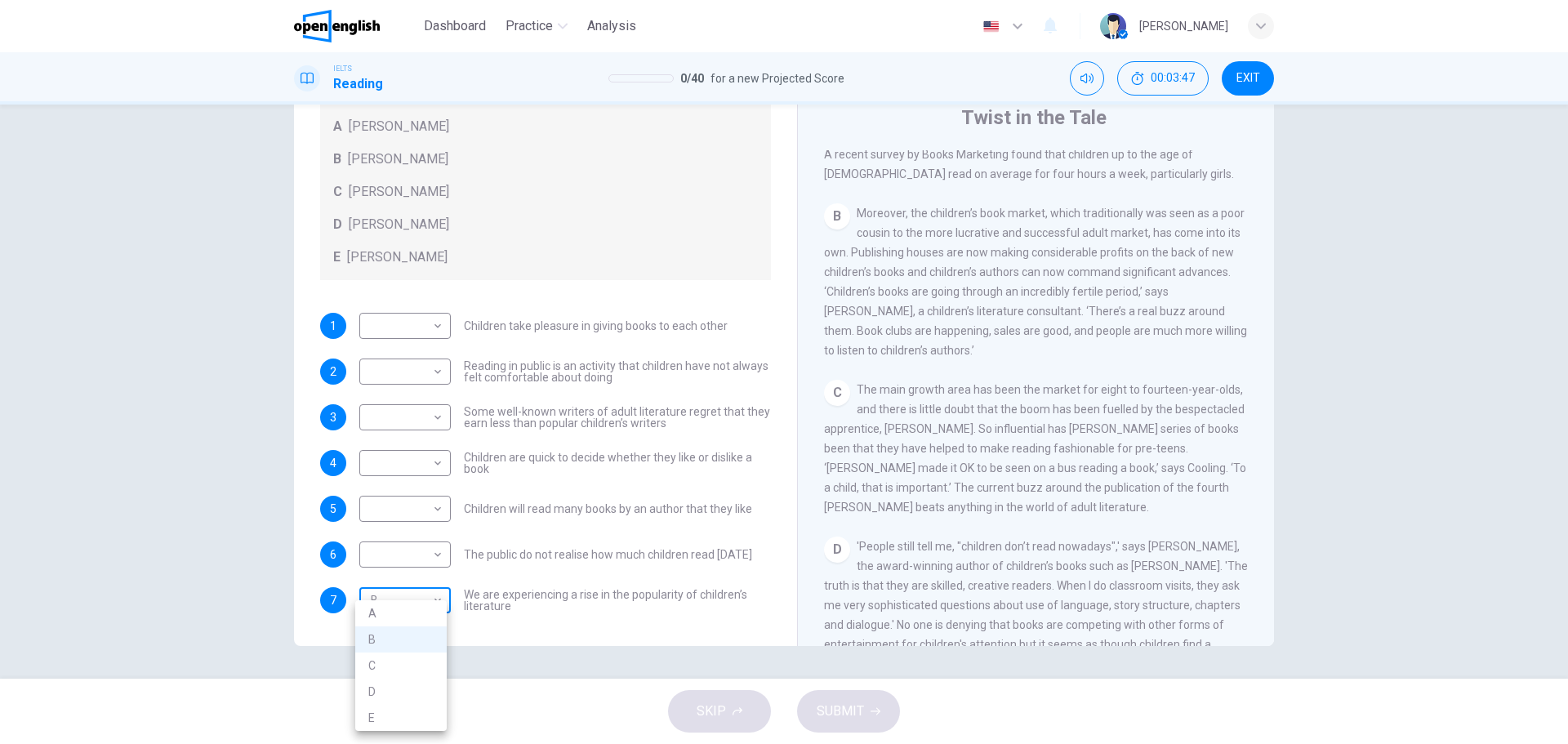 click on "This site uses cookies, as explained in our  Privacy Policy . If you agree to the use of cookies, please click the Accept button and continue to browse our site.   Privacy Policy Accept Dashboard Practice Analysis English ** ​ [PERSON_NAME] IELTS Reading 0 / 40 for a new Projected Score 00:03:47 EXIT Questions 1 - 7 Look at the following list of people A-E and the list of statements. Match each statement with one of the people listed. People A [PERSON_NAME] B [PERSON_NAME] C [PERSON_NAME] D [PERSON_NAME] E [PERSON_NAME] 1 ​ ​ Children take pleasure in giving books to each other 2 ​ ​ Reading in public is an activity that children have not always felt comfortable about doing 3 ​ ​ Some well-known writers of adult literature regret that they earn less than popular children’s writers 4 ​ ​ Children are quick to decide whether they like or dislike a book 5 ​ ​ Children will read many books by an author that they like 6 ​ ​ The public do not realise how much children read [DATE] 7 B * ​" at bounding box center [784, 372] 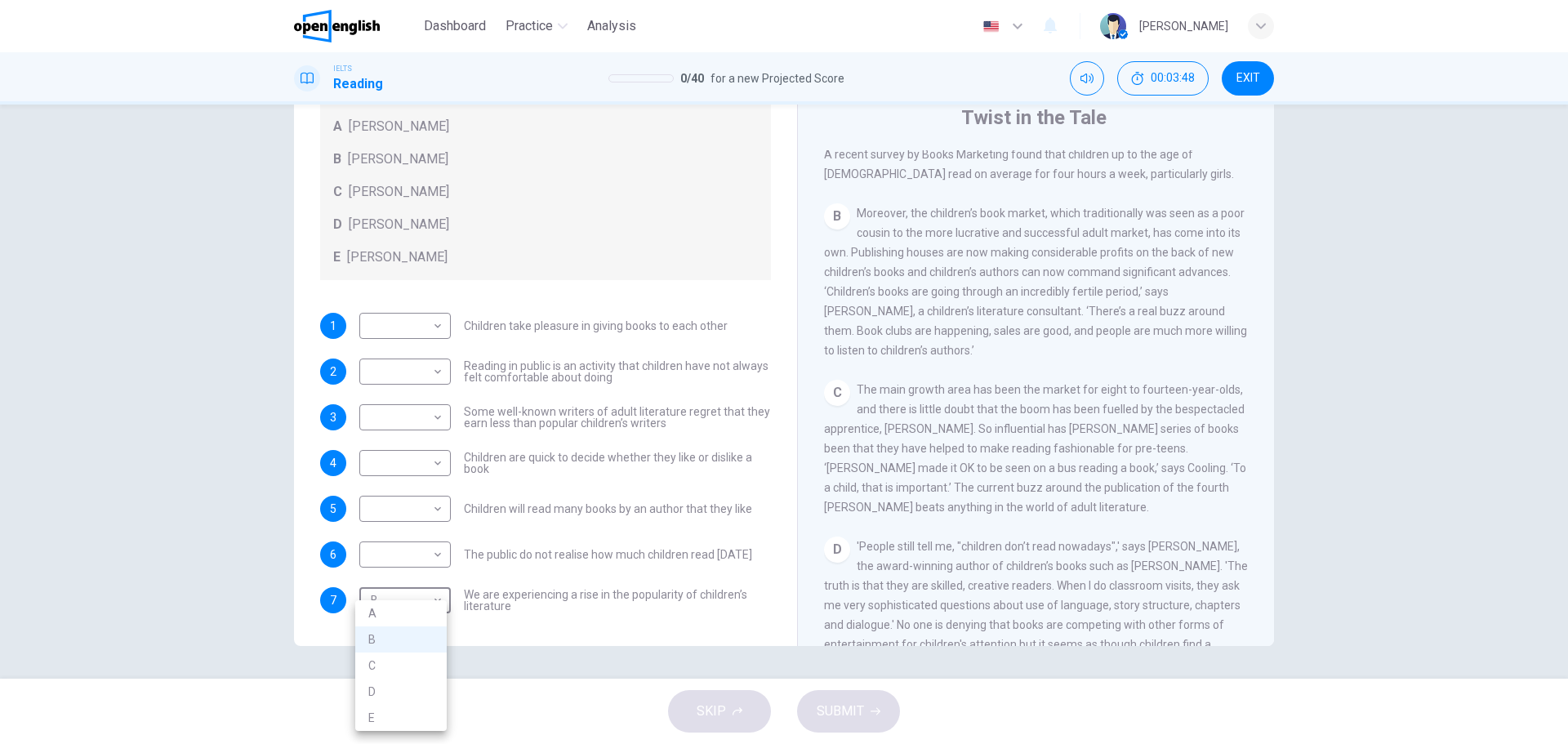 click on "A" at bounding box center [401, 613] 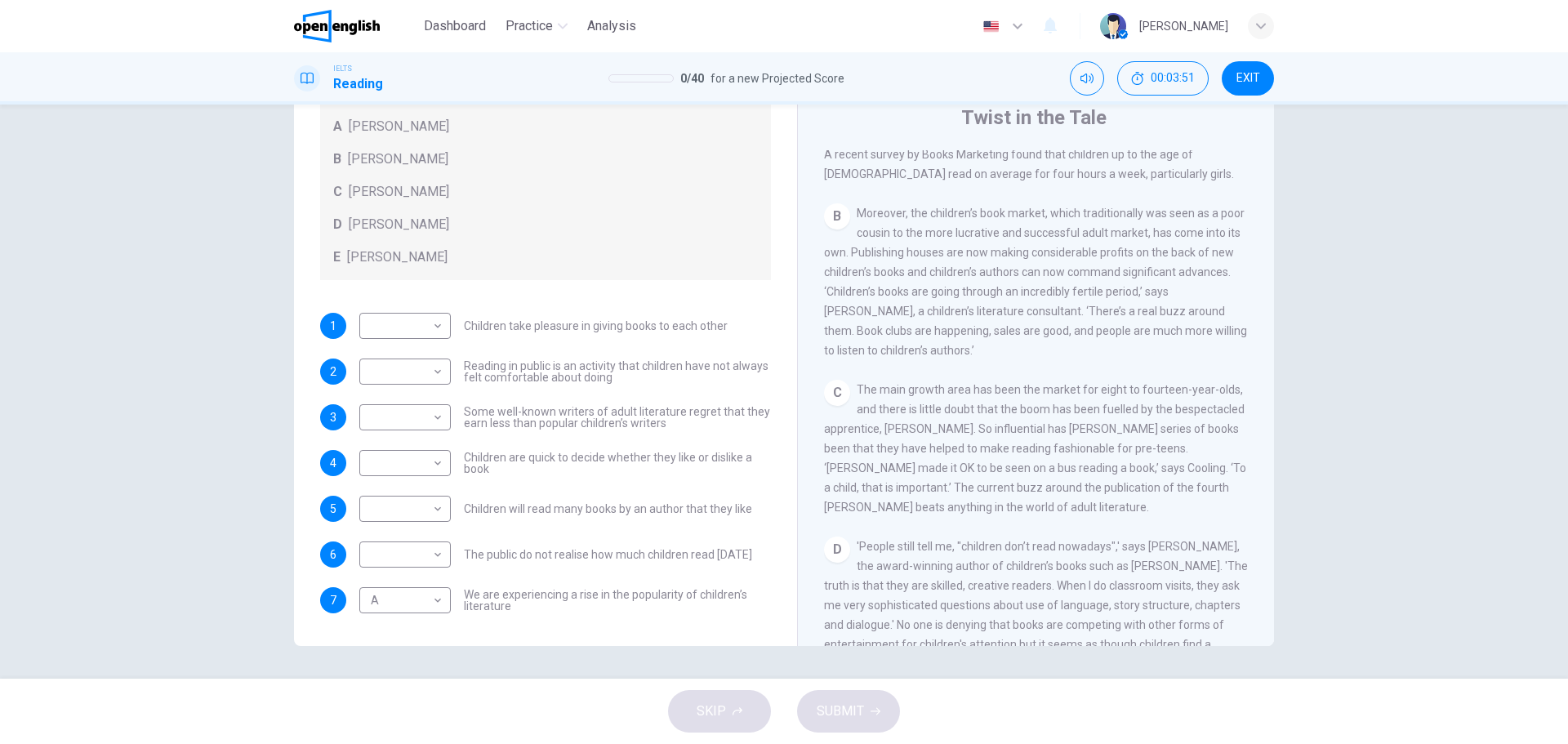 click on "B Moreover, the children’s book market, which traditionally was seen as a poor cousin to the more lucrative and successful adult market, has come into its own. Publishing houses are now making considerable profits on the back of new children’s books and children’s authors can now command significant advances. ‘Children’s books are going through an incredibly fertile period,’ says [PERSON_NAME], a children’s literature consultant. ‘There’s a real buzz around them. Book clubs are happening, sales are good, and people are much more willing to listen to children’s authors.’" at bounding box center [1036, 282] 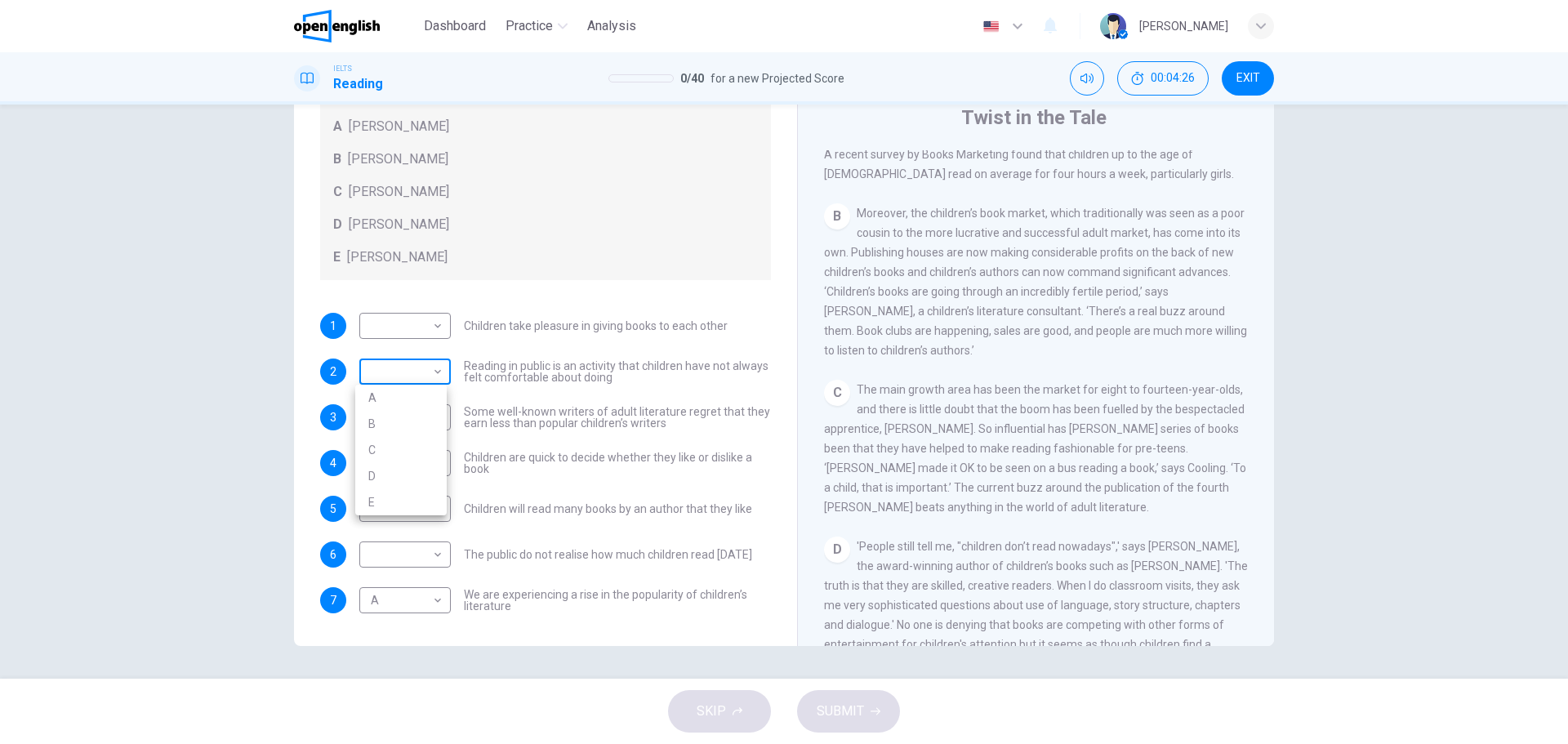 click on "This site uses cookies, as explained in our  Privacy Policy . If you agree to the use of cookies, please click the Accept button and continue to browse our site.   Privacy Policy Accept Dashboard Practice Analysis English ** ​ [PERSON_NAME] IELTS Reading 0 / 40 for a new Projected Score 00:04:26 EXIT Questions 1 - 7 Look at the following list of people A-E and the list of statements. Match each statement with one of the people listed. People A [PERSON_NAME] B [PERSON_NAME] C [PERSON_NAME] D [PERSON_NAME] E [PERSON_NAME] 1 ​ ​ Children take pleasure in giving books to each other 2 ​ ​ Reading in public is an activity that children have not always felt comfortable about doing 3 ​ ​ Some well-known writers of adult literature regret that they earn less than popular children’s writers 4 ​ ​ Children are quick to decide whether they like or dislike a book 5 ​ ​ Children will read many books by an author that they like 6 ​ ​ The public do not realise how much children read [DATE] 7 A * ​" at bounding box center (784, 372) 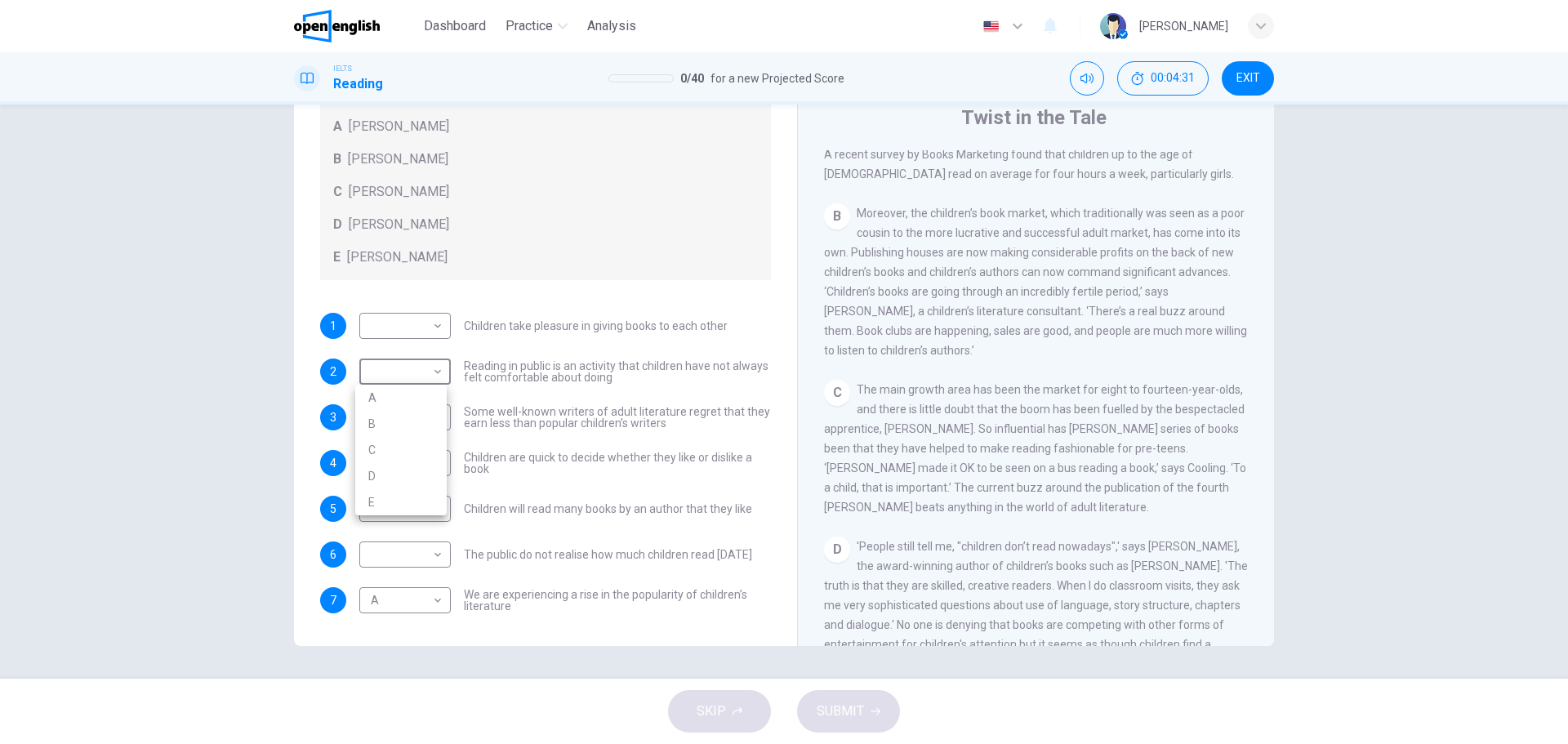 click on "A" at bounding box center (401, 398) 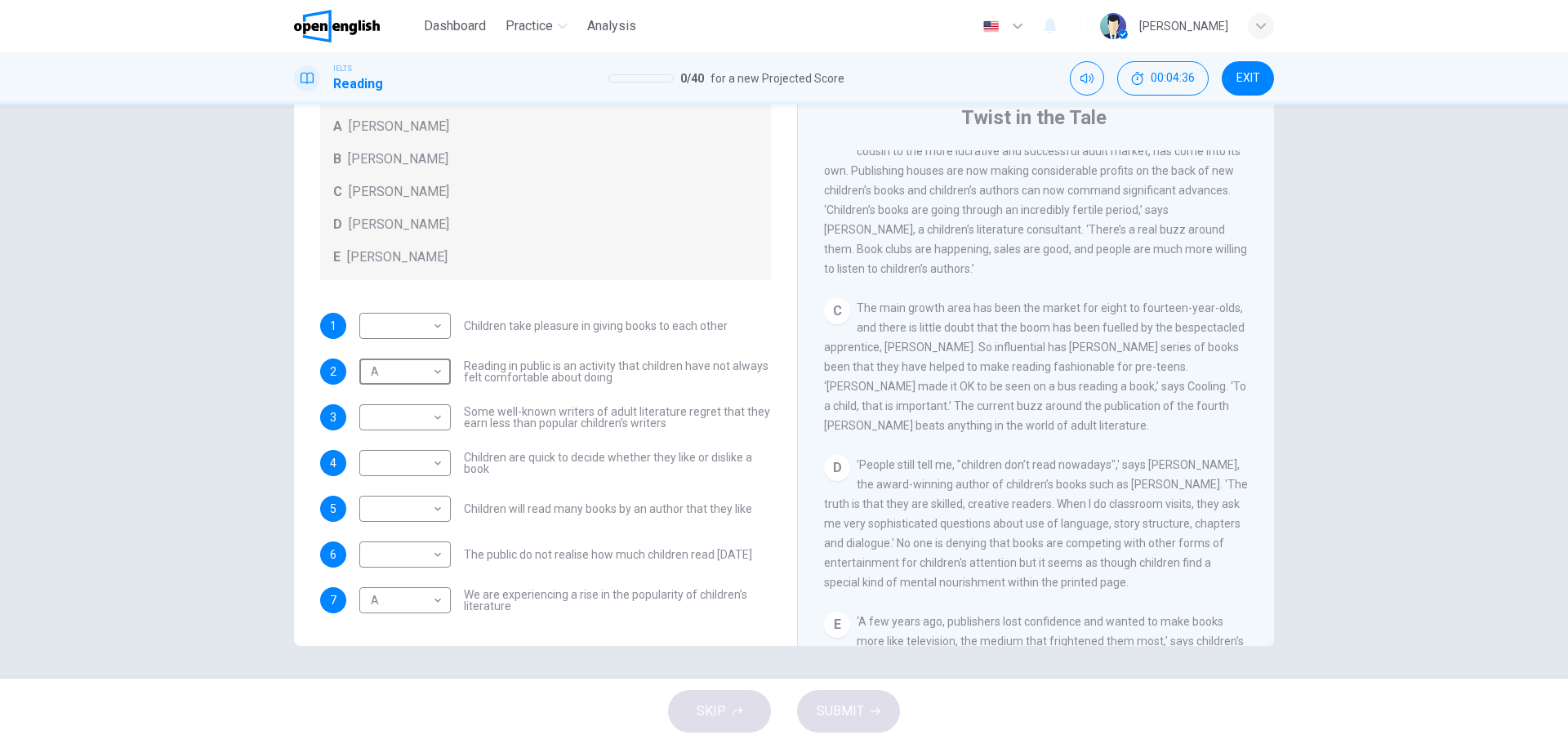 scroll, scrollTop: 572, scrollLeft: 0, axis: vertical 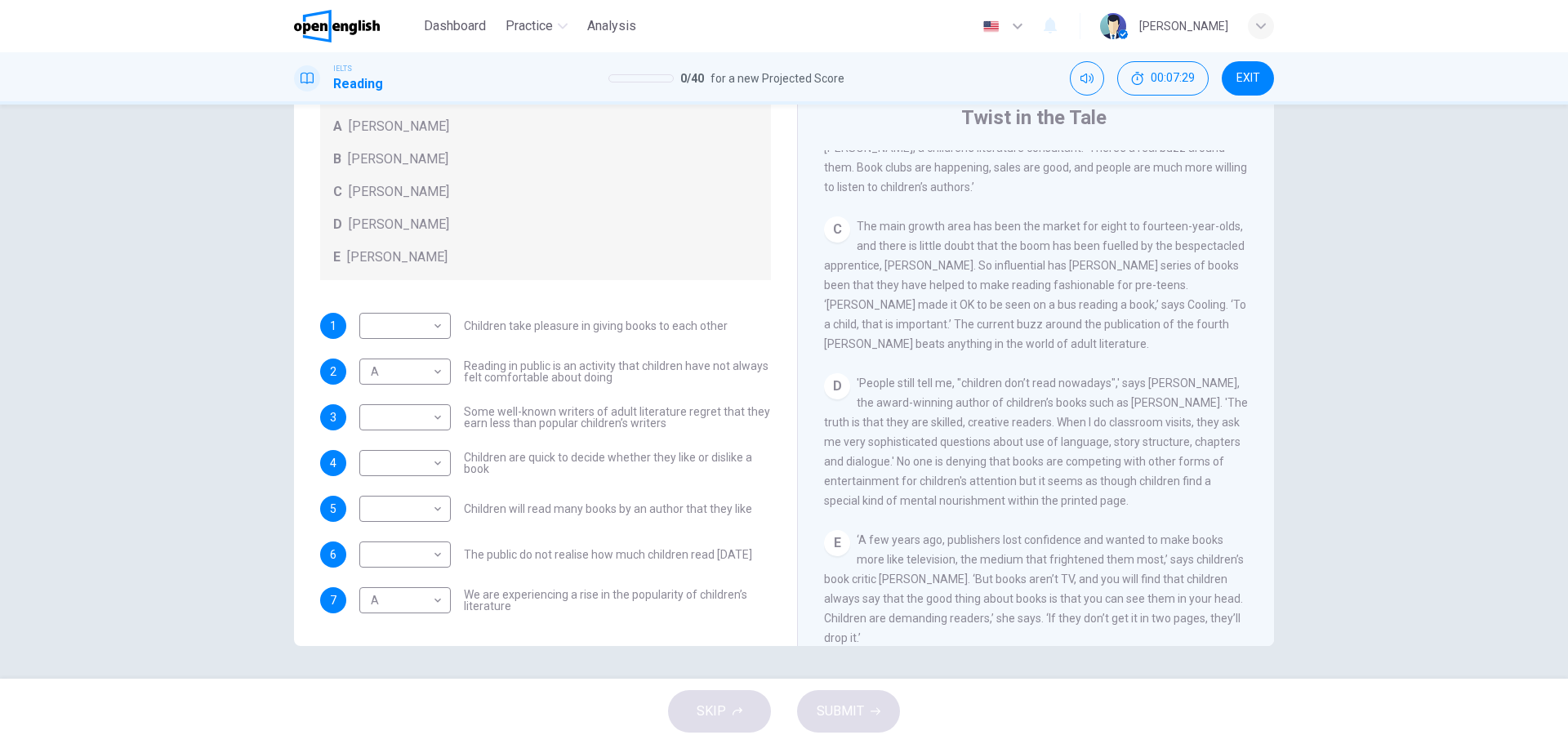click on "E [PERSON_NAME]" at bounding box center (546, 257) 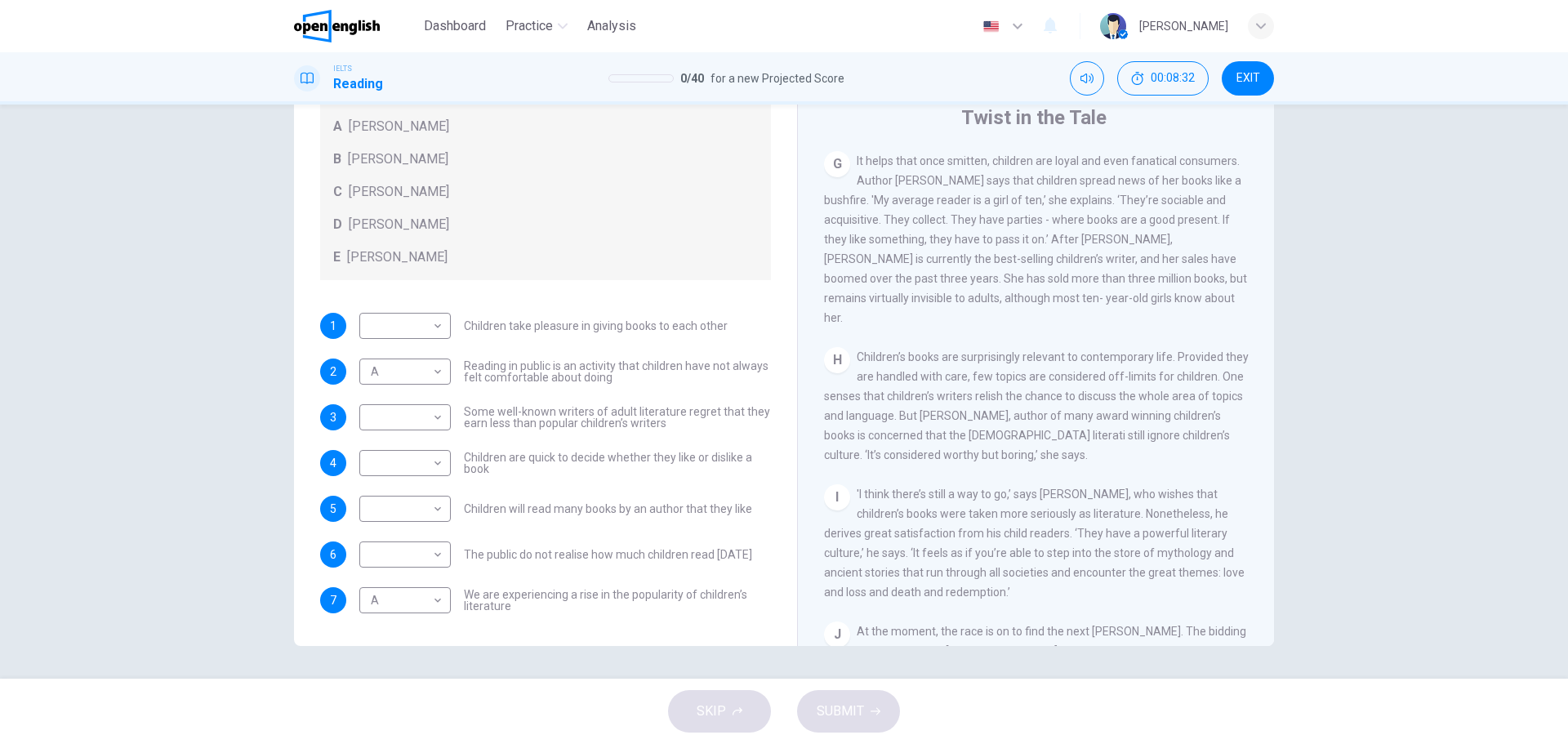 scroll, scrollTop: 1371, scrollLeft: 0, axis: vertical 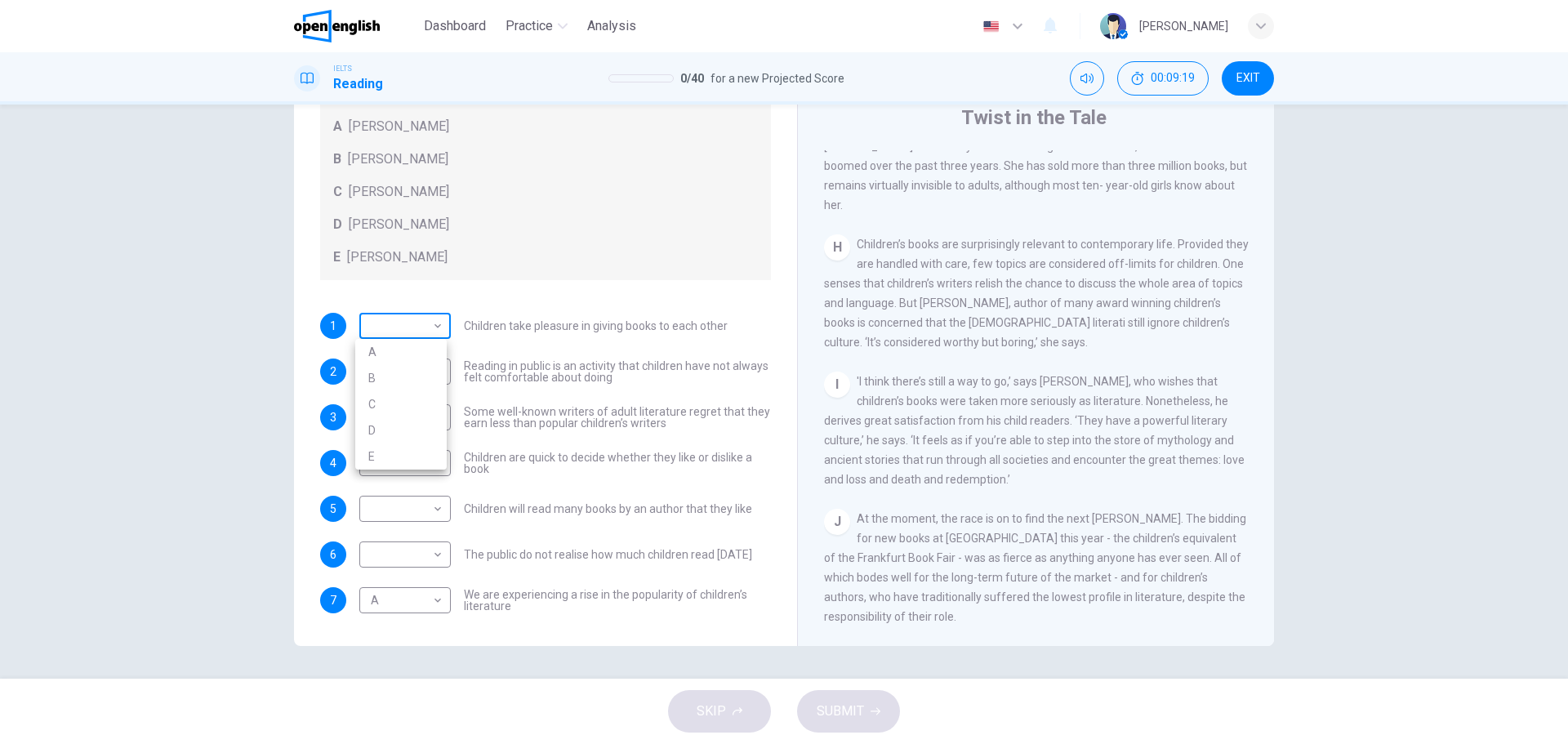 click on "This site uses cookies, as explained in our  Privacy Policy . If you agree to the use of cookies, please click the Accept button and continue to browse our site.   Privacy Policy Accept Dashboard Practice Analysis English ** ​ [PERSON_NAME] IELTS Reading 0 / 40 for a new Projected Score 00:09:19 EXIT Questions 1 - 7 Look at the following list of people A-E and the list of statements. Match each statement with one of the people listed. People A [PERSON_NAME] B [PERSON_NAME] C [PERSON_NAME] D [PERSON_NAME] E [PERSON_NAME] 1 ​ ​ Children take pleasure in giving books to each other 2 A * ​ Reading in public is an activity that children have not always felt comfortable about doing 3 ​ ​ Some well-known writers of adult literature regret that they earn less than popular children’s writers 4 ​ ​ Children are quick to decide whether they like or dislike a book 5 ​ ​ Children will read many books by an author that they like 6 ​ ​ The public do not realise how much children read [DATE] 7 A * ​" at bounding box center (784, 372) 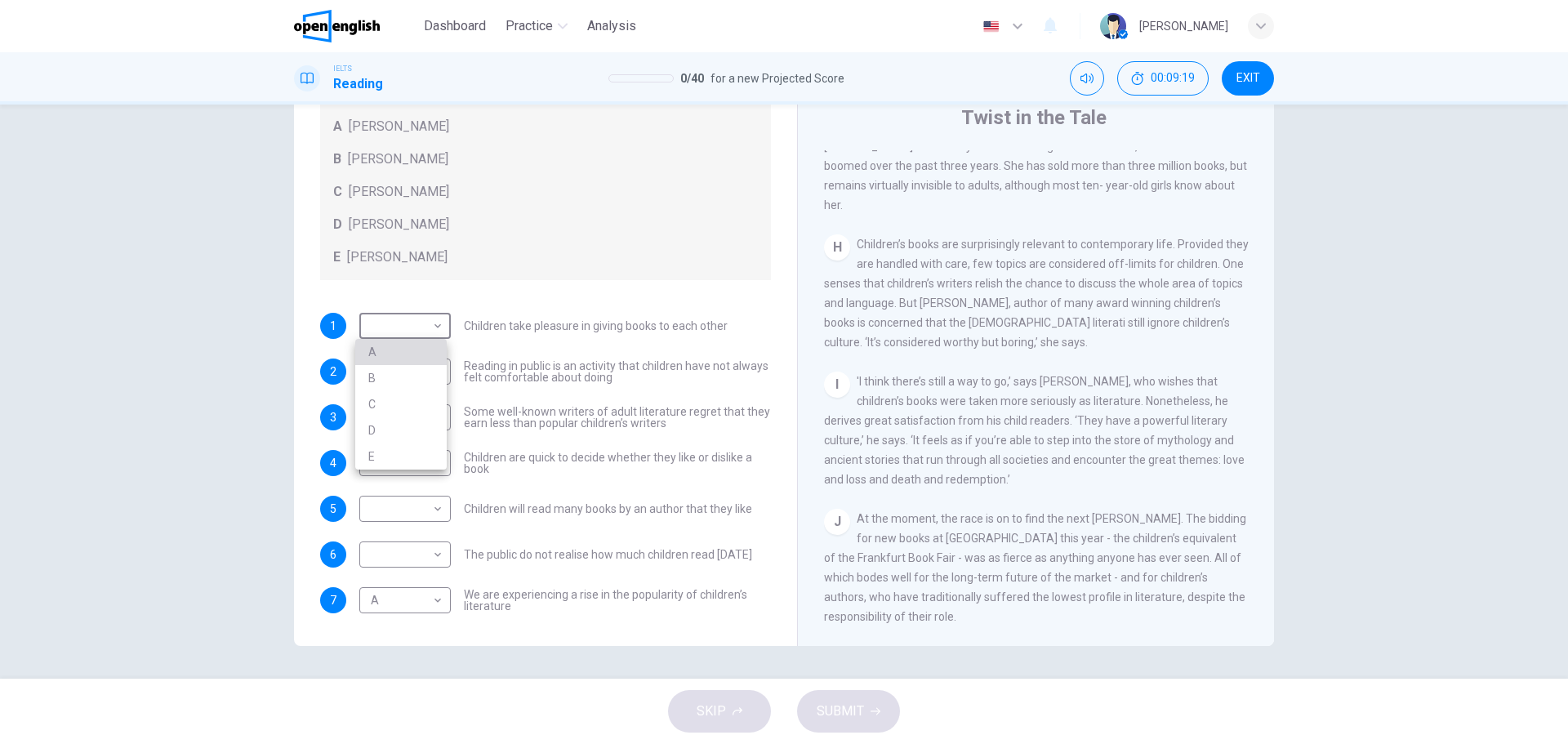 type on "*" 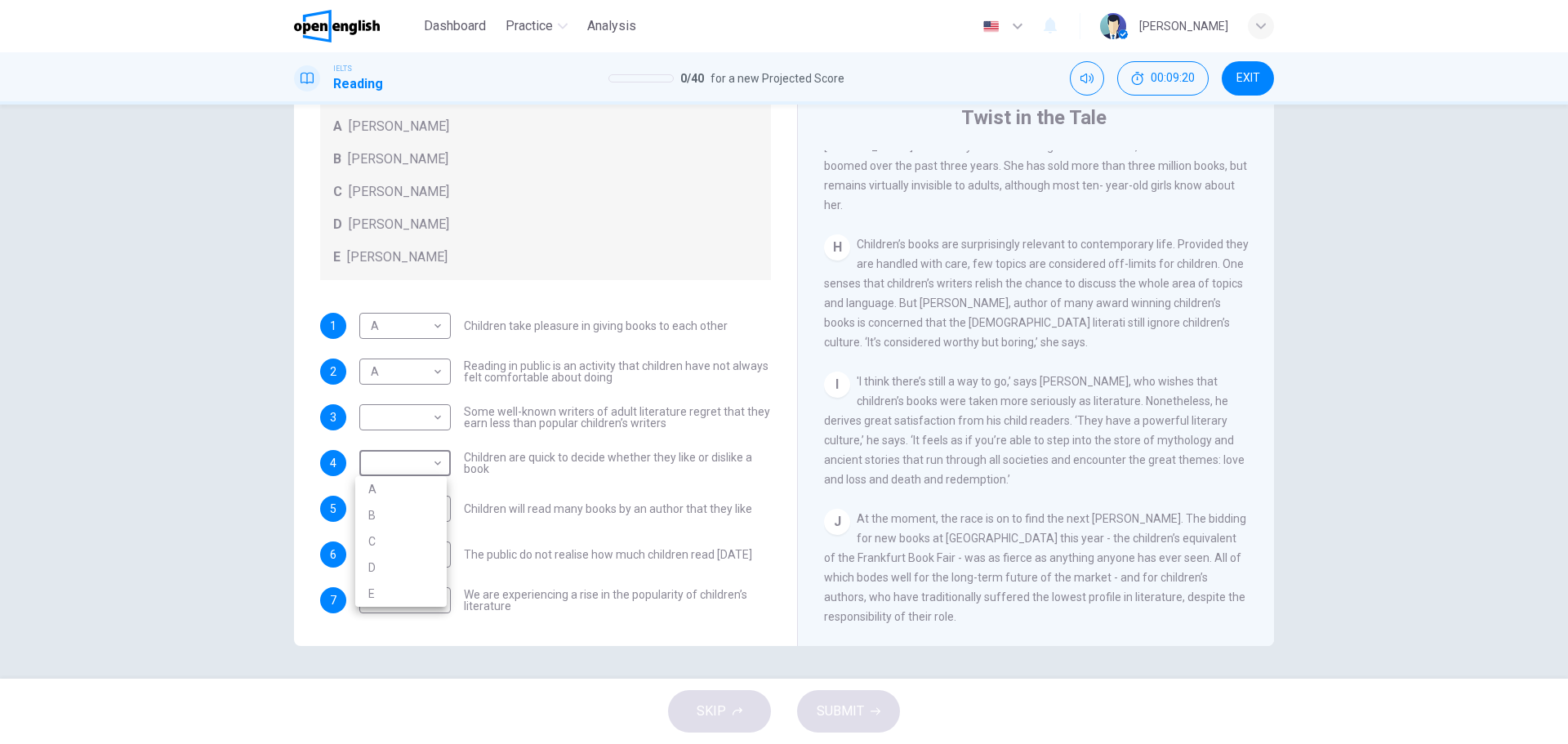 drag, startPoint x: 439, startPoint y: 480, endPoint x: 433, endPoint y: 493, distance: 14.317821 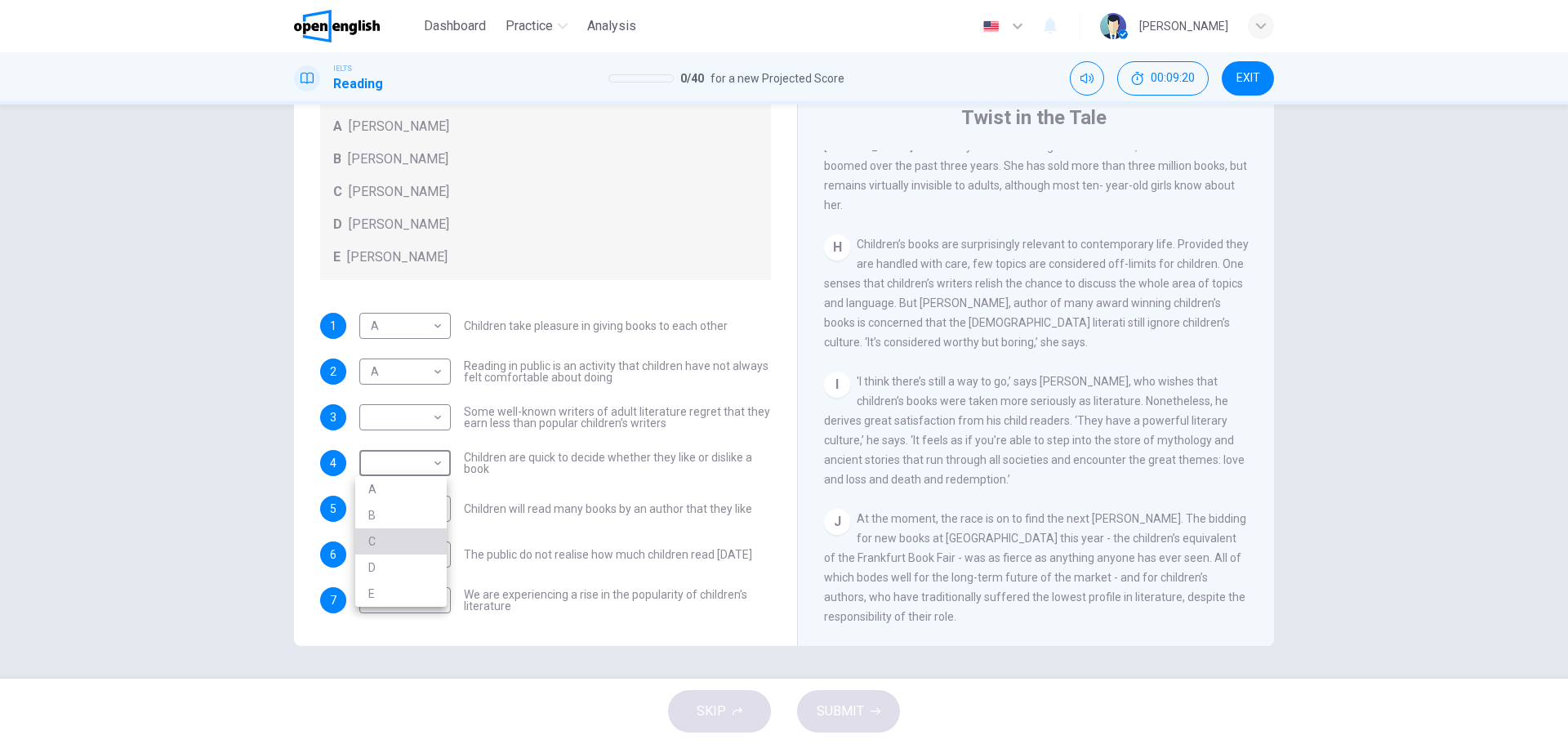click on "C" at bounding box center [401, 541] 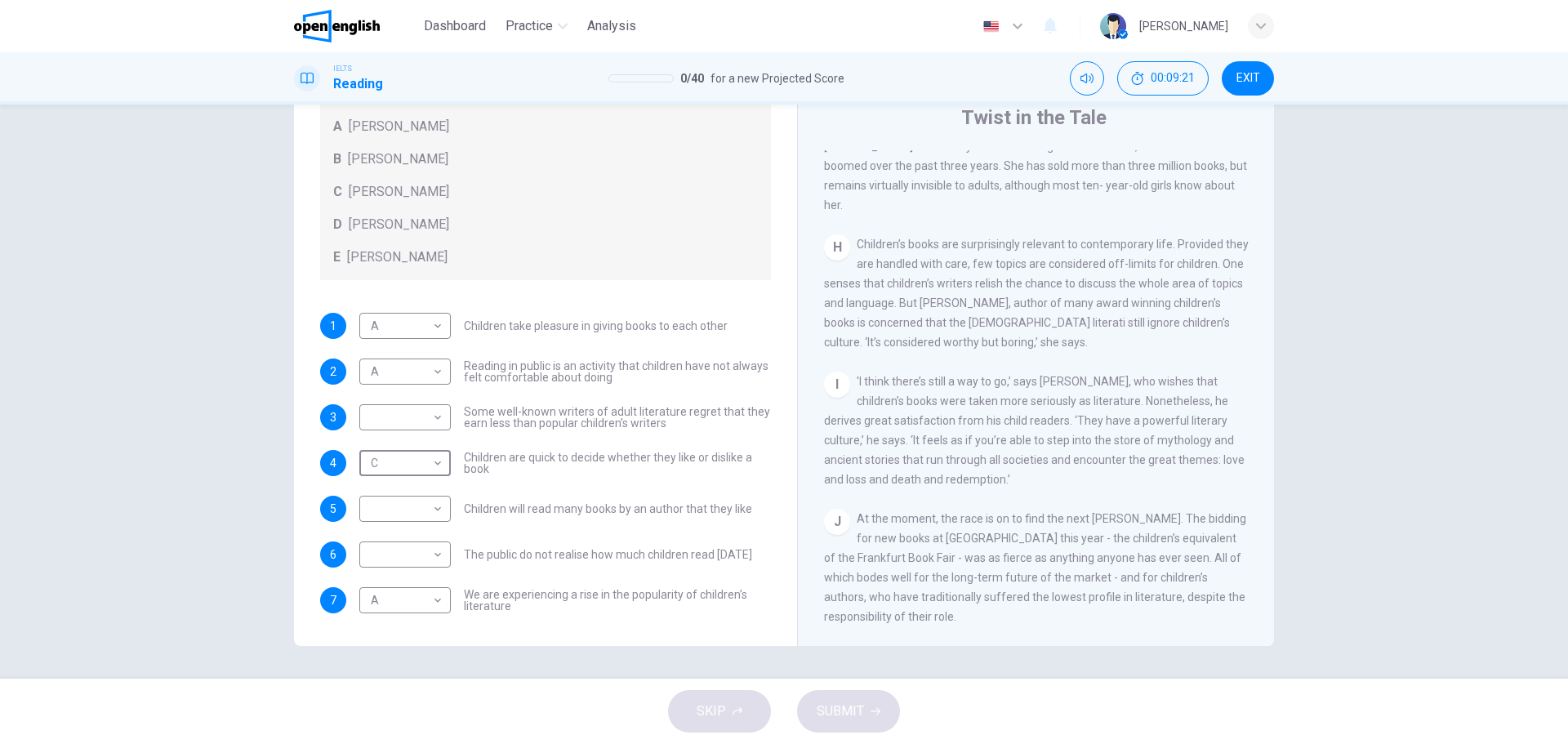 click on "This site uses cookies, as explained in our  Privacy Policy . If you agree to the use of cookies, please click the Accept button and continue to browse our site.   Privacy Policy Accept Dashboard Practice Analysis English ** ​ [PERSON_NAME] IELTS Reading 0 / 40 for a new Projected Score 00:09:21 EXIT Questions 1 - 7 Look at the following list of people A-E and the list of statements. Match each statement with one of the people listed. People A [PERSON_NAME] B [PERSON_NAME] C [PERSON_NAME] D [PERSON_NAME] E [PERSON_NAME] 1 A * ​ Children take pleasure in giving books to each other 2 A * ​ Reading in public is an activity that children have not always felt comfortable about doing 3 ​ ​ Some well-known writers of adult literature regret that they earn less than popular children’s writers 4 C * ​ Children are quick to decide whether they like or dislike a book 5 ​ ​ Children will read many books by an author that they like 6 ​ ​ The public do not realise how much children read [DATE] 7 A * ​" at bounding box center (784, 372) 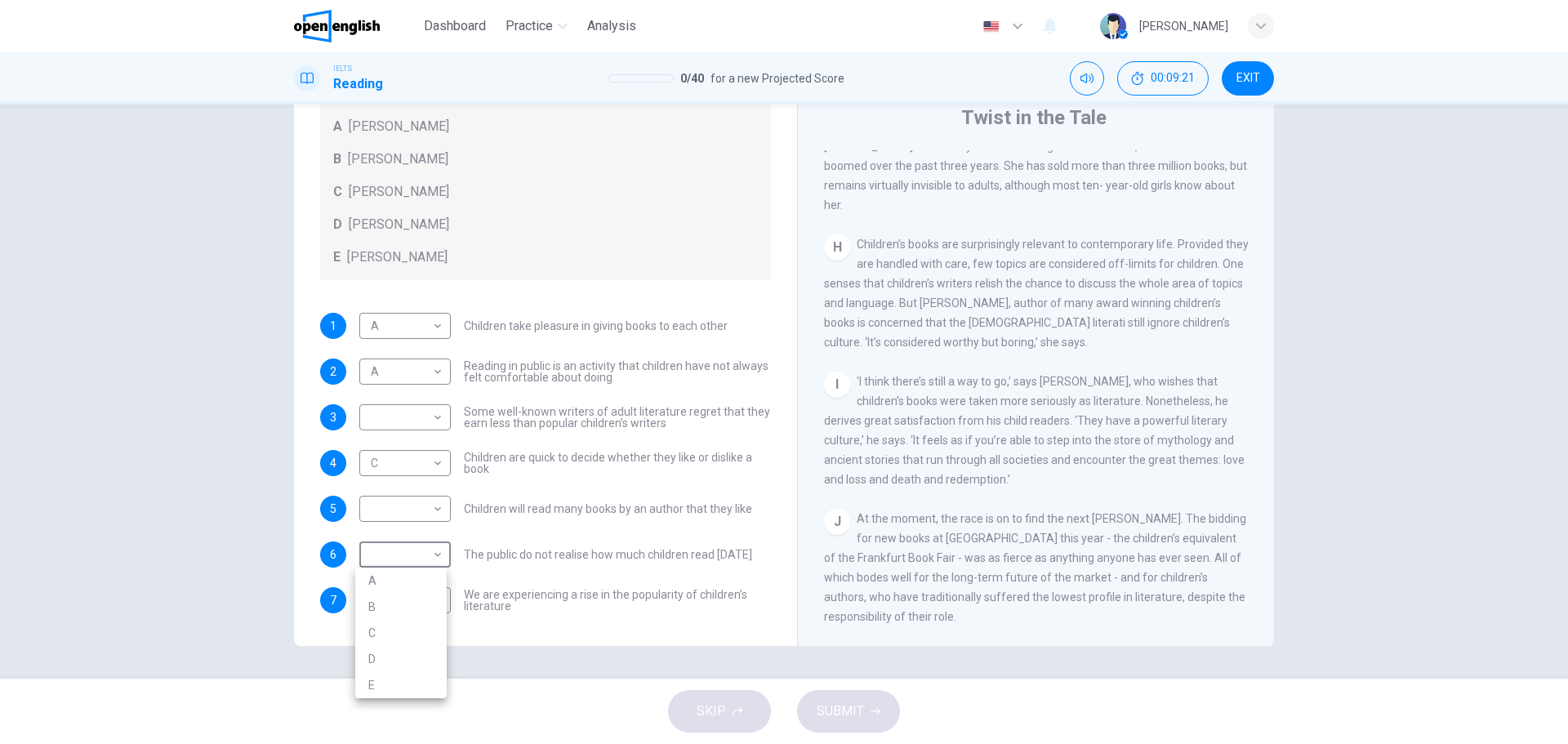 click at bounding box center (784, 372) 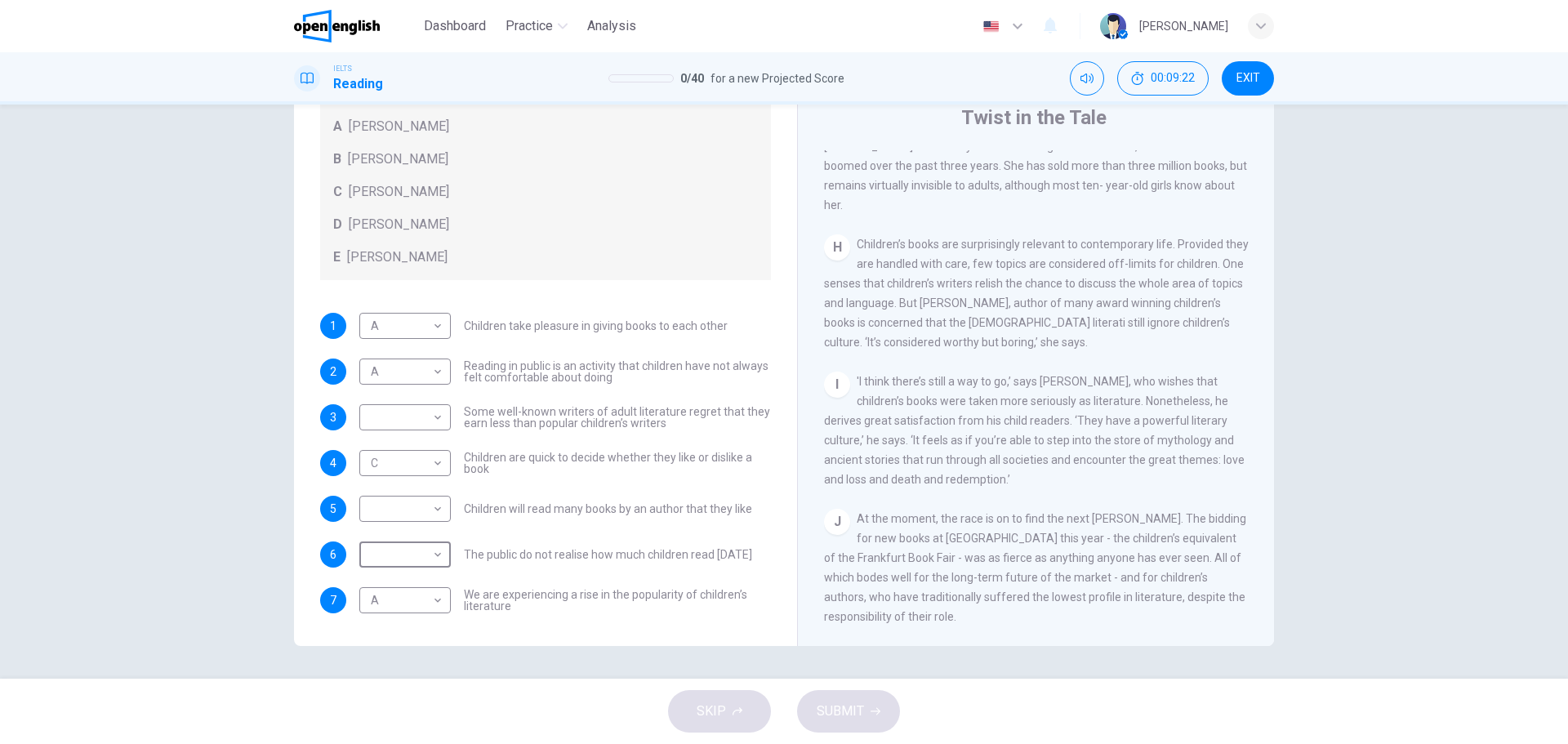 click on "This site uses cookies, as explained in our  Privacy Policy . If you agree to the use of cookies, please click the Accept button and continue to browse our site.   Privacy Policy Accept Dashboard Practice Analysis English ** ​ [PERSON_NAME] IELTS Reading 0 / 40 for a new Projected Score 00:09:22 EXIT Questions 1 - 7 Look at the following list of people A-E and the list of statements. Match each statement with one of the people listed. People A [PERSON_NAME] B [PERSON_NAME] C [PERSON_NAME] D [PERSON_NAME] E [PERSON_NAME] 1 A * ​ Children take pleasure in giving books to each other 2 A * ​ Reading in public is an activity that children have not always felt comfortable about doing 3 ​ ​ Some well-known writers of adult literature regret that they earn less than popular children’s writers 4 C * ​ Children are quick to decide whether they like or dislike a book 5 ​ ​ Children will read many books by an author that they like 6 ​ ​ The public do not realise how much children read [DATE] 7 A * ​" at bounding box center [784, 372] 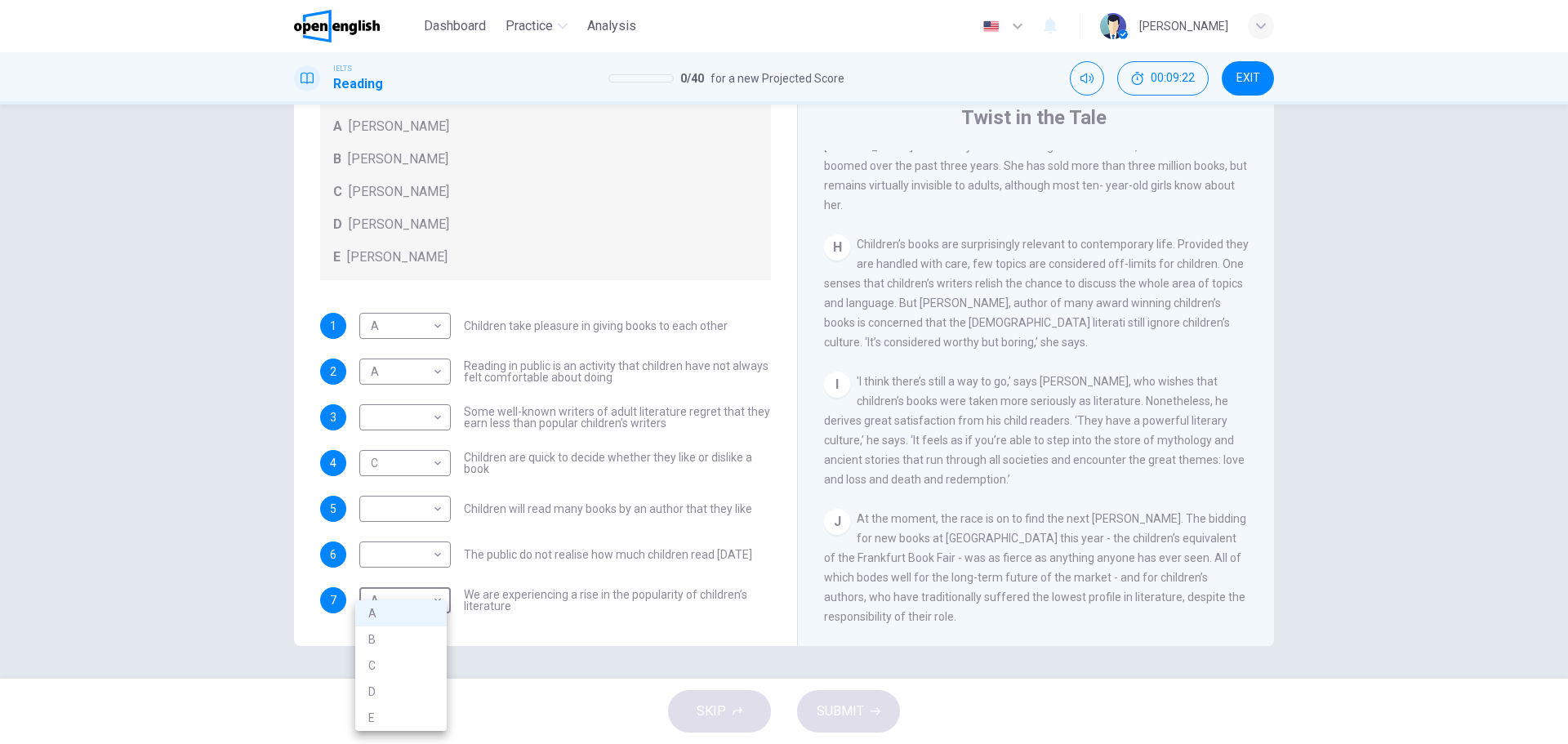 click at bounding box center [784, 372] 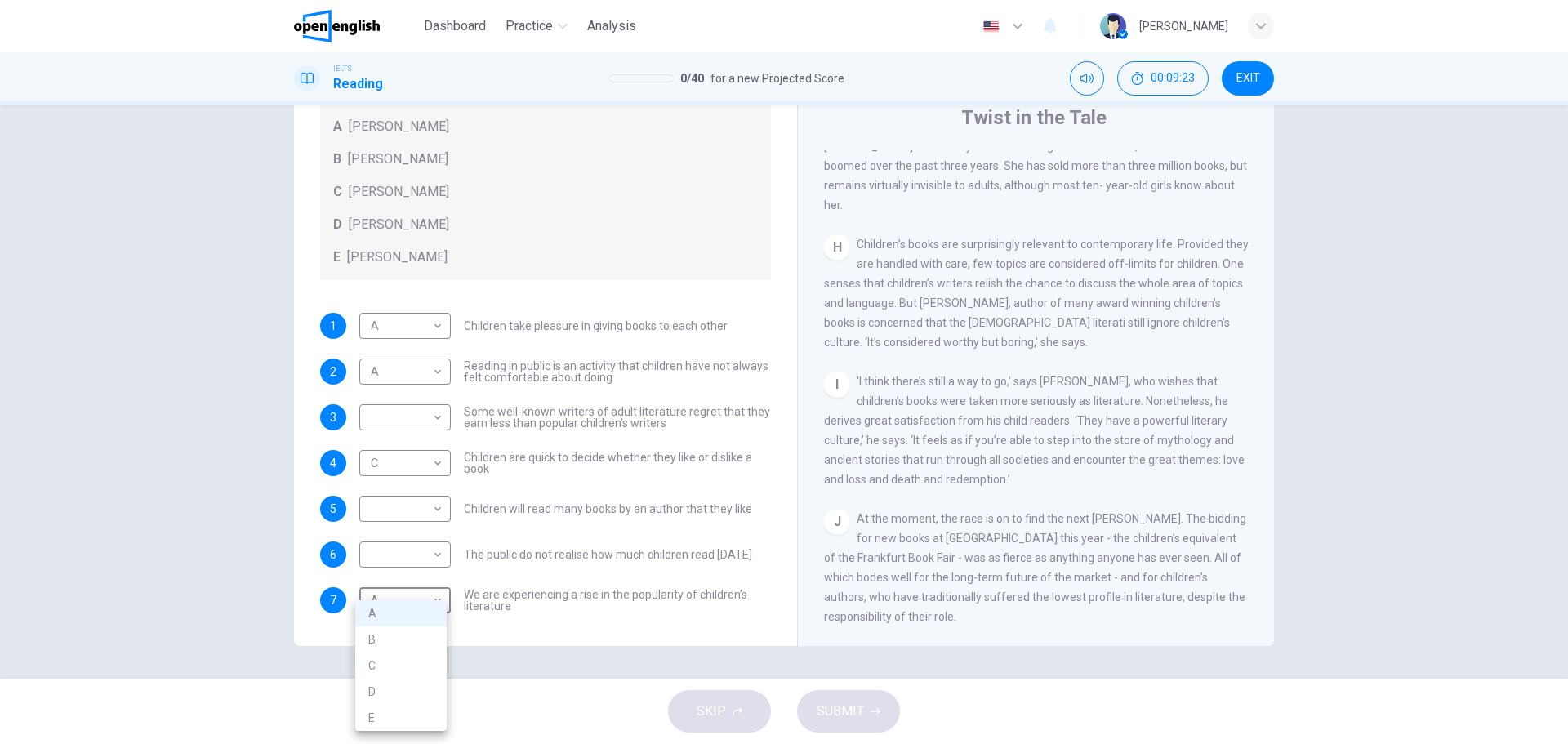 click on "This site uses cookies, as explained in our  Privacy Policy . If you agree to the use of cookies, please click the Accept button and continue to browse our site.   Privacy Policy Accept Dashboard Practice Analysis English ** ​ [PERSON_NAME] IELTS Reading 0 / 40 for a new Projected Score 00:09:23 EXIT Questions 1 - 7 Look at the following list of people A-E and the list of statements. Match each statement with one of the people listed. People A [PERSON_NAME] B [PERSON_NAME] C [PERSON_NAME] D [PERSON_NAME] E [PERSON_NAME] 1 A * ​ Children take pleasure in giving books to each other 2 A * ​ Reading in public is an activity that children have not always felt comfortable about doing 3 ​ ​ Some well-known writers of adult literature regret that they earn less than popular children’s writers 4 C * ​ Children are quick to decide whether they like or dislike a book 5 ​ ​ Children will read many books by an author that they like 6 ​ ​ The public do not realise how much children read [DATE] 7 A * ​" at bounding box center (784, 372) 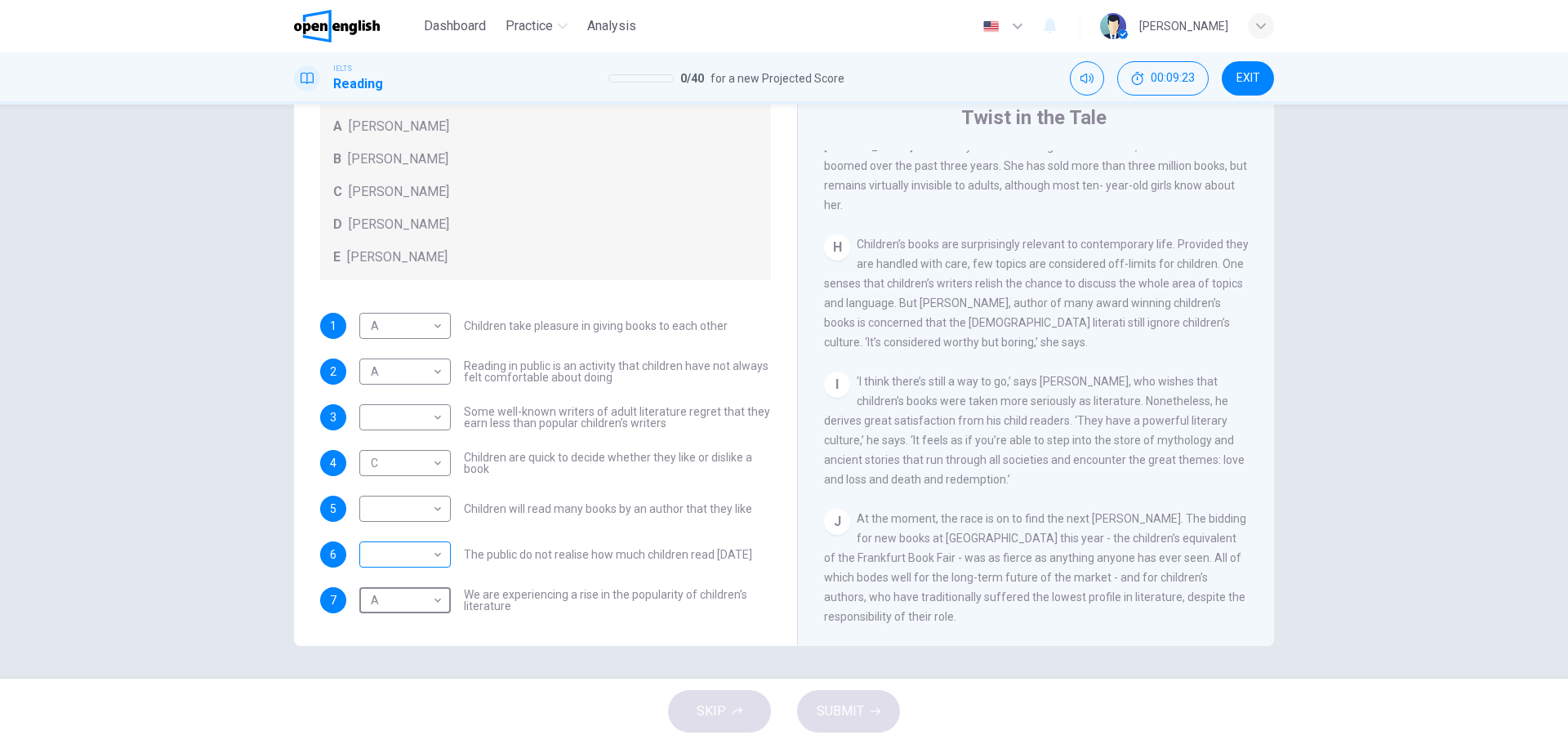 click on "This site uses cookies, as explained in our  Privacy Policy . If you agree to the use of cookies, please click the Accept button and continue to browse our site.   Privacy Policy Accept Dashboard Practice Analysis English ** ​ [PERSON_NAME] IELTS Reading 0 / 40 for a new Projected Score 00:09:23 EXIT Questions 1 - 7 Look at the following list of people A-E and the list of statements. Match each statement with one of the people listed. People A [PERSON_NAME] B [PERSON_NAME] C [PERSON_NAME] D [PERSON_NAME] E [PERSON_NAME] 1 A * ​ Children take pleasure in giving books to each other 2 A * ​ Reading in public is an activity that children have not always felt comfortable about doing 3 ​ ​ Some well-known writers of adult literature regret that they earn less than popular children’s writers 4 C * ​ Children are quick to decide whether they like or dislike a book 5 ​ ​ Children will read many books by an author that they like 6 ​ ​ The public do not realise how much children read [DATE] 7 A * ​" at bounding box center [784, 372] 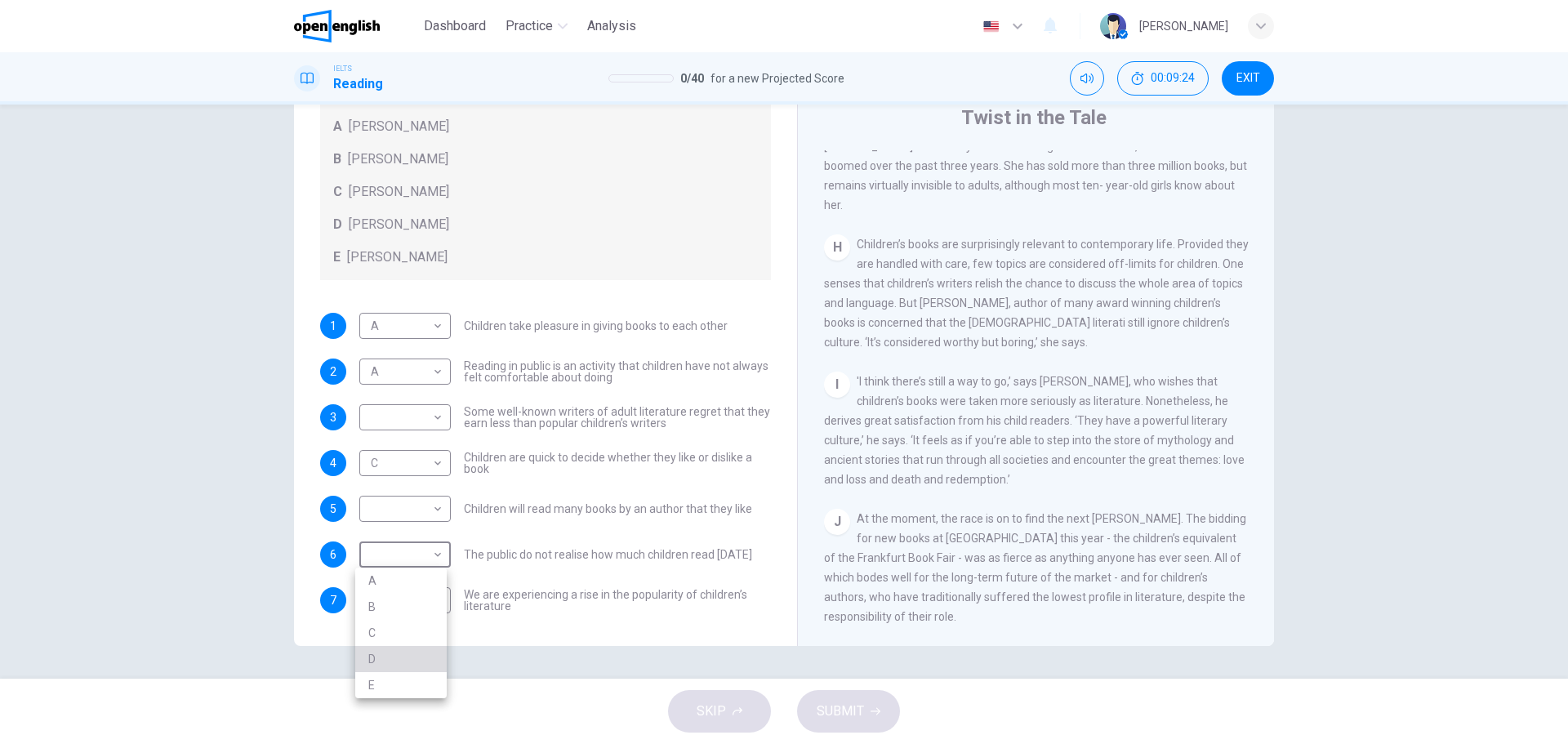 click on "D" at bounding box center (401, 659) 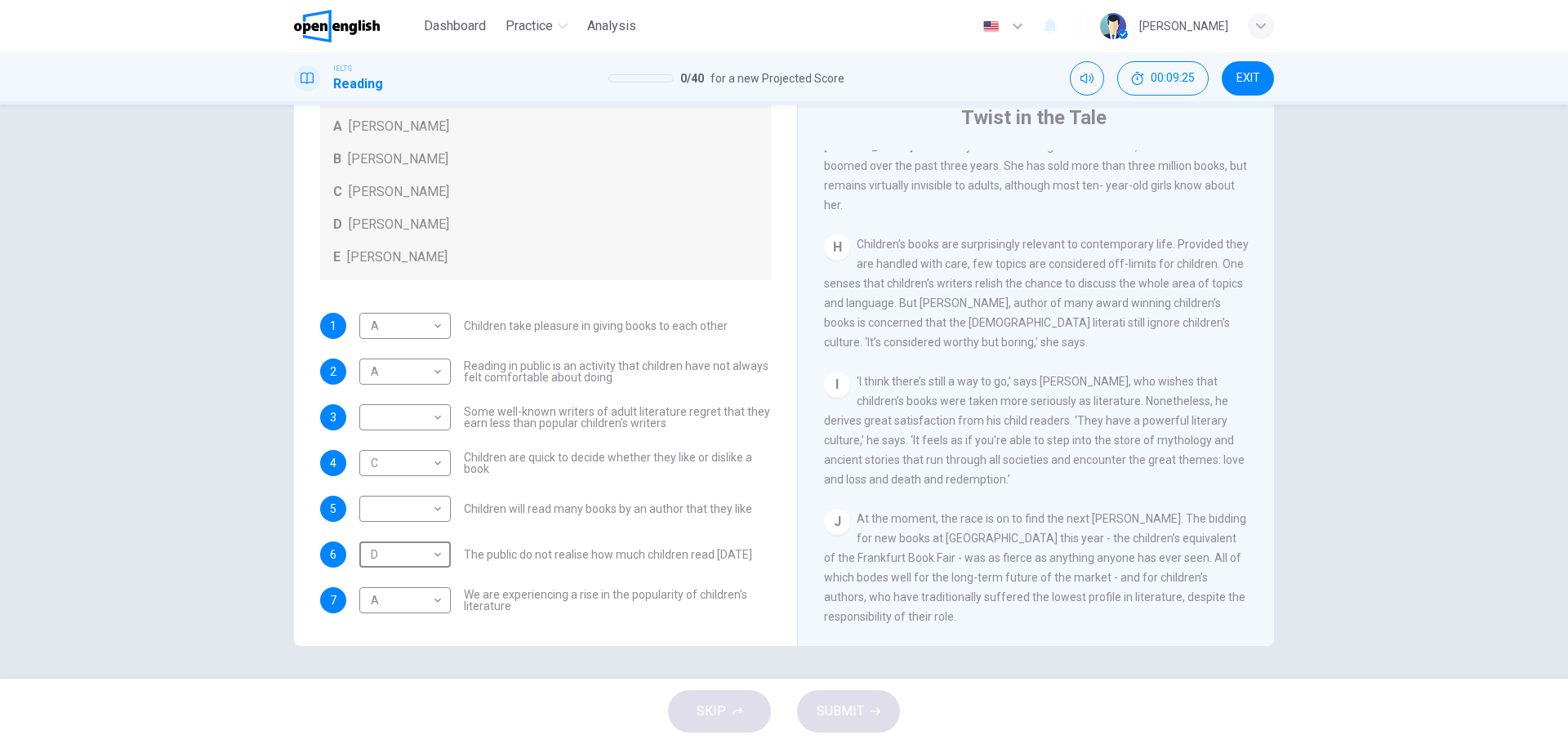 click on "This site uses cookies, as explained in our  Privacy Policy . If you agree to the use of cookies, please click the Accept button and continue to browse our site.   Privacy Policy Accept Dashboard Practice Analysis English ** ​ [PERSON_NAME] IELTS Reading 0 / 40 for a new Projected Score 00:09:25 EXIT Questions 1 - 7 Look at the following list of people A-E and the list of statements. Match each statement with one of the people listed. People A [PERSON_NAME] B [PERSON_NAME] C [PERSON_NAME] D [PERSON_NAME] E [PERSON_NAME] 1 A * ​ Children take pleasure in giving books to each other 2 A * ​ Reading in public is an activity that children have not always felt comfortable about doing 3 ​ ​ Some well-known writers of adult literature regret that they earn less than popular children’s writers 4 C * ​ Children are quick to decide whether they like or dislike a book 5 ​ ​ Children will read many books by an author that they like 6 D * ​ The public do not realise how much children read [DATE] 7 A * ​" at bounding box center (784, 372) 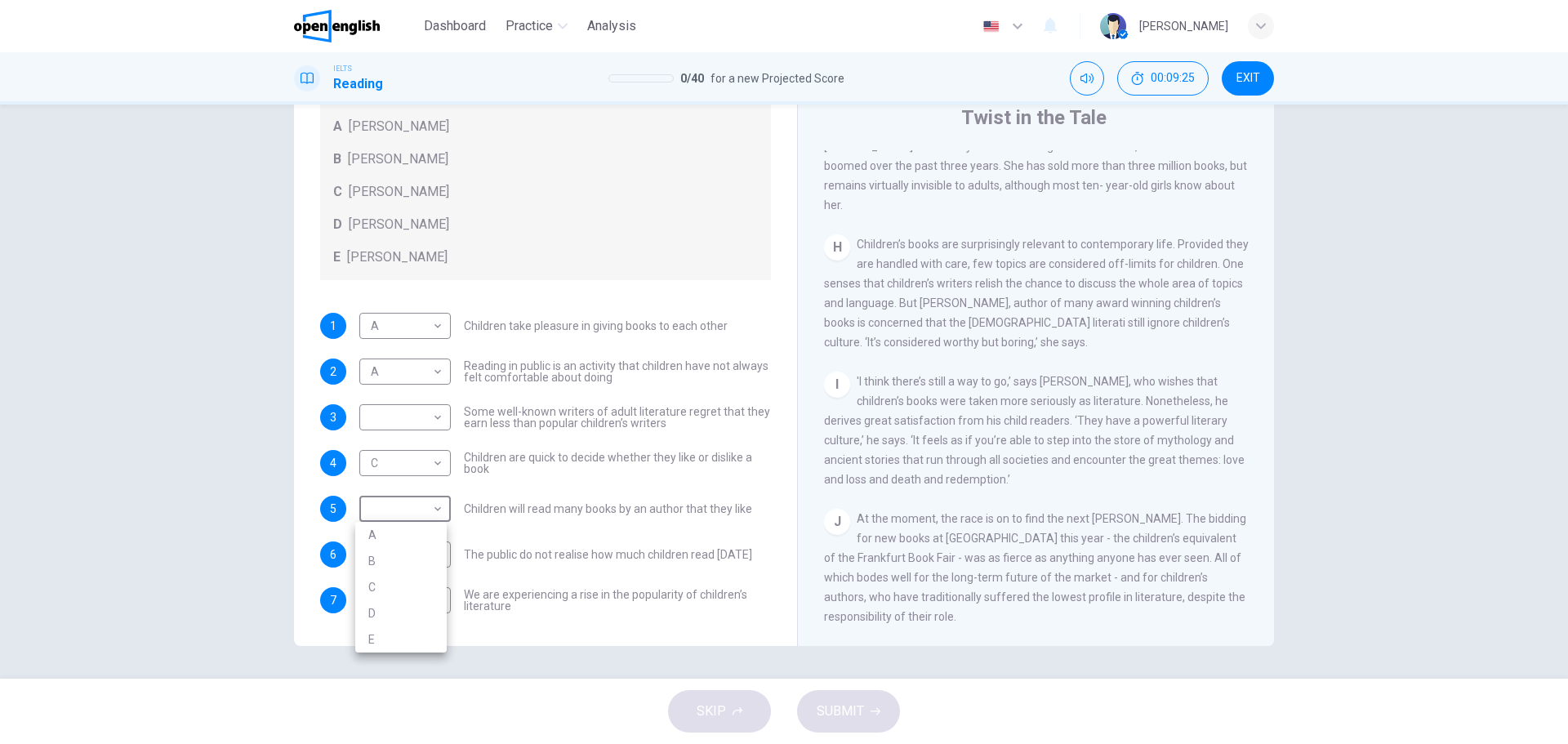click on "B" at bounding box center (401, 561) 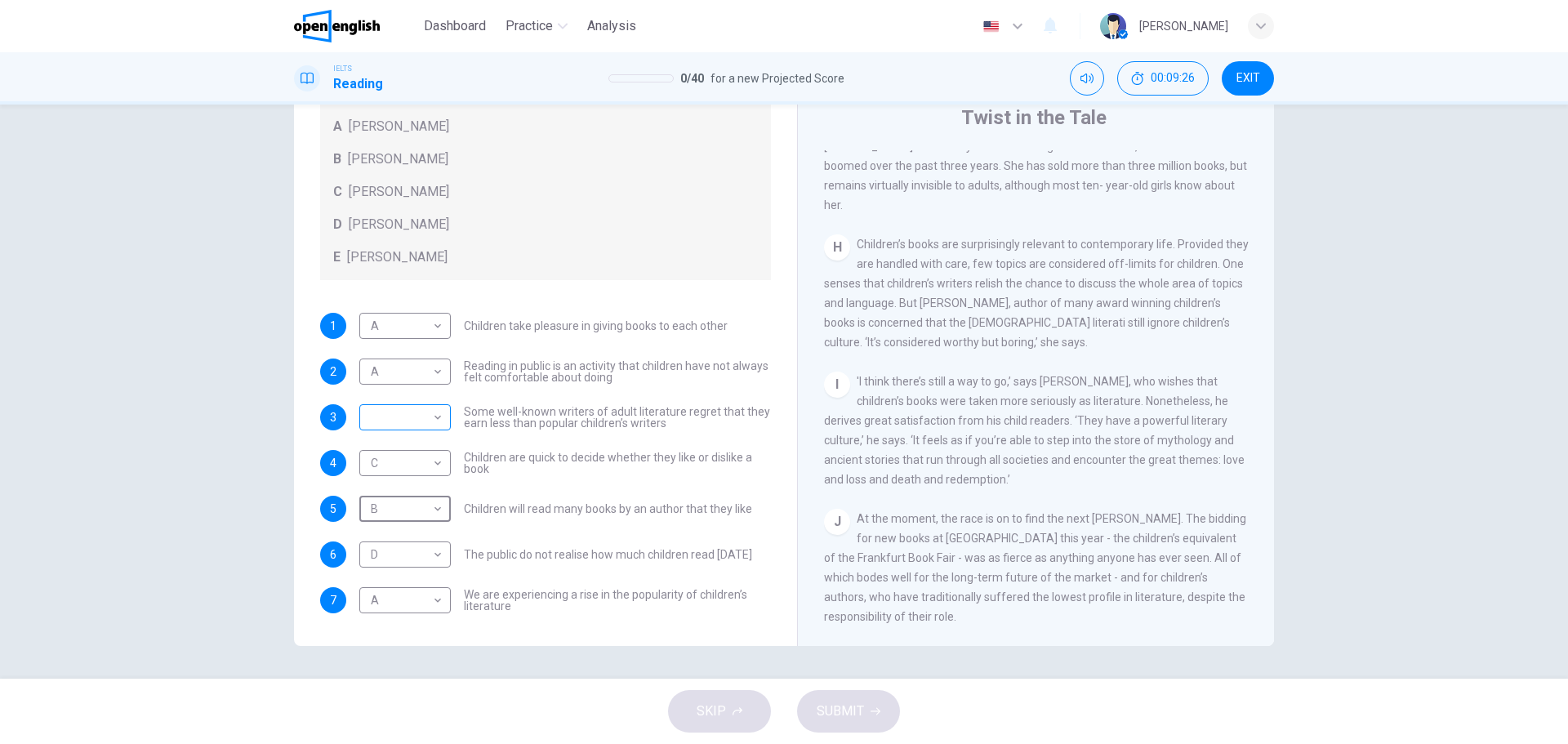 click on "This site uses cookies, as explained in our  Privacy Policy . If you agree to the use of cookies, please click the Accept button and continue to browse our site.   Privacy Policy Accept Dashboard Practice Analysis English ** ​ [PERSON_NAME] IELTS Reading 0 / 40 for a new Projected Score 00:09:26 EXIT Questions 1 - 7 Look at the following list of people A-E and the list of statements. Match each statement with one of the people listed. People A [PERSON_NAME] B [PERSON_NAME] C [PERSON_NAME] D [PERSON_NAME] E [PERSON_NAME] 1 A * ​ Children take pleasure in giving books to each other 2 A * ​ Reading in public is an activity that children have not always felt comfortable about doing 3 ​ ​ Some well-known writers of adult literature regret that they earn less than popular children’s writers 4 C * ​ Children are quick to decide whether they like or dislike a book 5 B * ​ Children will read many books by an author that they like 6 D * ​ The public do not realise how much children read [DATE] 7 A * ​" at bounding box center (784, 372) 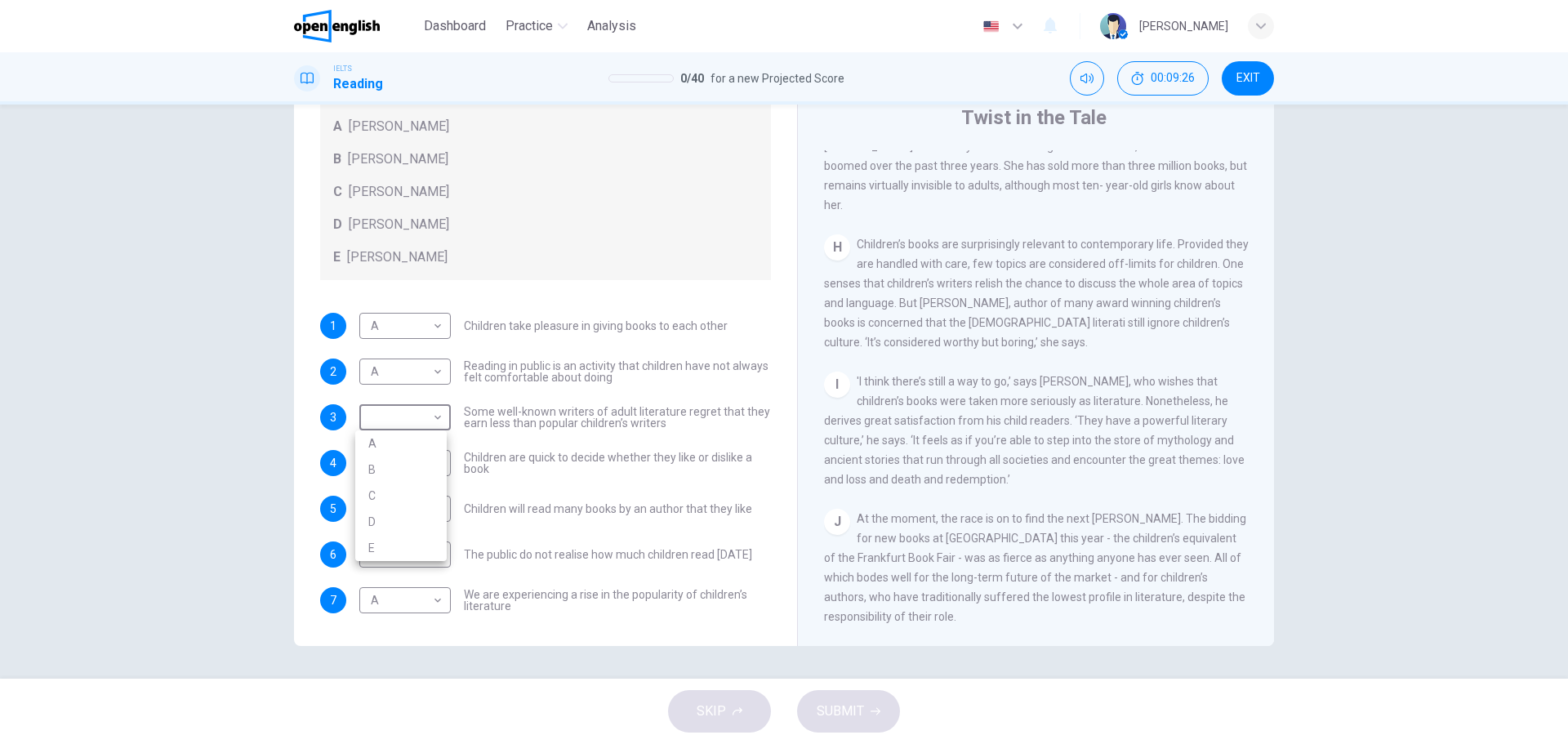 click on "B" at bounding box center (401, 470) 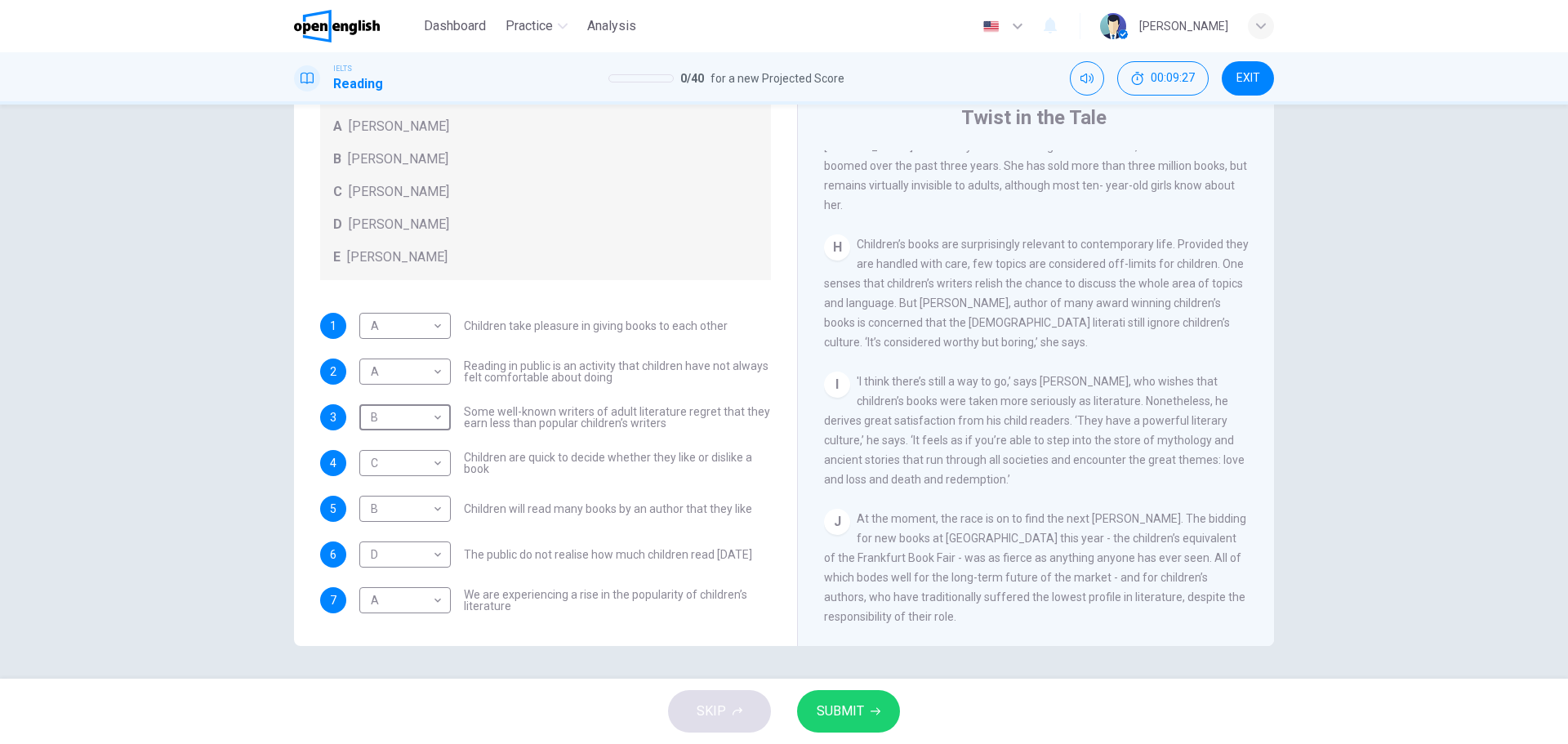 click on "SUBMIT" at bounding box center (840, 711) 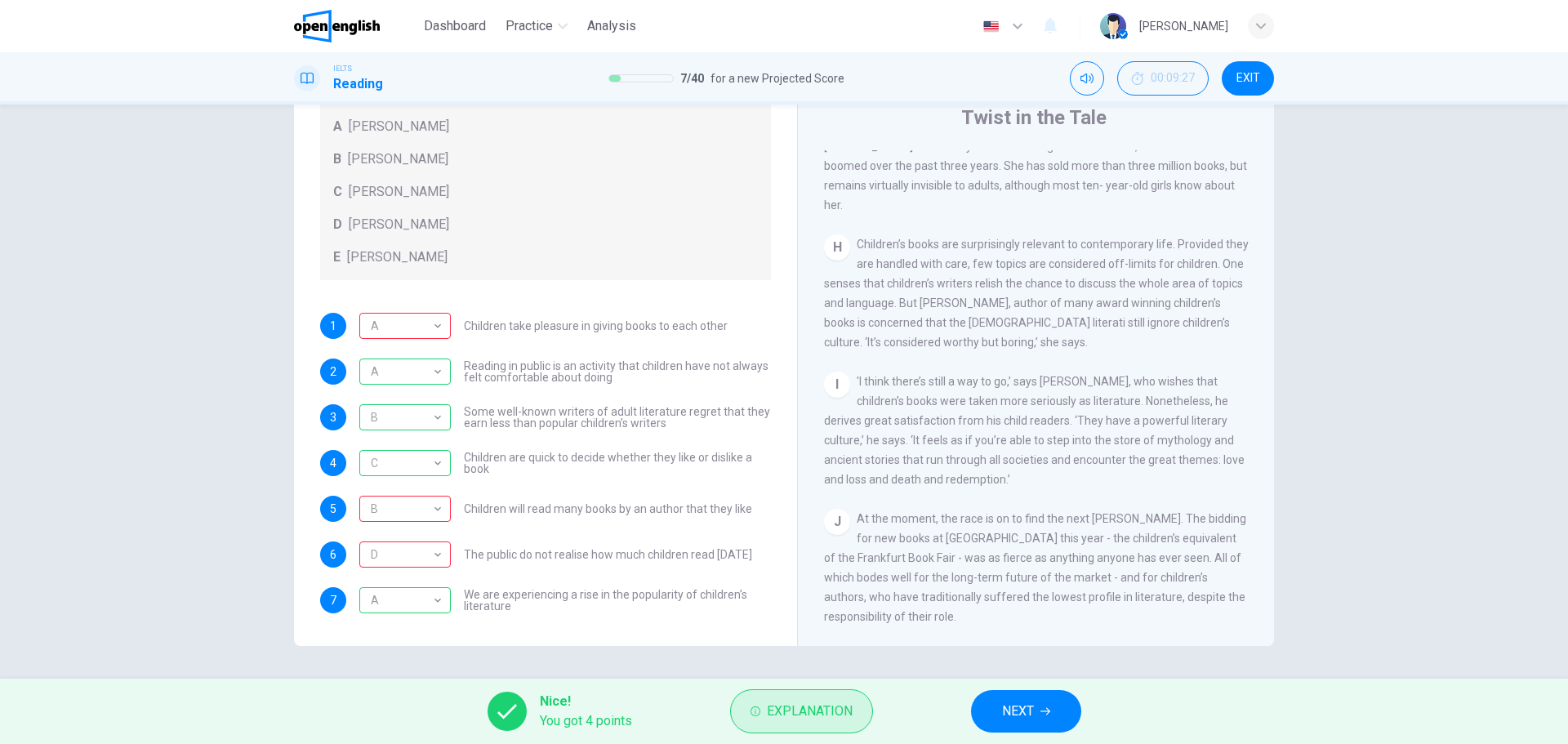 click on "Explanation" at bounding box center [801, 711] 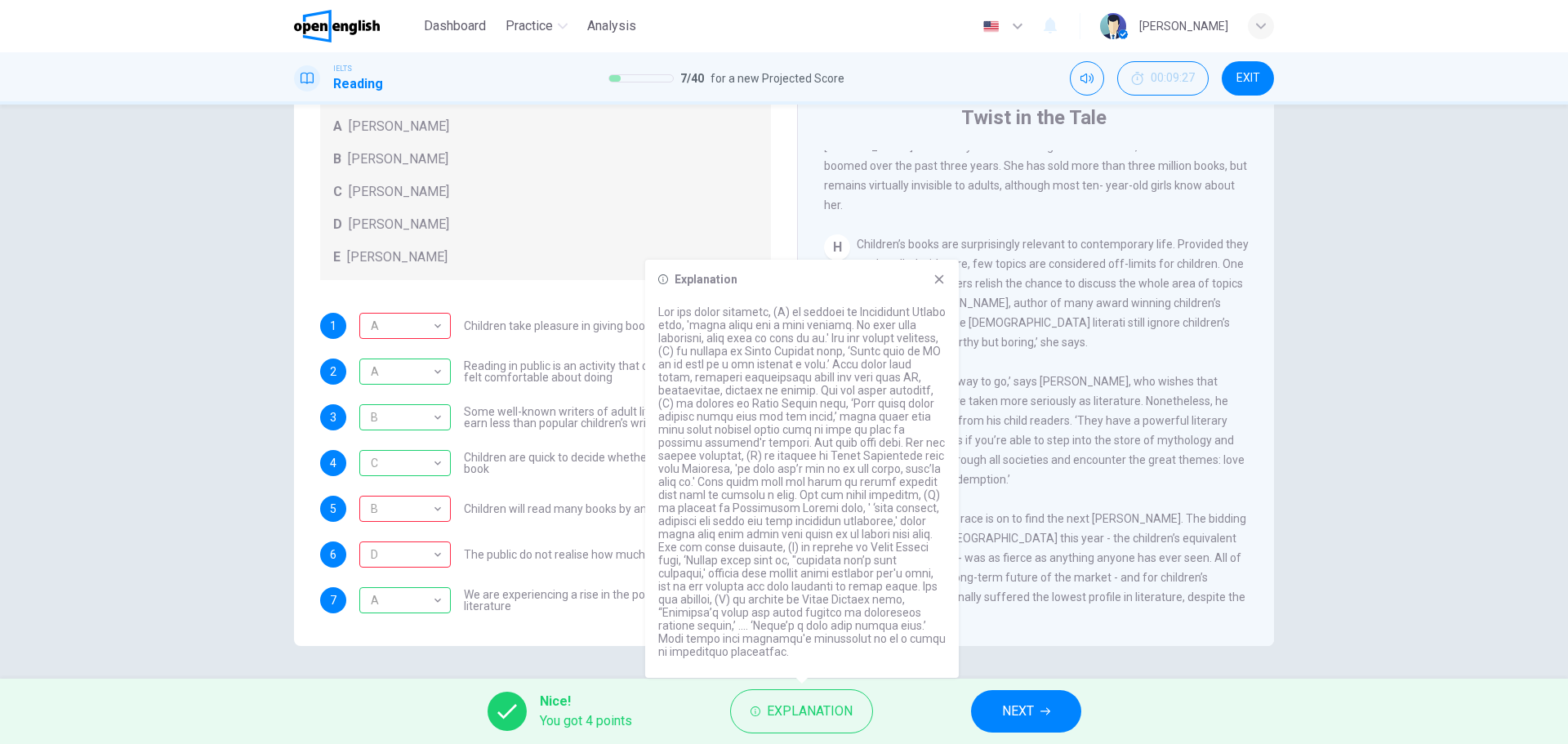 drag, startPoint x: 659, startPoint y: 310, endPoint x: 748, endPoint y: 494, distance: 204.39423 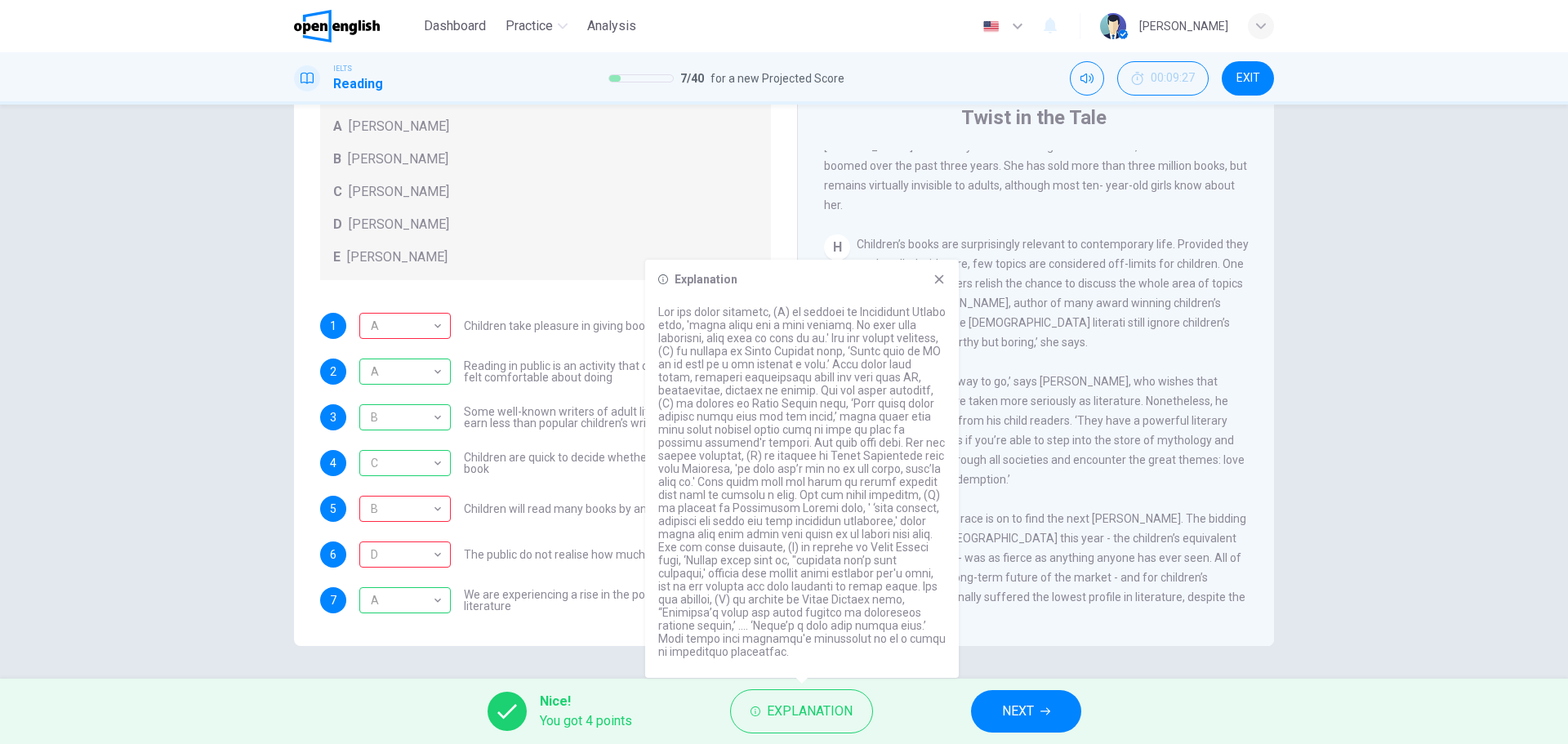 scroll, scrollTop: 76, scrollLeft: 0, axis: vertical 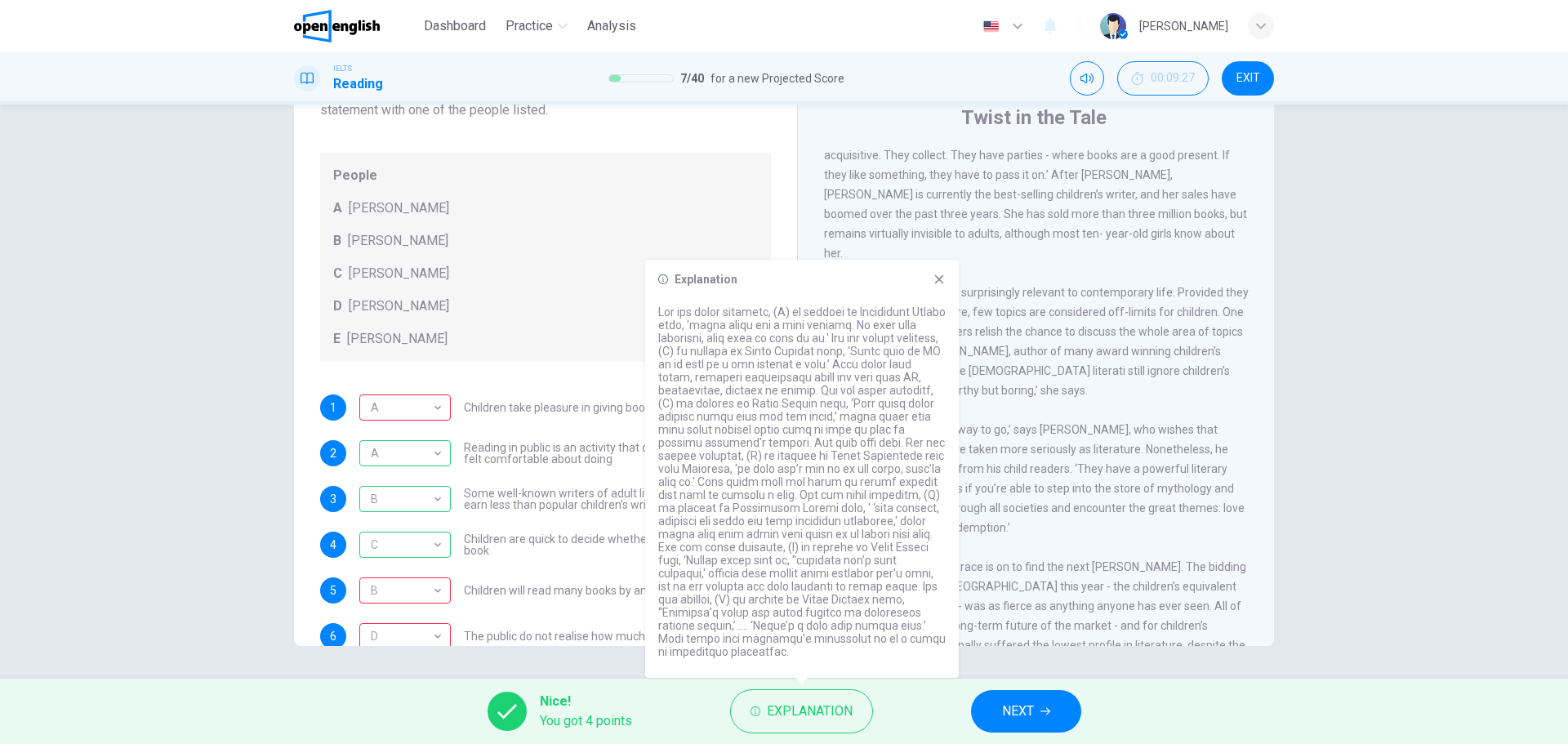 drag, startPoint x: 1271, startPoint y: 561, endPoint x: 1267, endPoint y: 535, distance: 26.30589 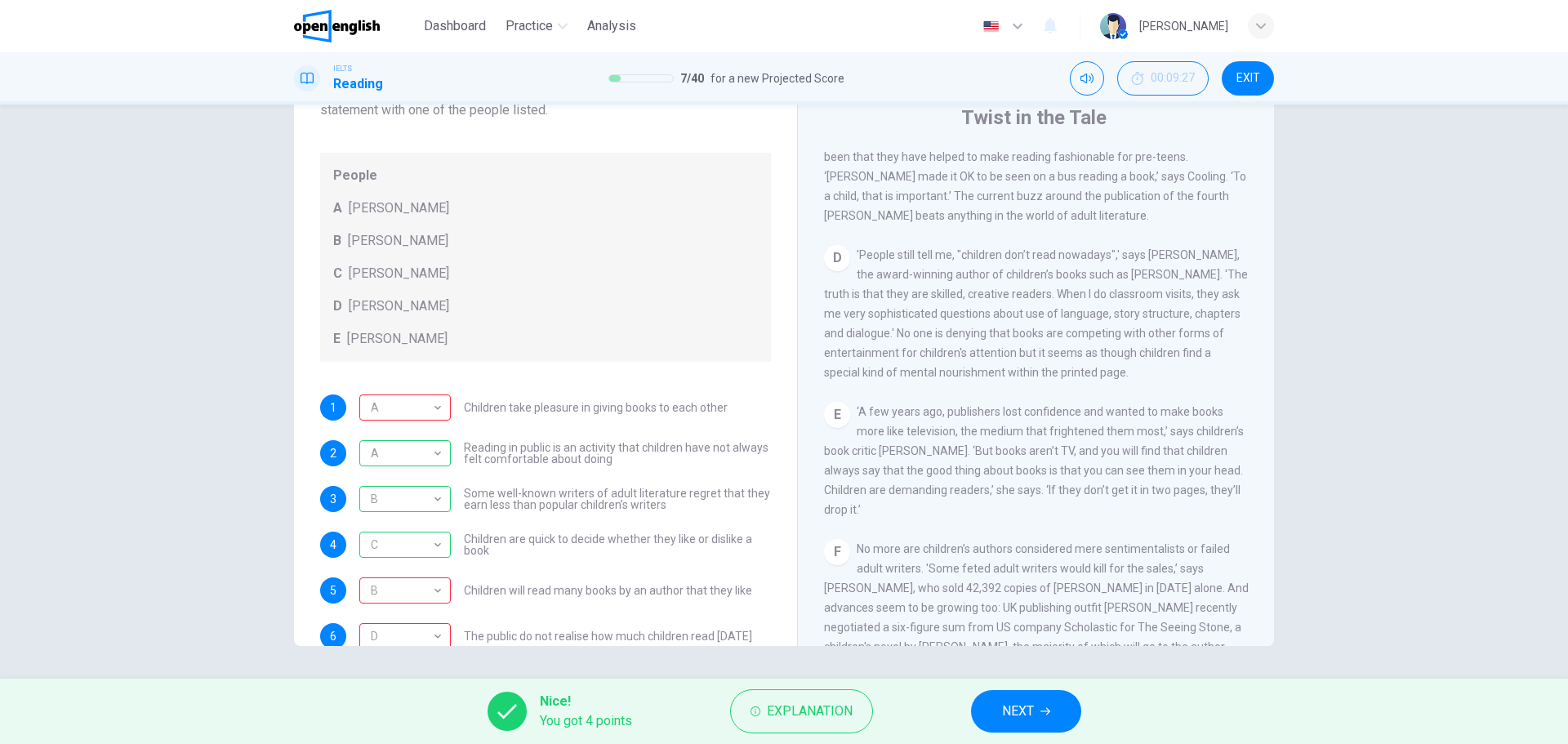 scroll, scrollTop: 690, scrollLeft: 0, axis: vertical 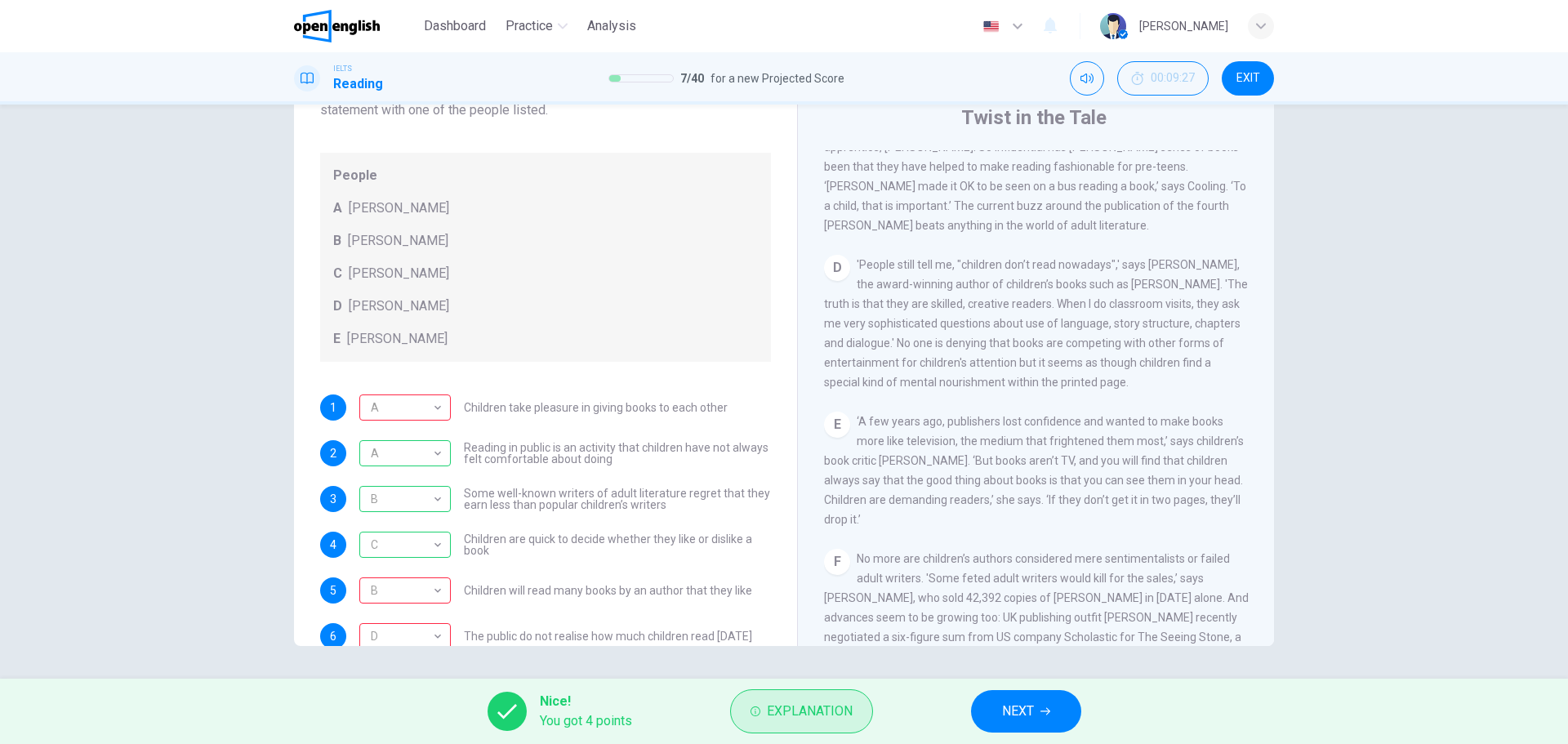 click on "Explanation" at bounding box center (809, 711) 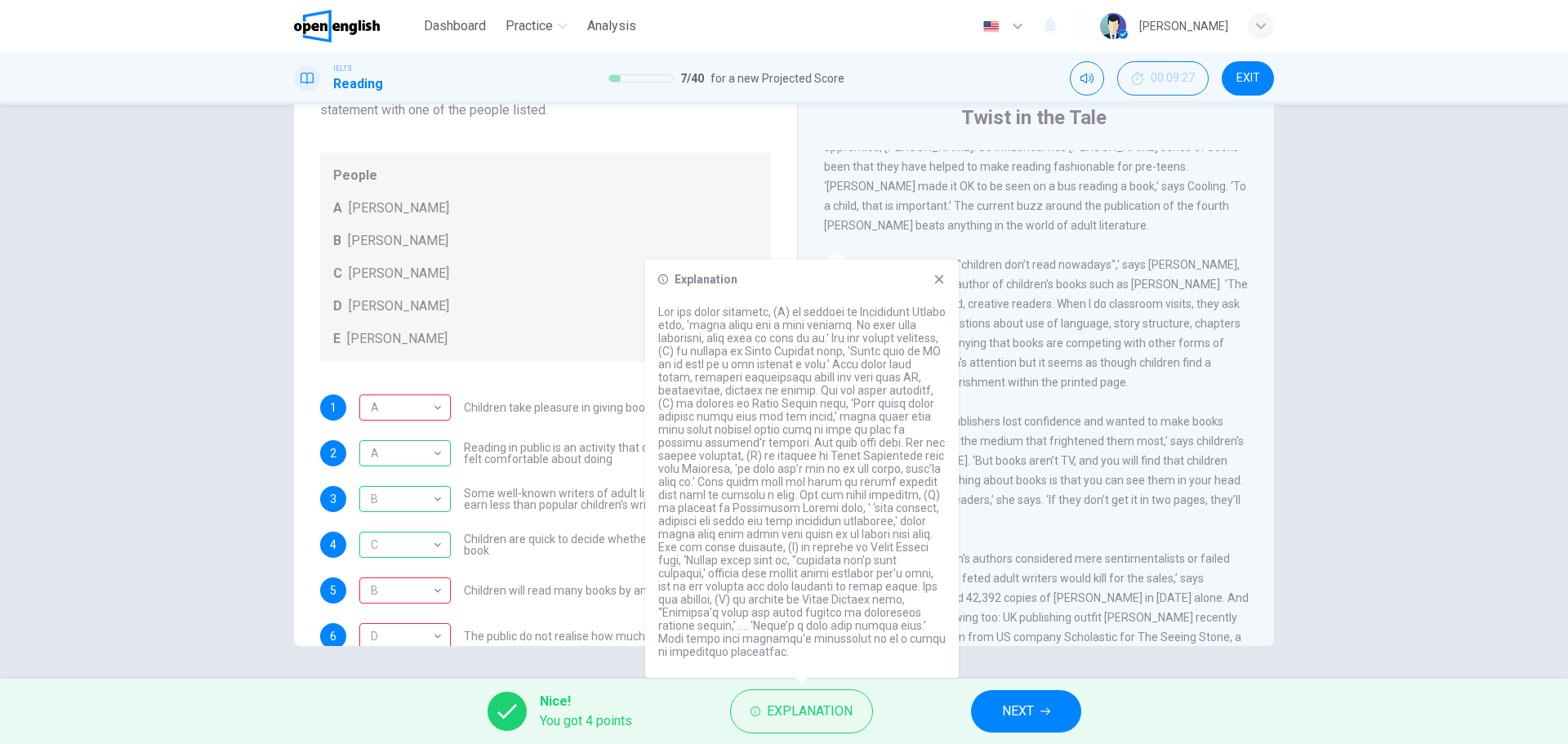 scroll, scrollTop: 158, scrollLeft: 0, axis: vertical 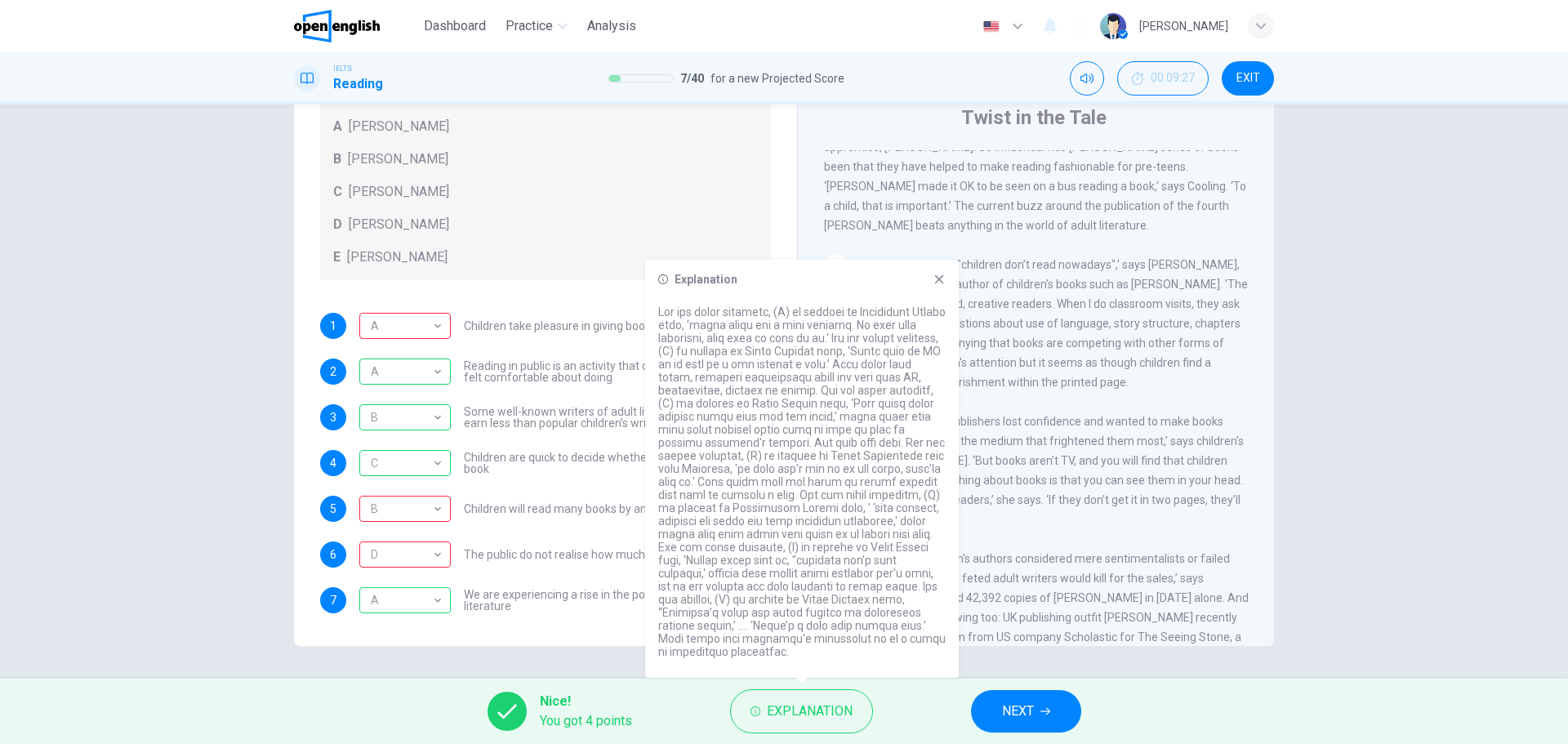 click on "Some well-known writers of adult literature regret that they earn less than popular children’s writers" at bounding box center (617, 417) 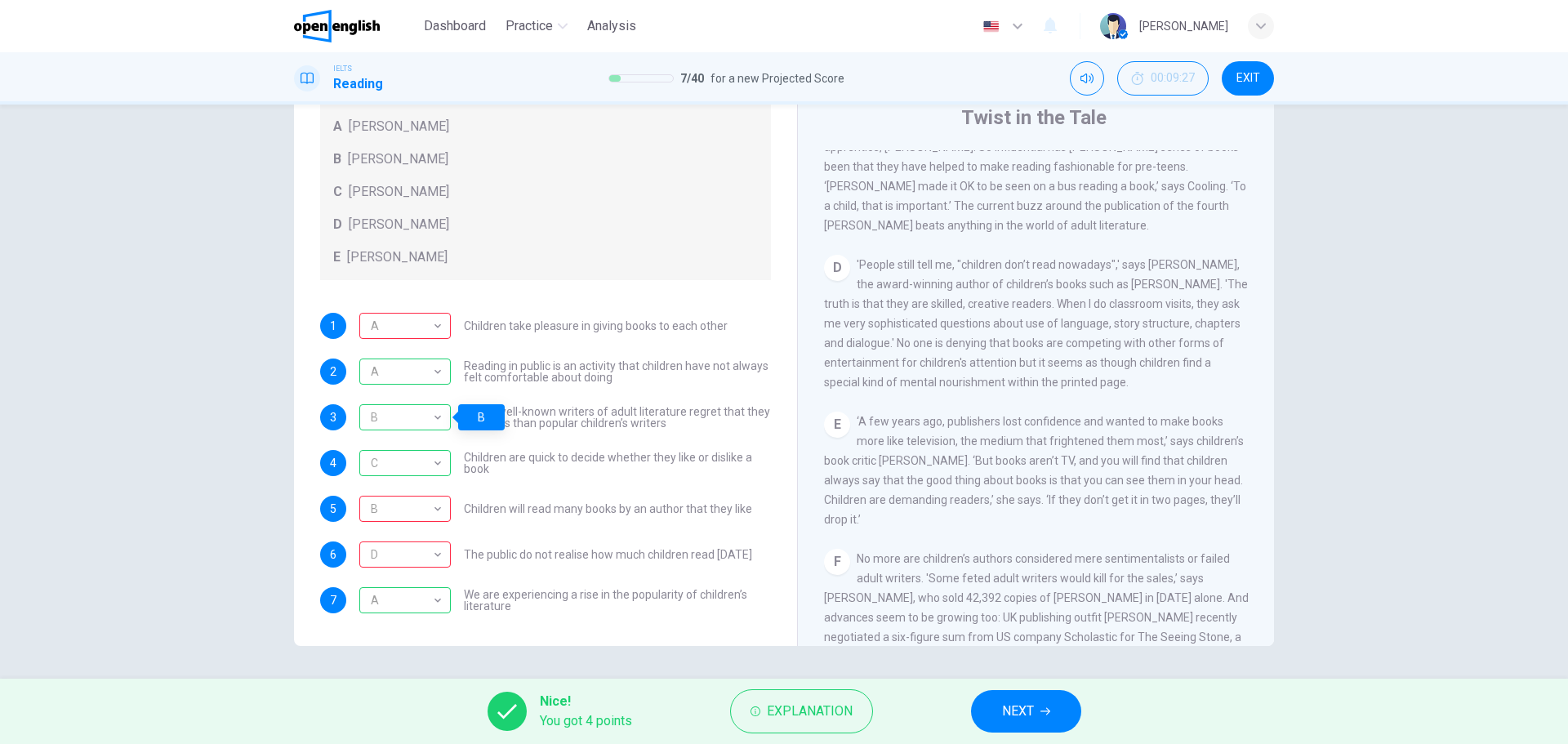 click on "Some well-known writers of adult literature regret that they earn less than popular children’s writers" at bounding box center [617, 417] 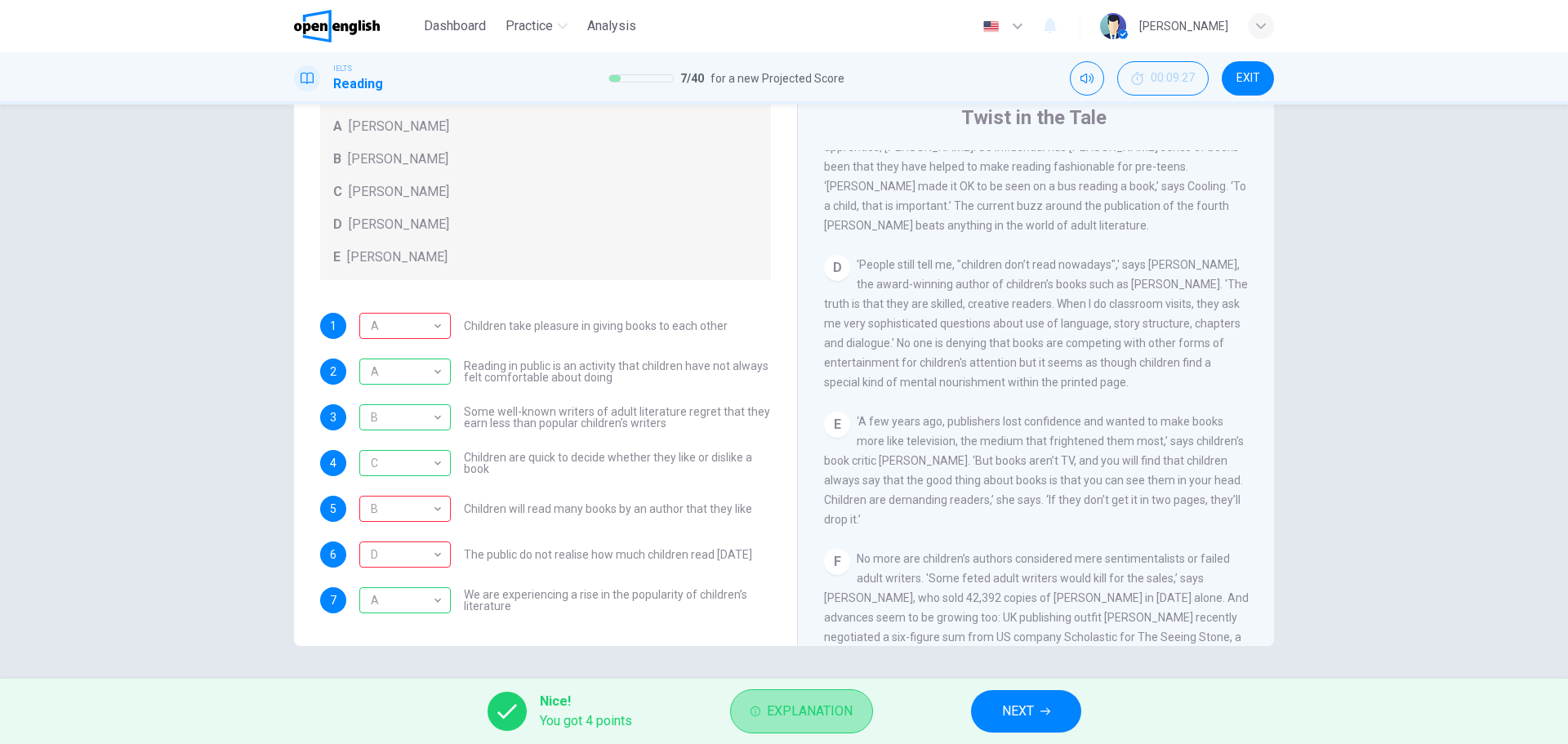 click on "Explanation" at bounding box center (809, 711) 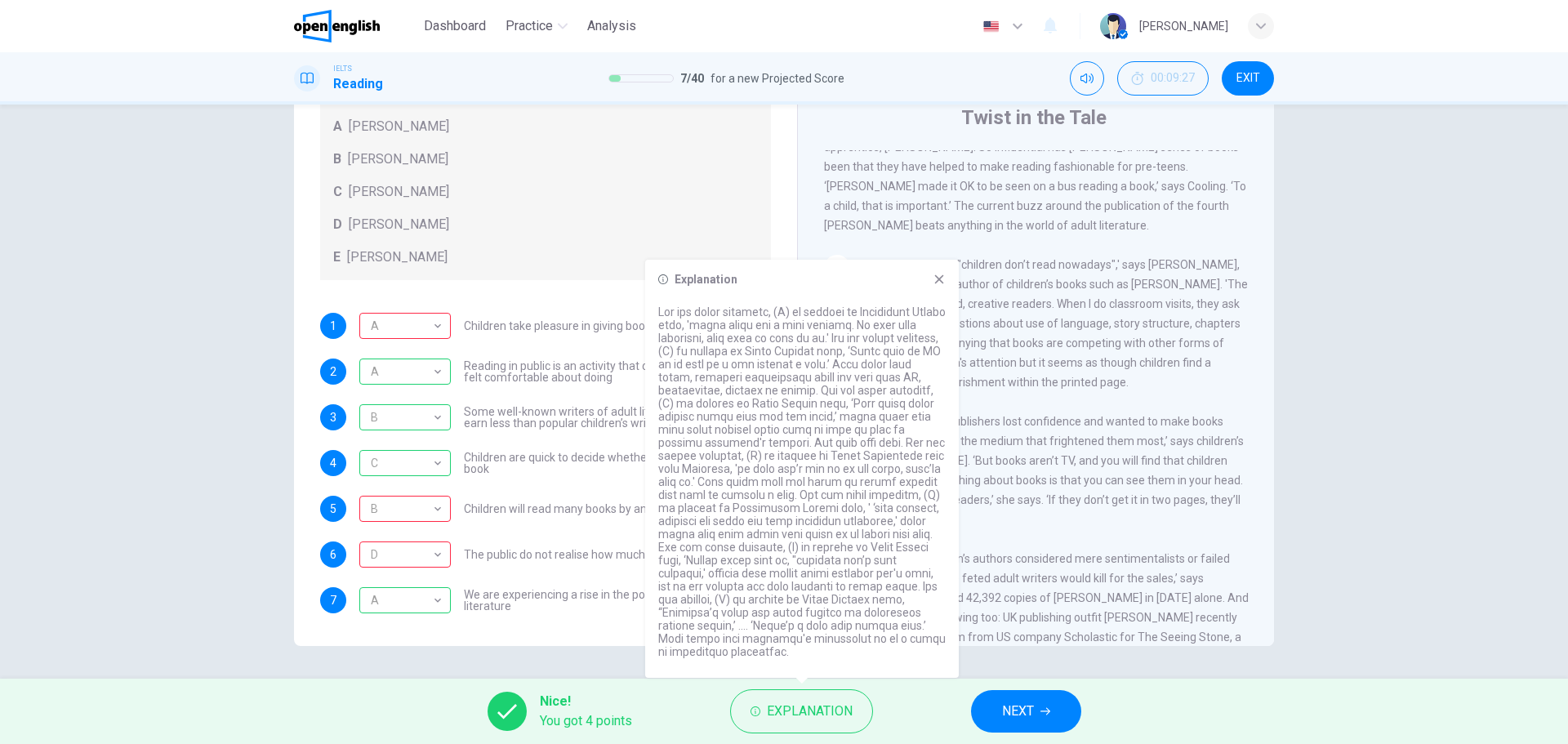 drag, startPoint x: 620, startPoint y: 594, endPoint x: 633, endPoint y: 595, distance: 13.0384 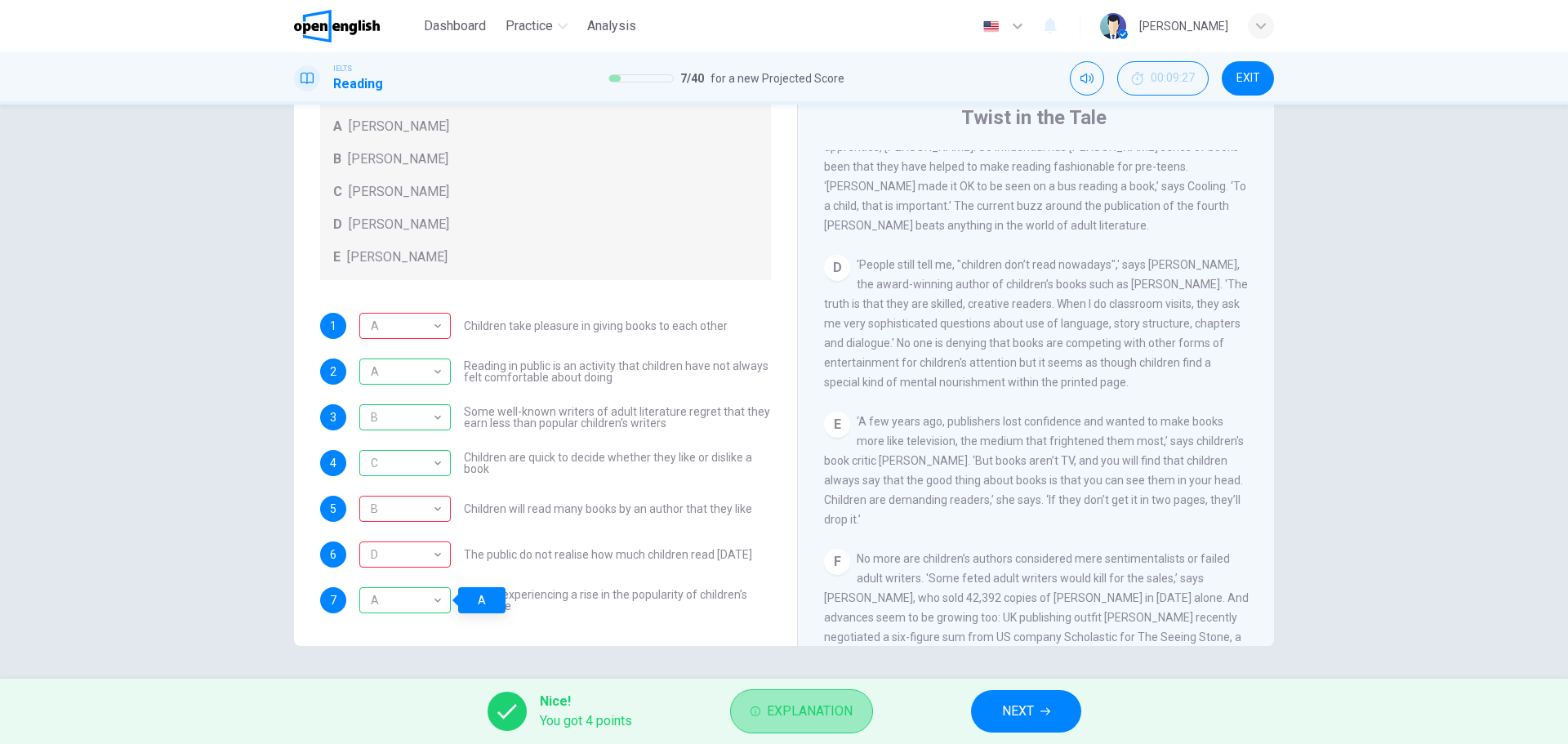 click on "Explanation" at bounding box center [801, 711] 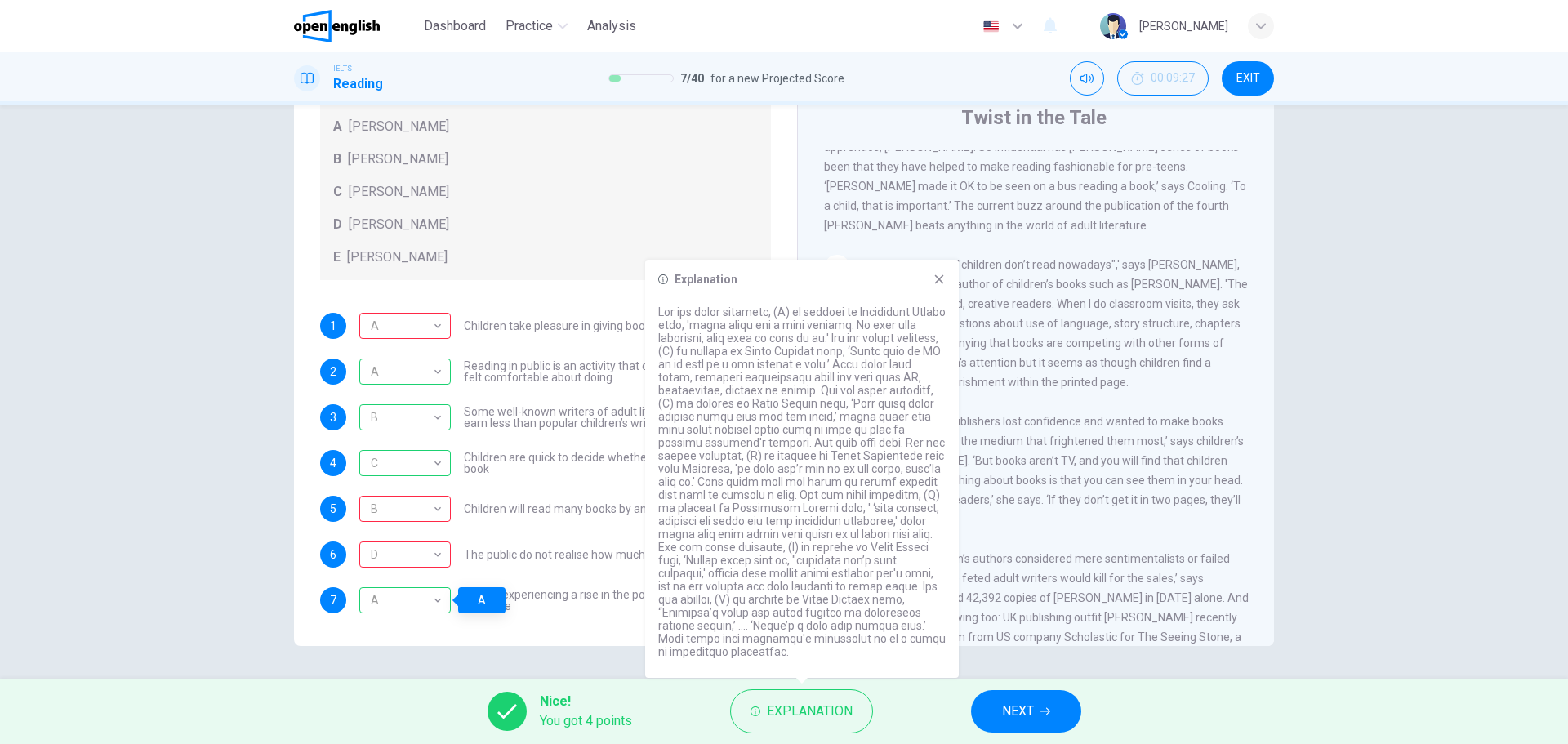 click on "D * ​ The public do not realise how much children read [DATE]" at bounding box center [555, 555] 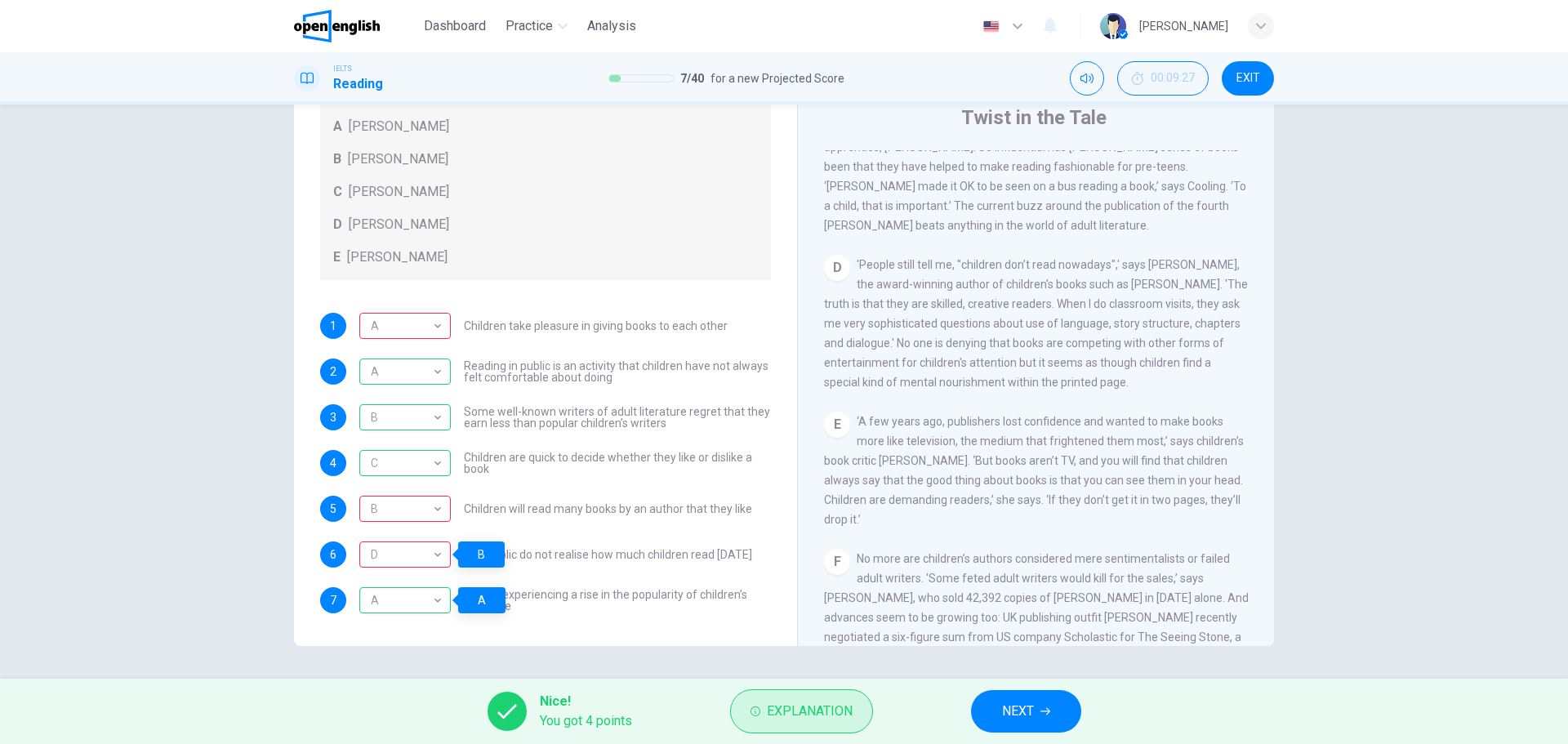 click on "Explanation" at bounding box center [809, 711] 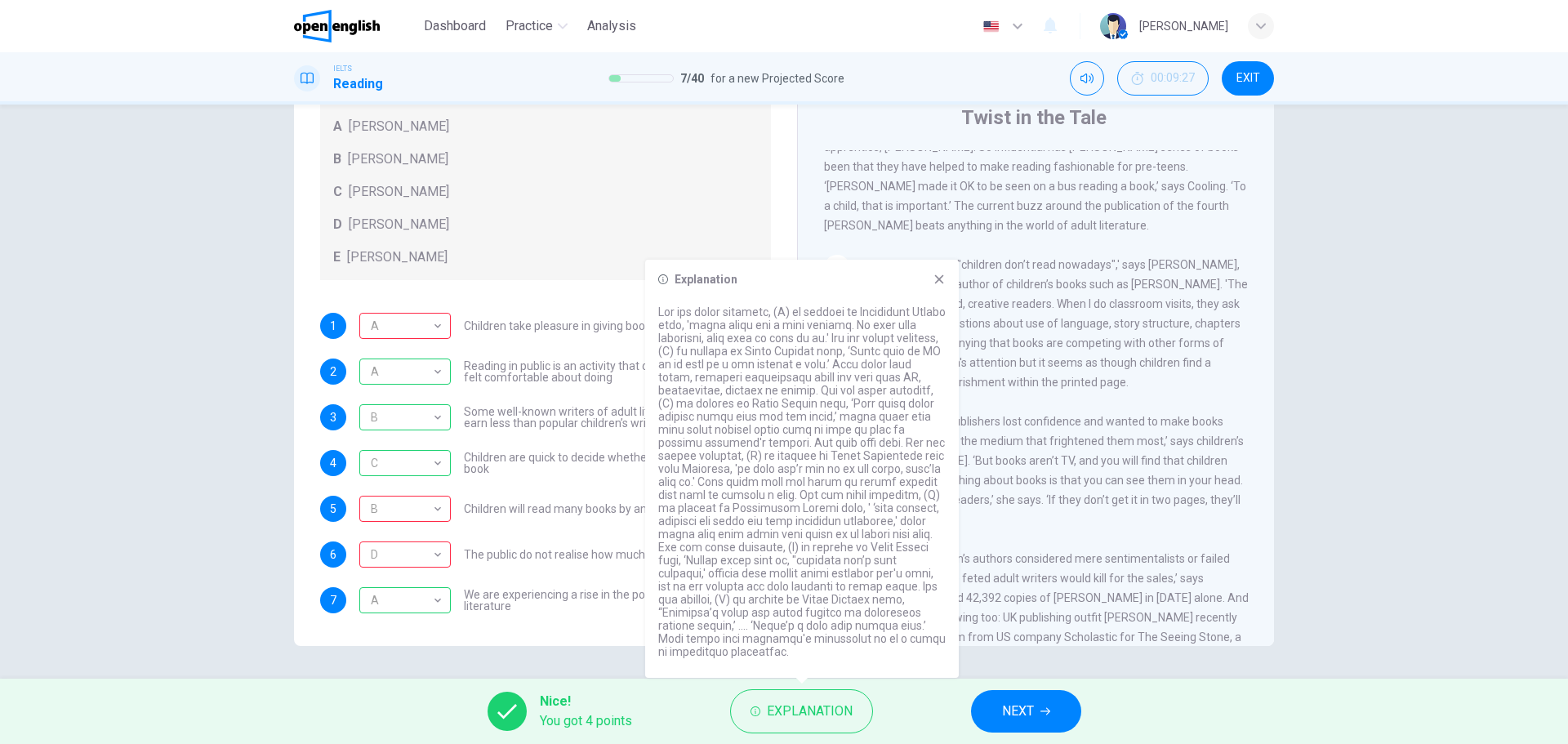 click on "1 A * ​ Children take pleasure in giving books to each other 2 A * ​ Reading in public is an activity that children have not always felt comfortable about doing 3 B * ​ Some well-known writers of adult literature regret that they earn less than popular children’s writers 4 C * ​ Children are quick to decide whether they like or dislike a book 5 B * ​ Children will read many books by an author that they like 6 D * ​ The public do not realise how much children read [DATE] 7 A * ​ We are experiencing a rise in the popularity of children’s literature" at bounding box center [546, 463] 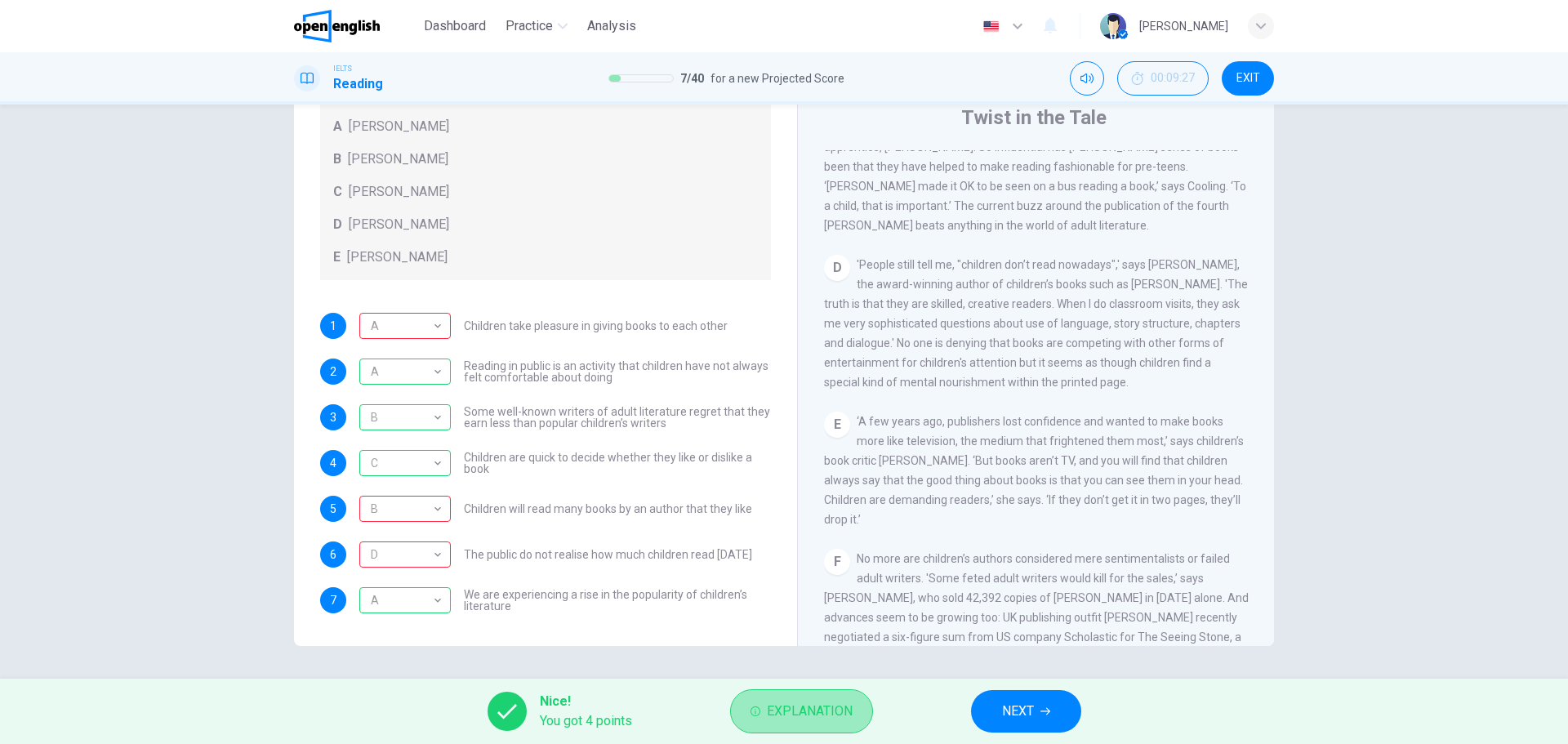click on "Explanation" at bounding box center [801, 711] 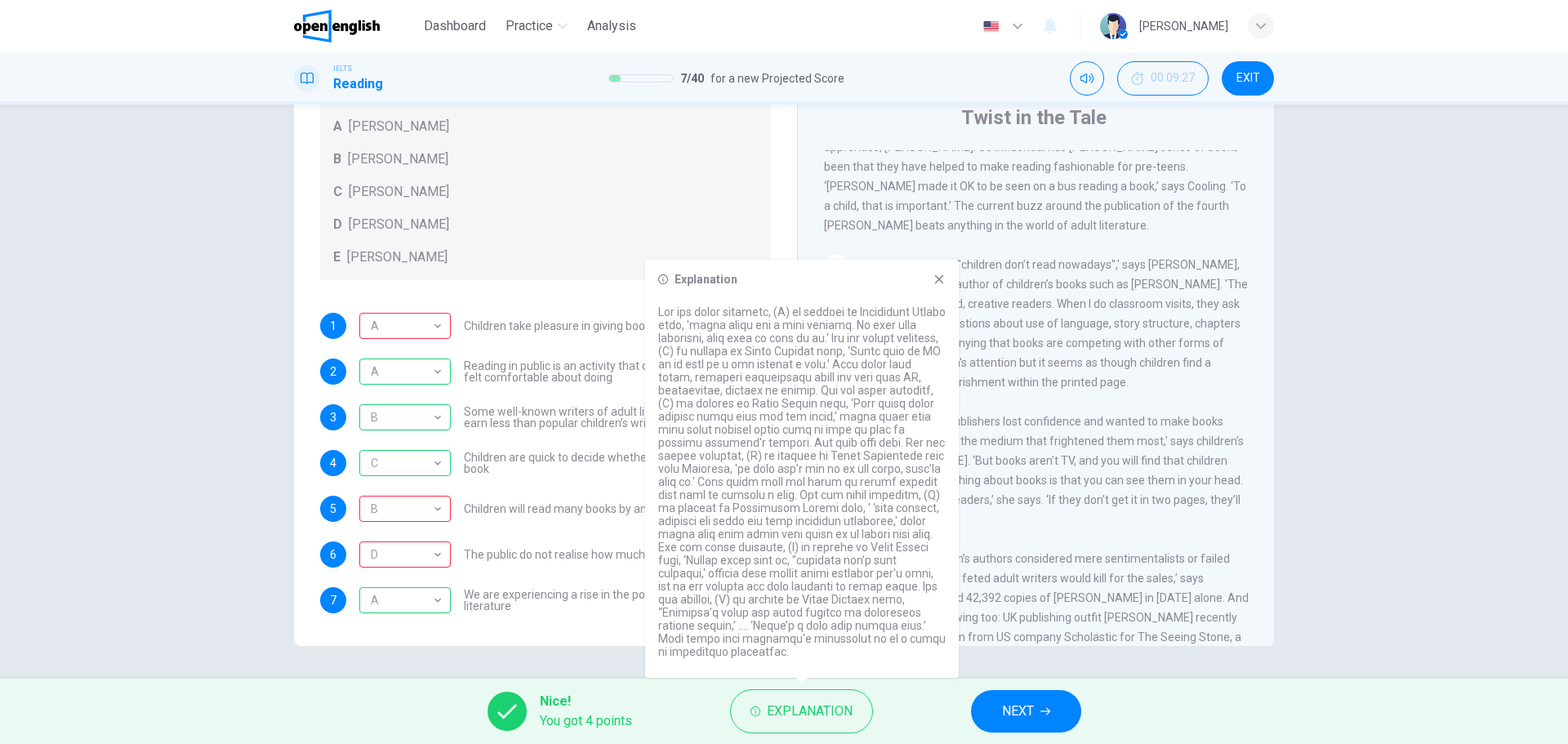 click on "‘A few years ago, publishers lost confidence and wanted to make books more like television, the medium that frightened them most,’ says children’s book critic [PERSON_NAME]. ‘But books aren’t TV, and you will find that children always say that the good thing about books is that you can see them in your head. Children are demanding readers,’ she says. ‘If they don’t get it in two pages, they’ll drop it.’" at bounding box center (1034, 470) 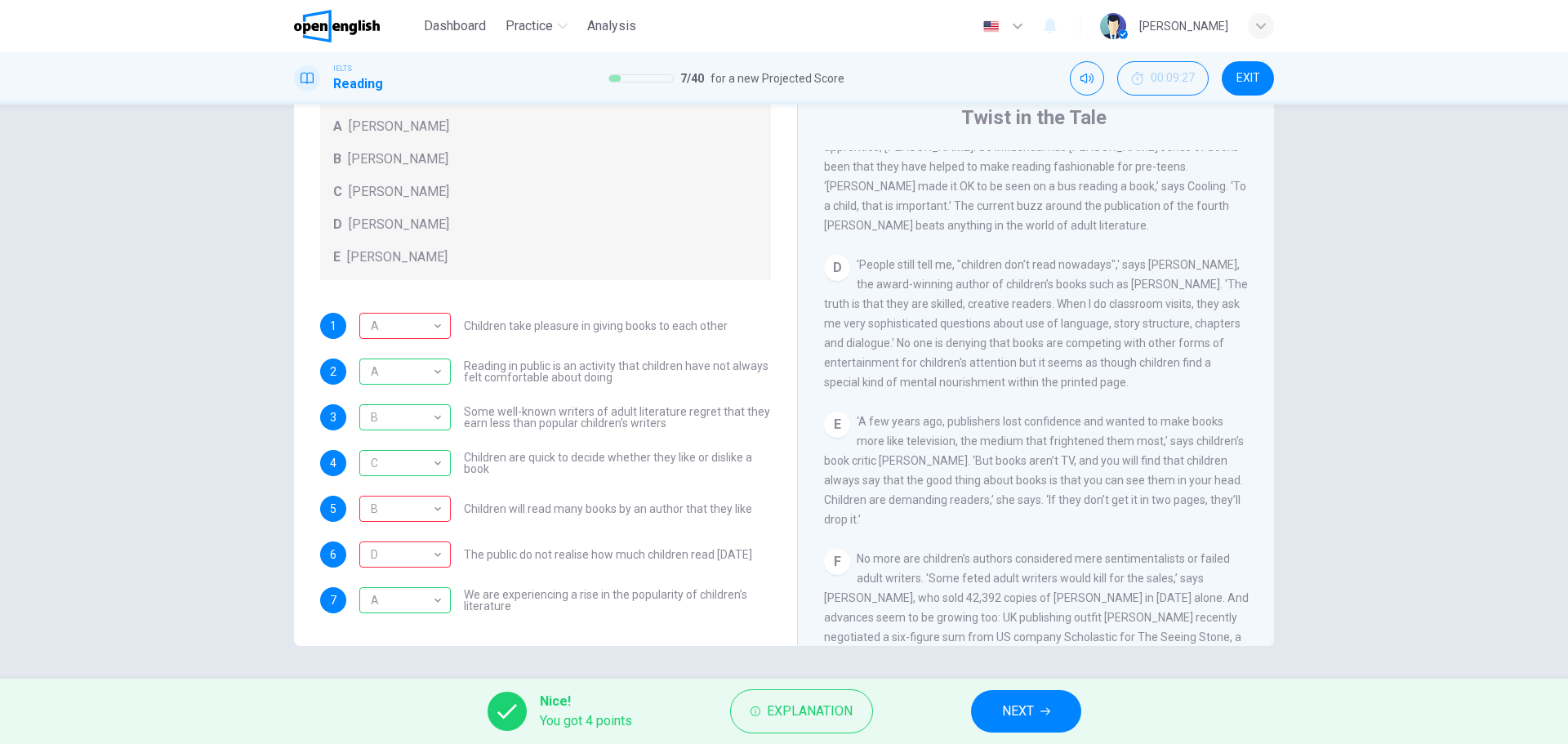 drag, startPoint x: 856, startPoint y: 161, endPoint x: 1002, endPoint y: 222, distance: 158.2308 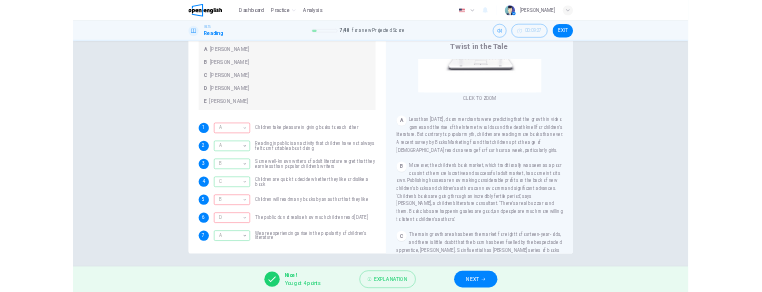 scroll, scrollTop: 345, scrollLeft: 0, axis: vertical 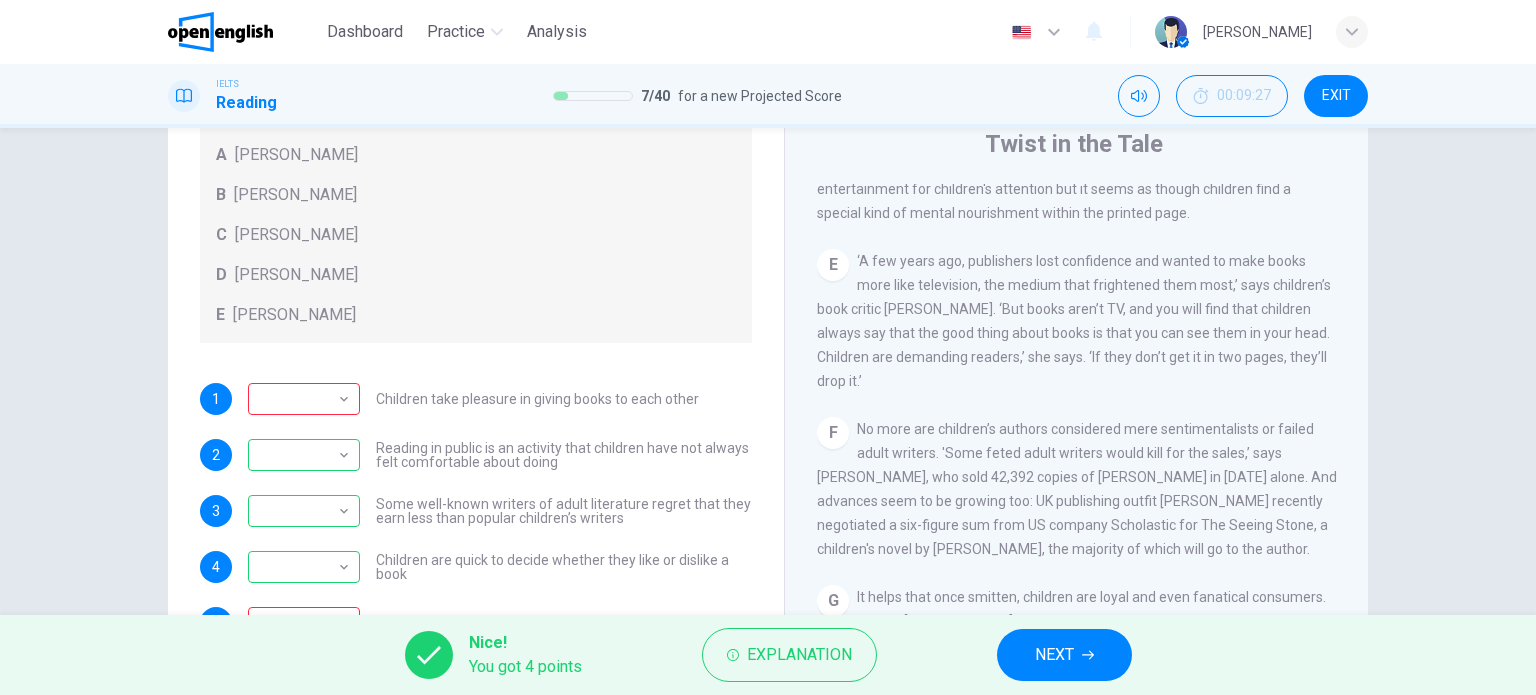 click on "NEXT" at bounding box center [1064, 655] 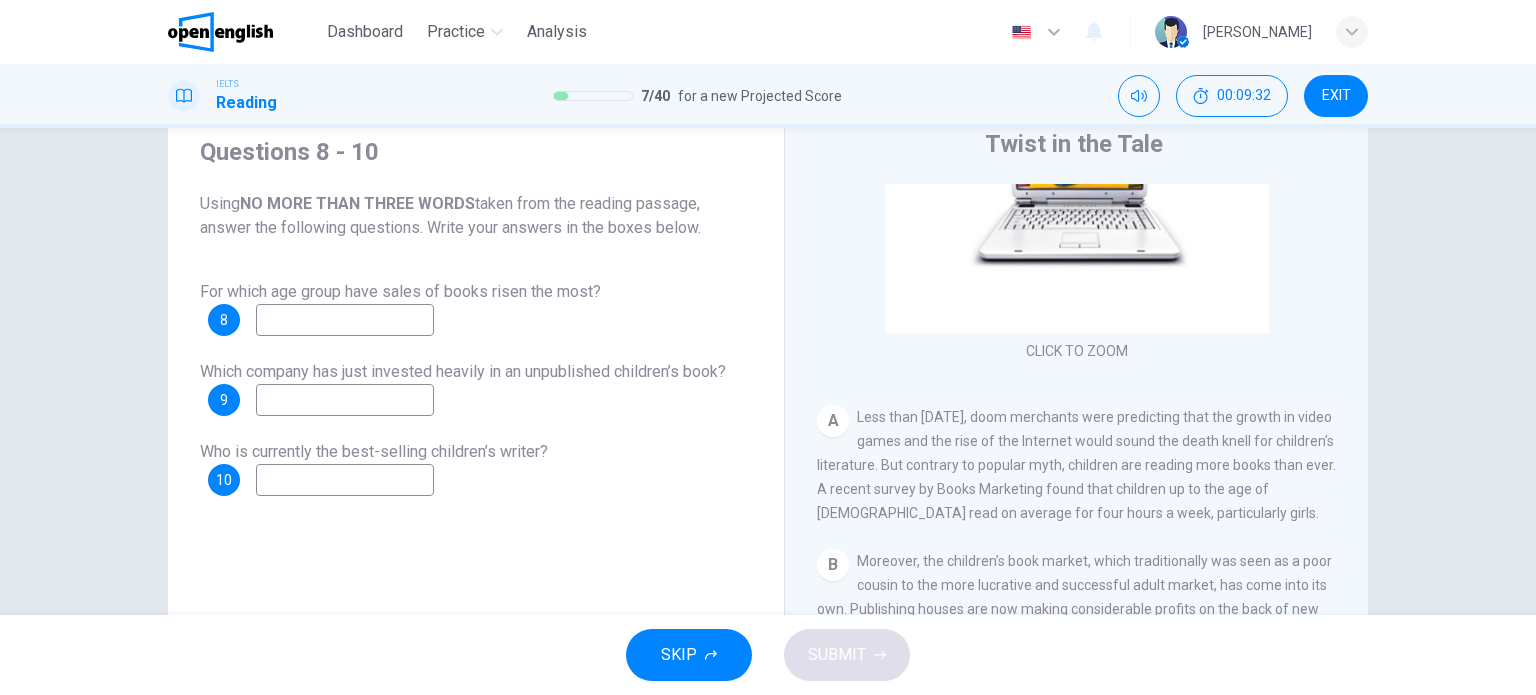 scroll, scrollTop: 300, scrollLeft: 0, axis: vertical 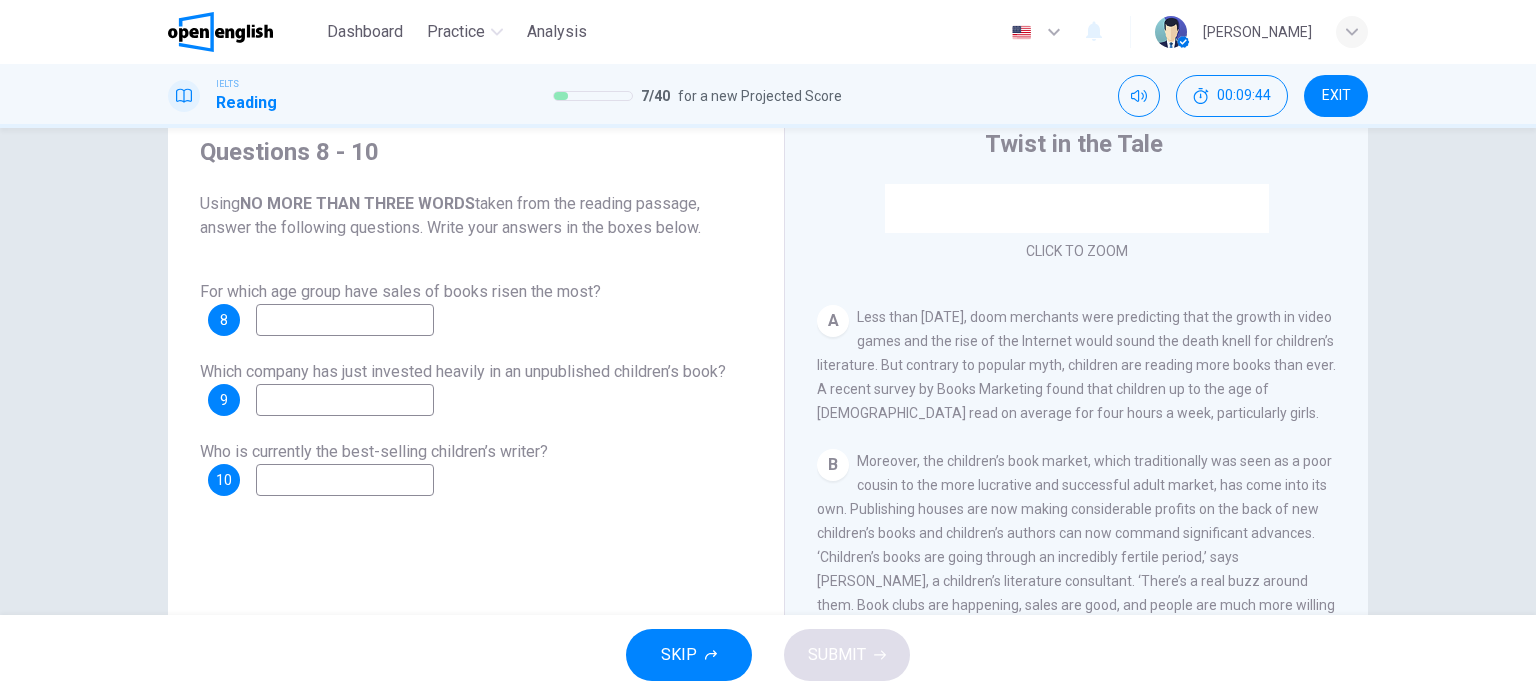 click on "For which age group have sales of books risen the most?" at bounding box center [400, 291] 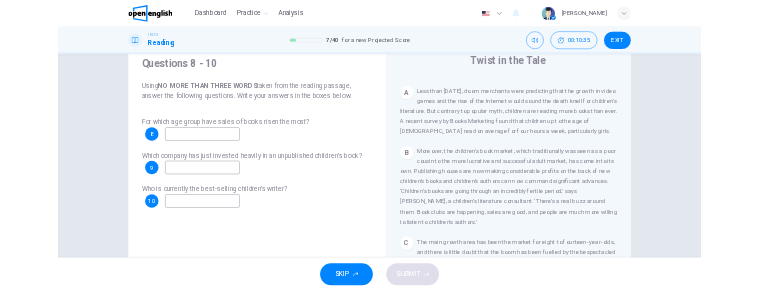 scroll, scrollTop: 600, scrollLeft: 0, axis: vertical 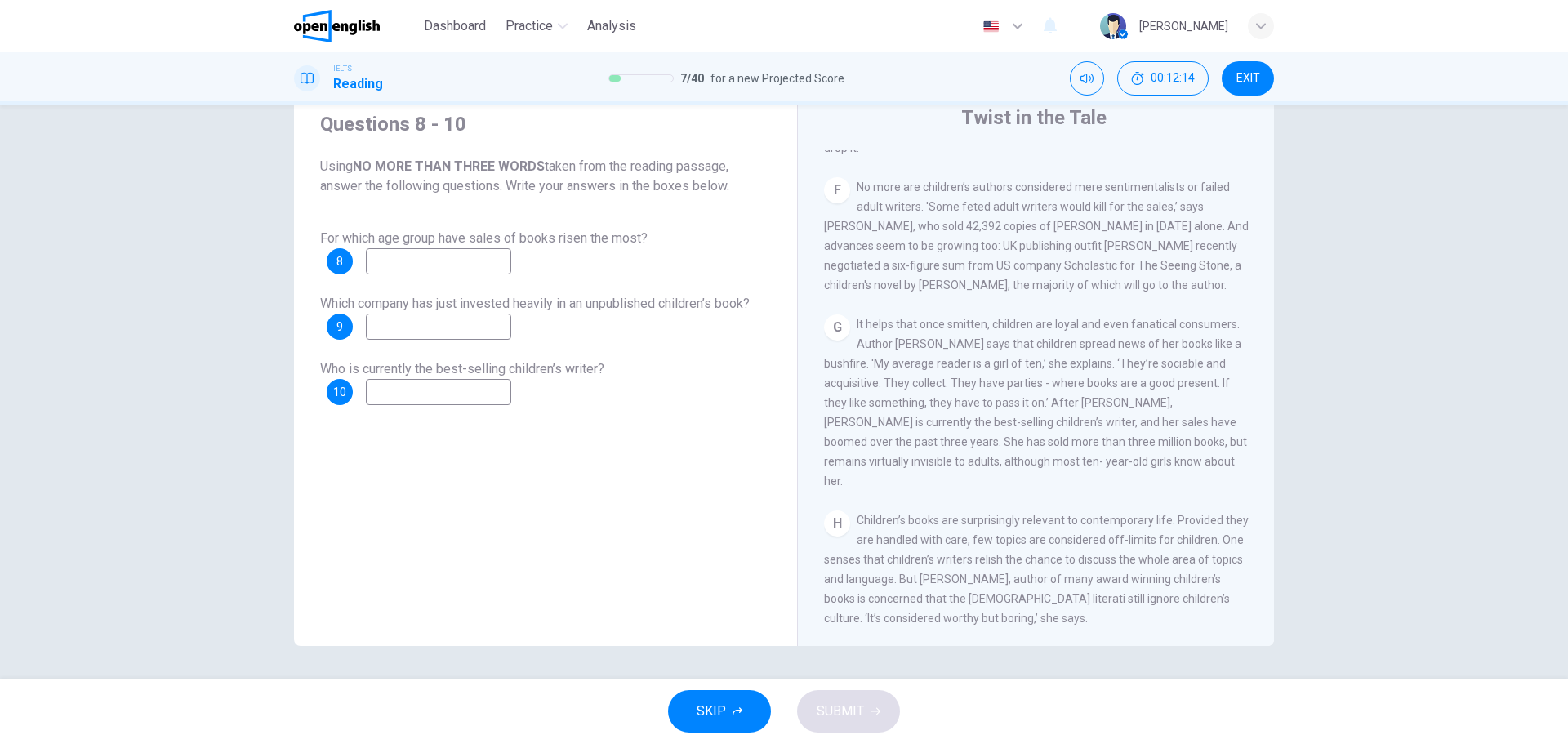 click on "Questions 8 - 10 Using  NO MORE THAN THREE WORDS  taken from the reading passage, answer the following questions.
Write your answers in the boxes below. For which age group have sales of books risen the most?  8 Which company has just invested heavily in an unpublished children’s book?  9 Who is currently the best-selling children’s writer?  10" at bounding box center (546, 258) 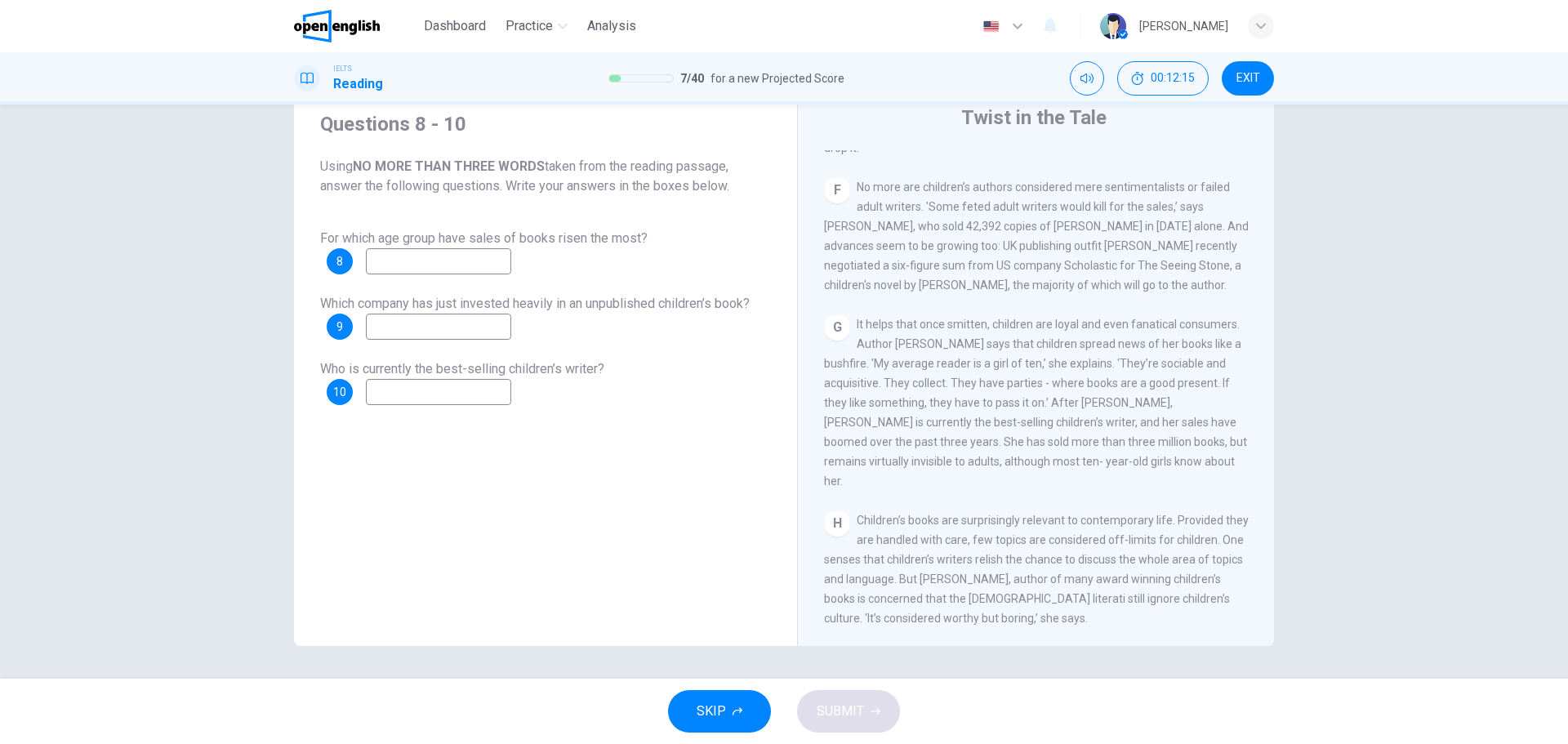 click at bounding box center [439, 392] 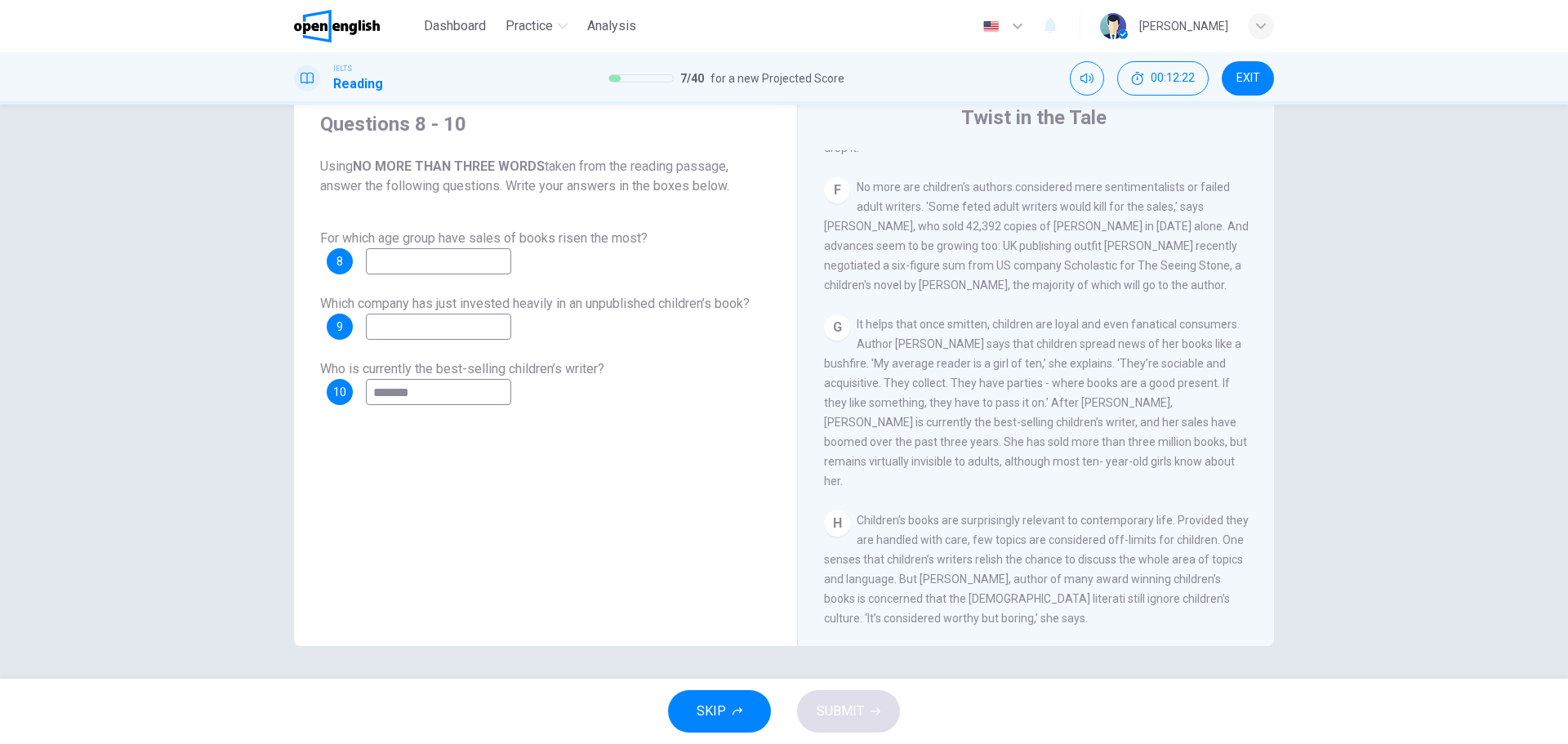click at bounding box center [439, 327] 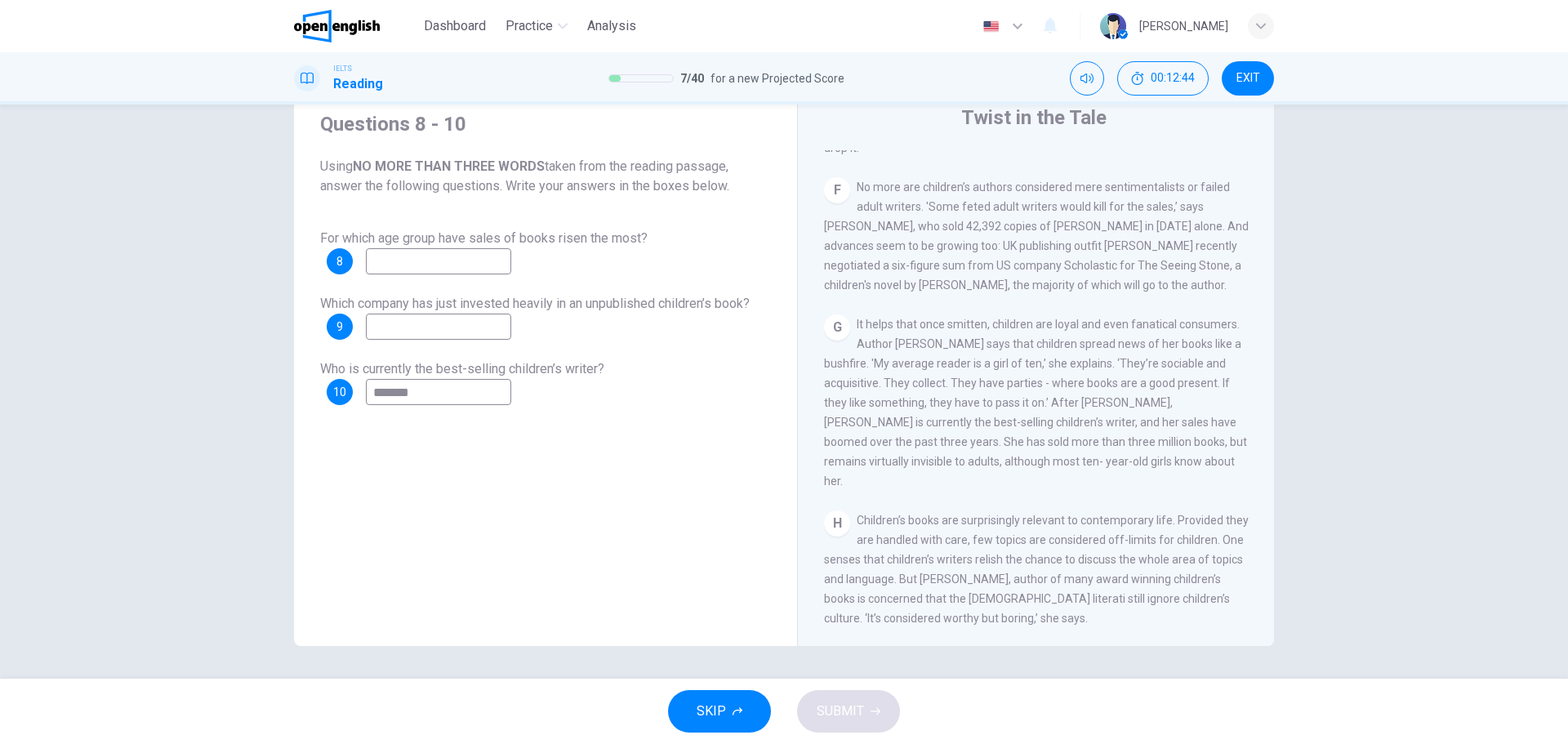 drag, startPoint x: 1185, startPoint y: 294, endPoint x: 1251, endPoint y: 341, distance: 81.02469 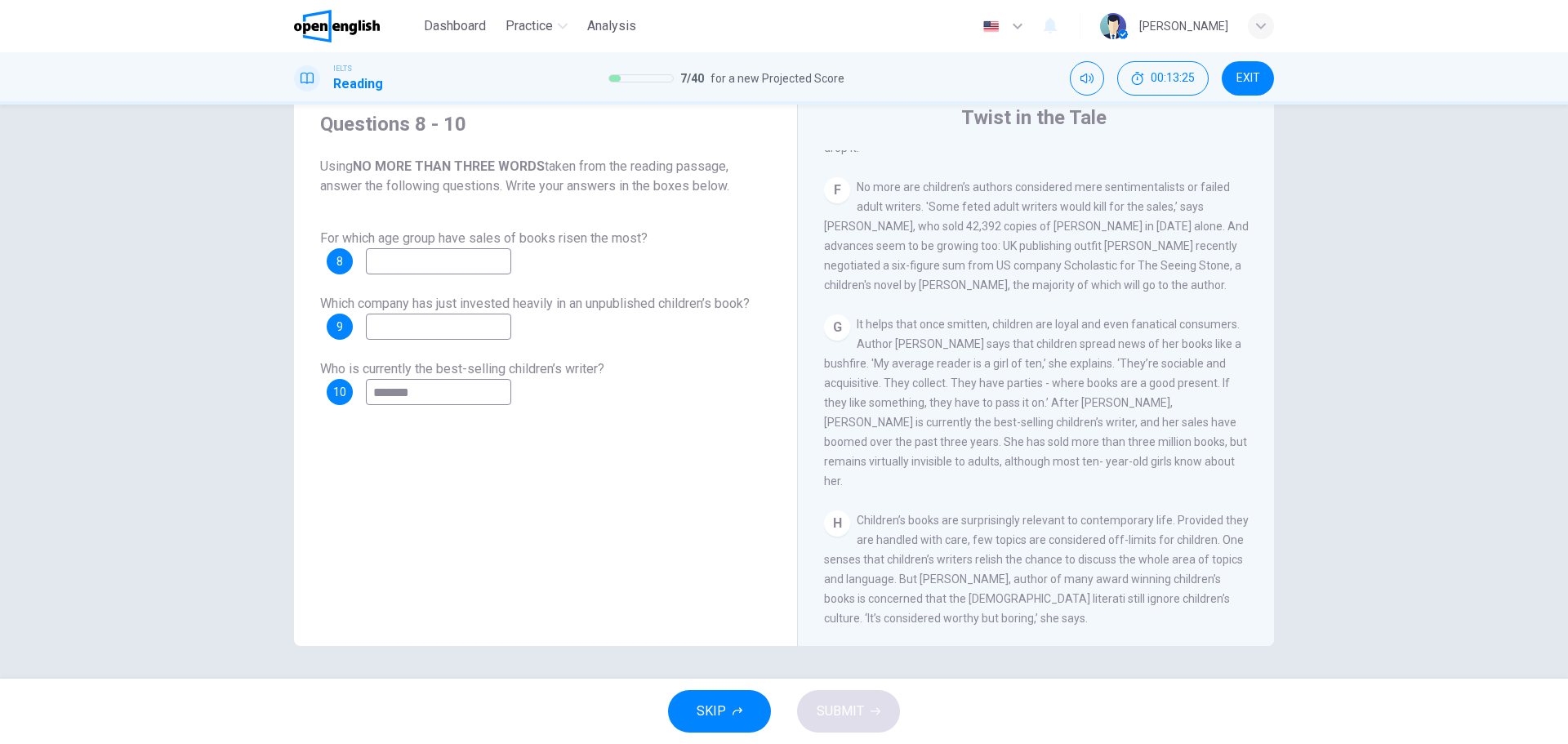 click on "*******" at bounding box center (439, 392) 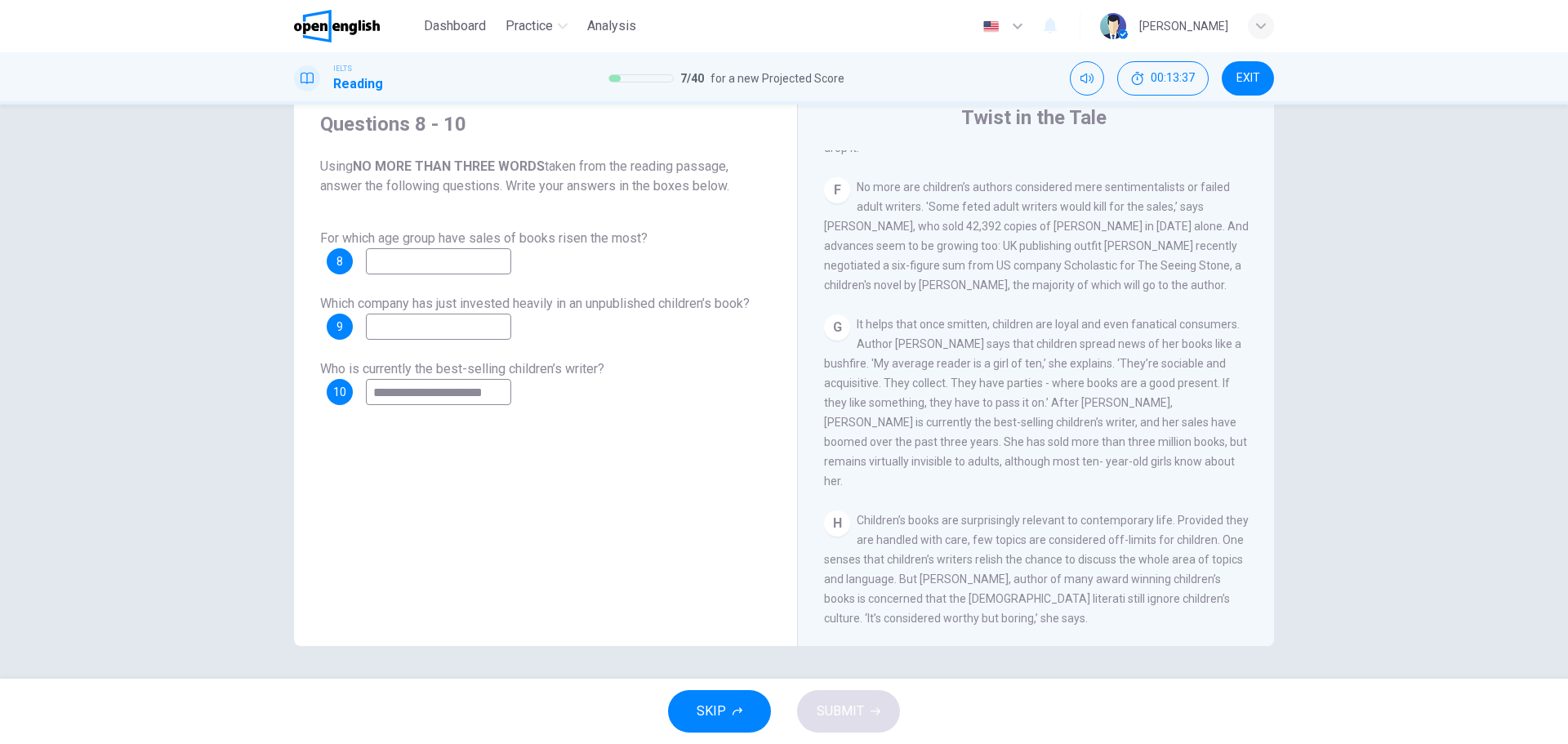 type on "**********" 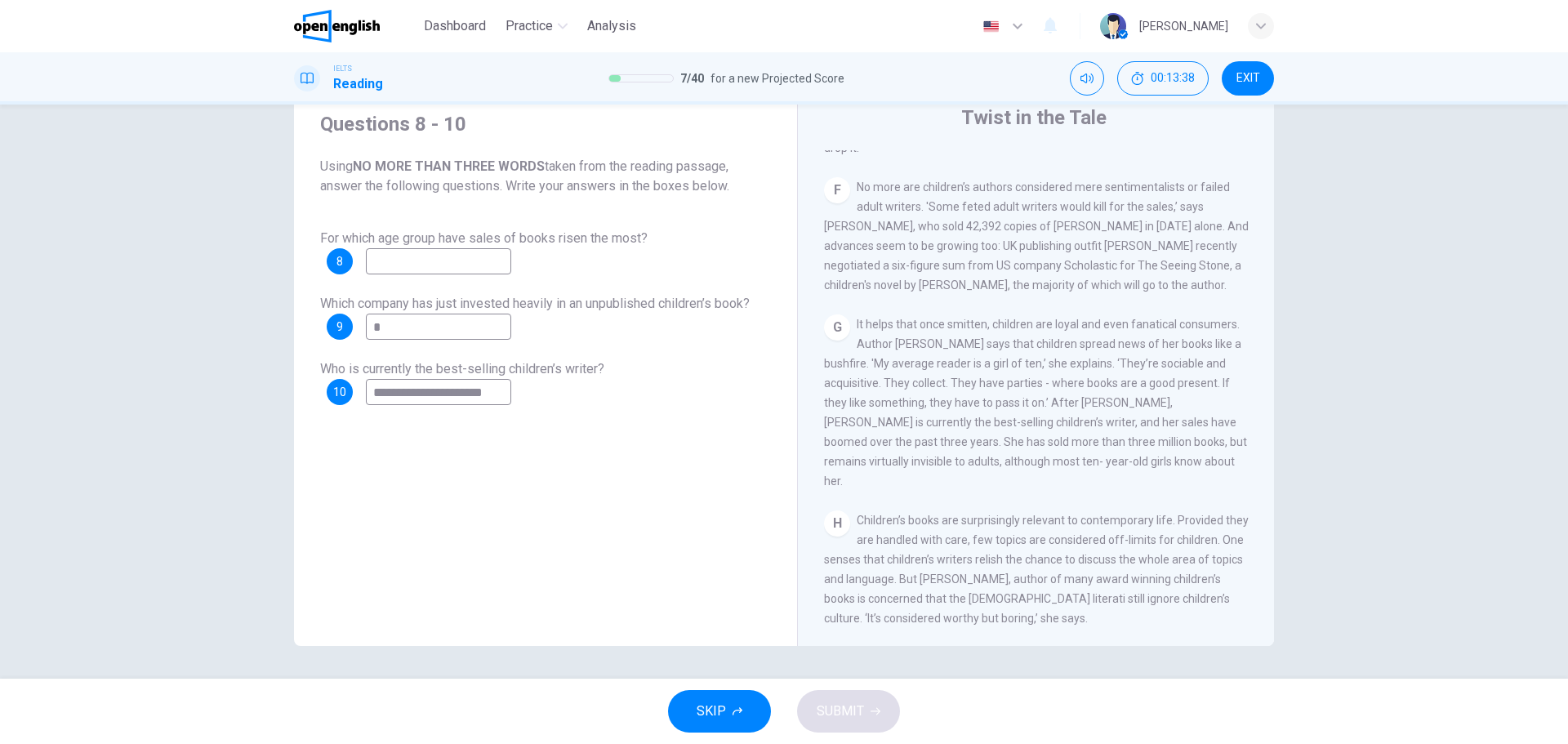 type on "*" 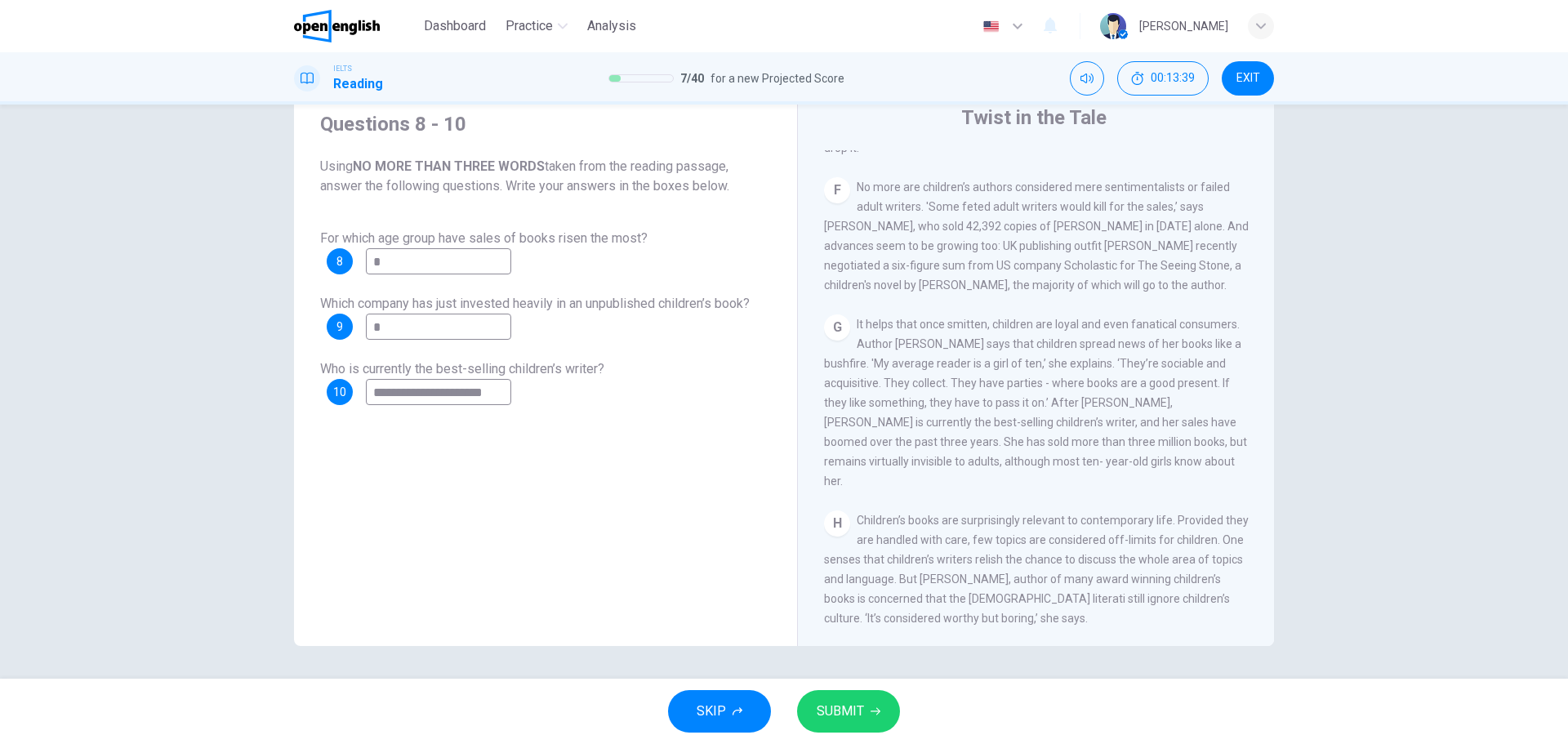 type on "*" 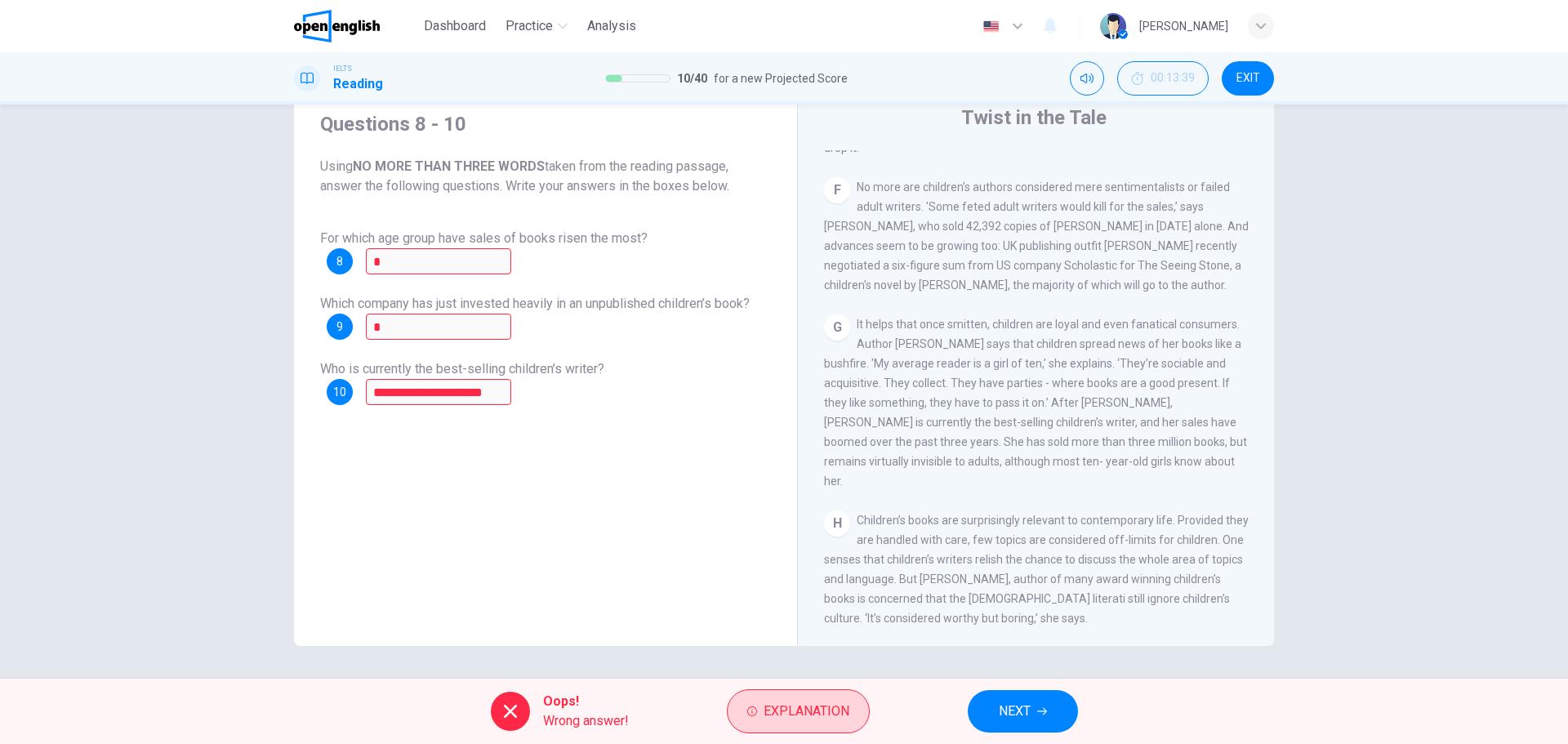 click on "Explanation" at bounding box center [806, 711] 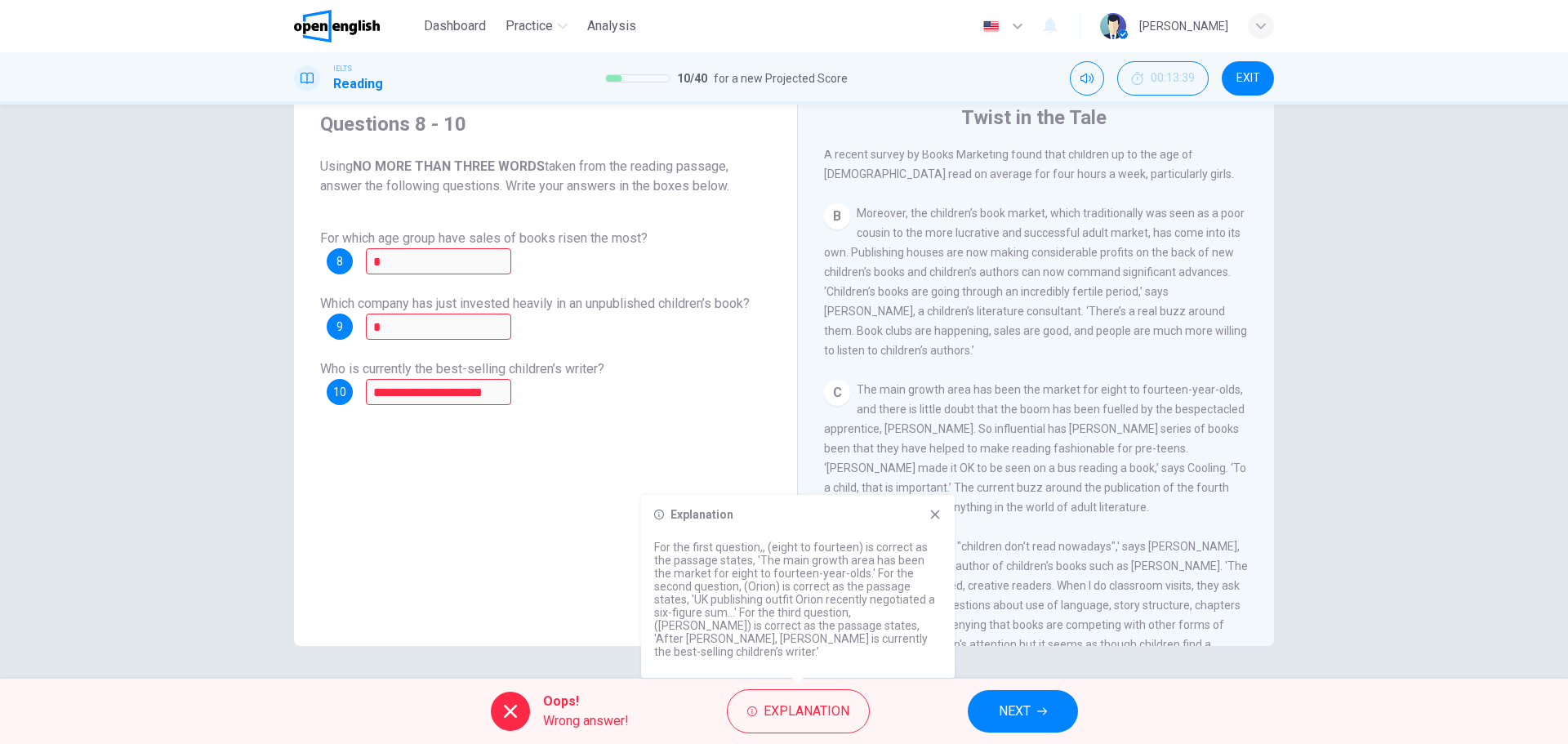 scroll, scrollTop: 245, scrollLeft: 0, axis: vertical 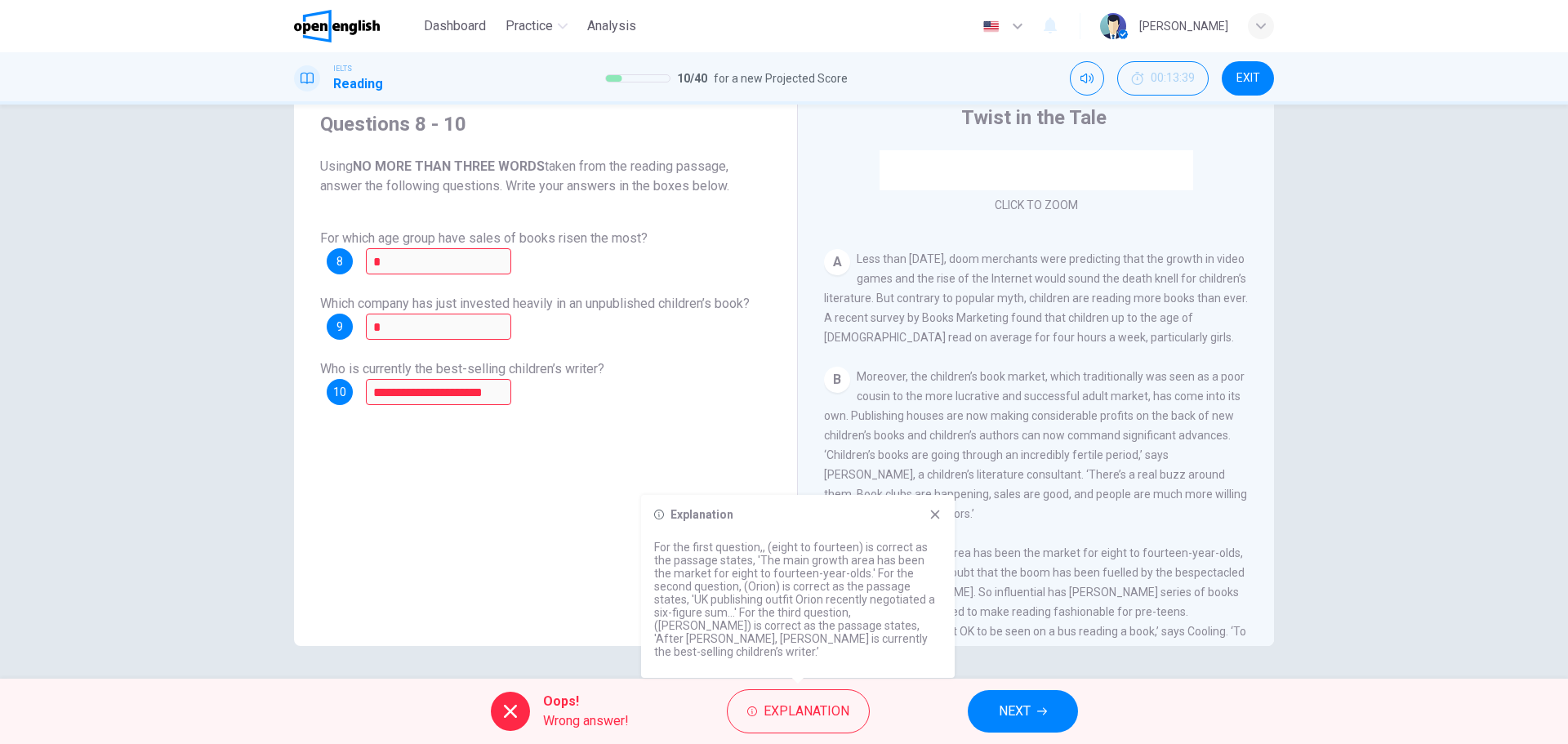click 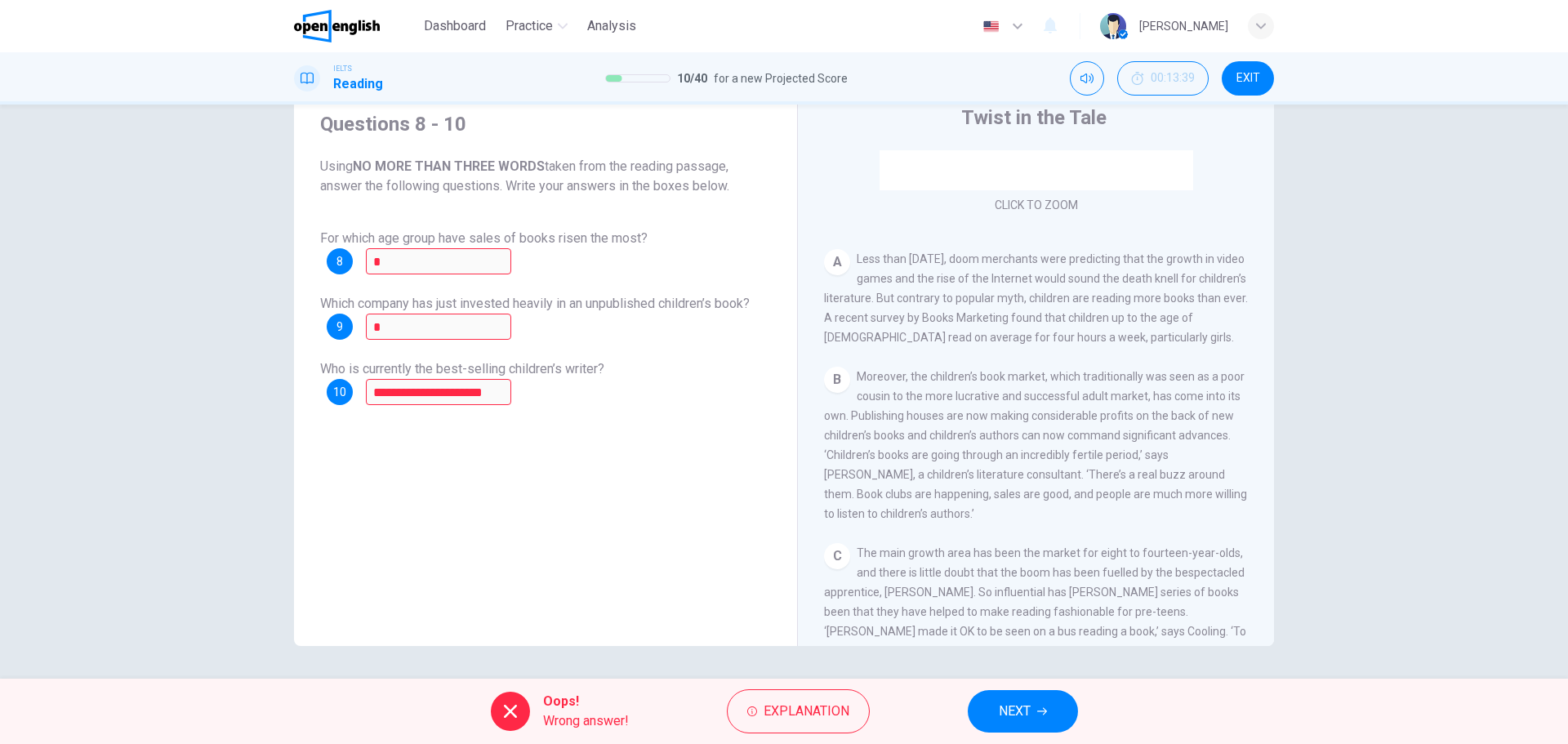 click on "CLICK TO ZOOM Click to Zoom A Less than [DATE], doom merchants were predicting that the growth in video games and the rise of the Internet would sound the death knell for children’s literature. But contrary to popular myth, children are reading more books than ever. A recent survey by Books Marketing found that children up to the age of [DEMOGRAPHIC_DATA] read on average for four hours a week, particularly girls. B Moreover, the children’s book market, which traditionally was seen as a poor cousin to the more lucrative and successful adult market, has come into its own. Publishing houses are now making considerable profits on the back of new children’s books and children’s authors can now command significant advances. ‘Children’s books are going through an incredibly fertile period,’ says [PERSON_NAME], a children’s literature consultant. ‘There’s a real buzz around them. Book clubs are happening, sales are good, and people are much more willing to listen to children’s authors.’ C D E F G H I" at bounding box center [1047, 398] 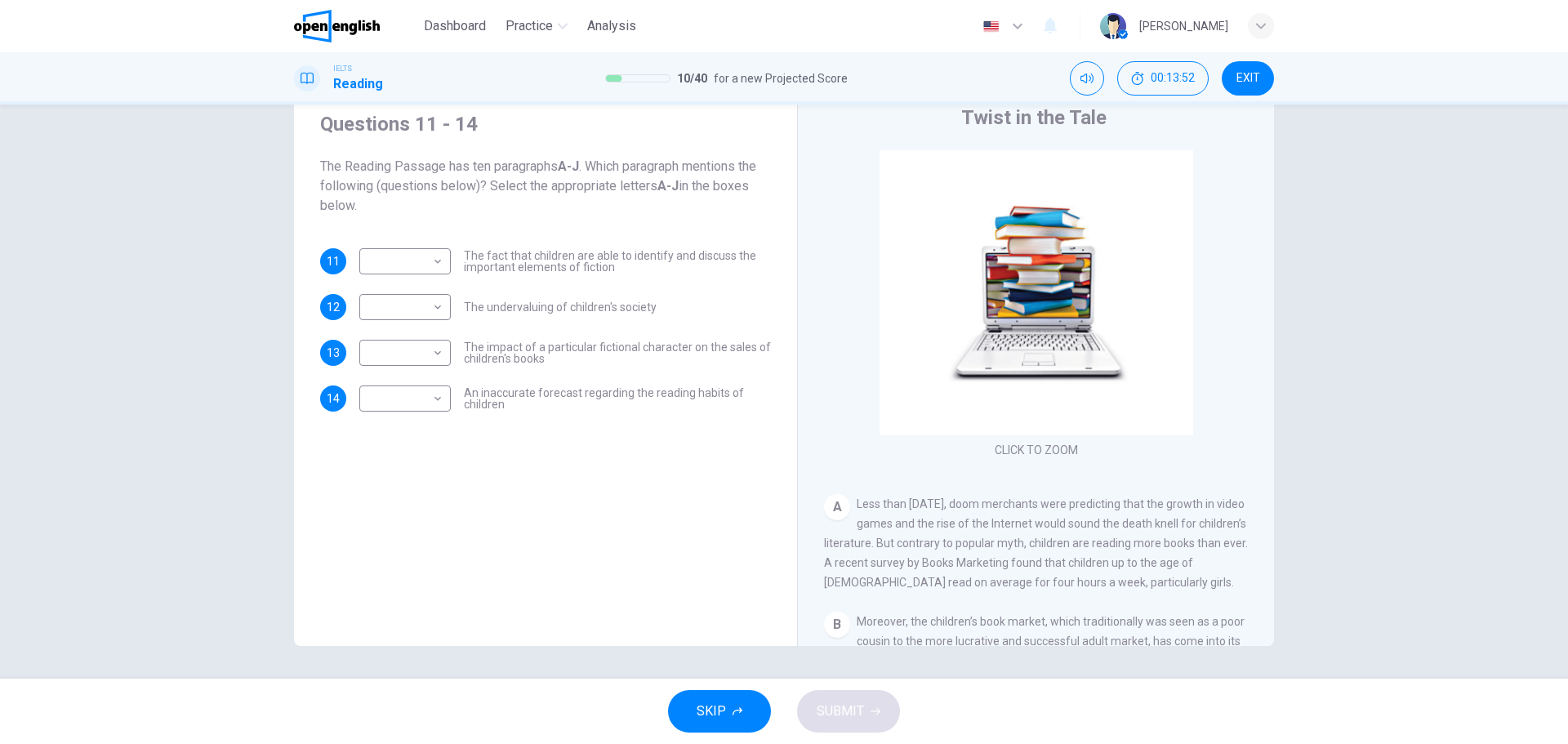 scroll, scrollTop: 245, scrollLeft: 0, axis: vertical 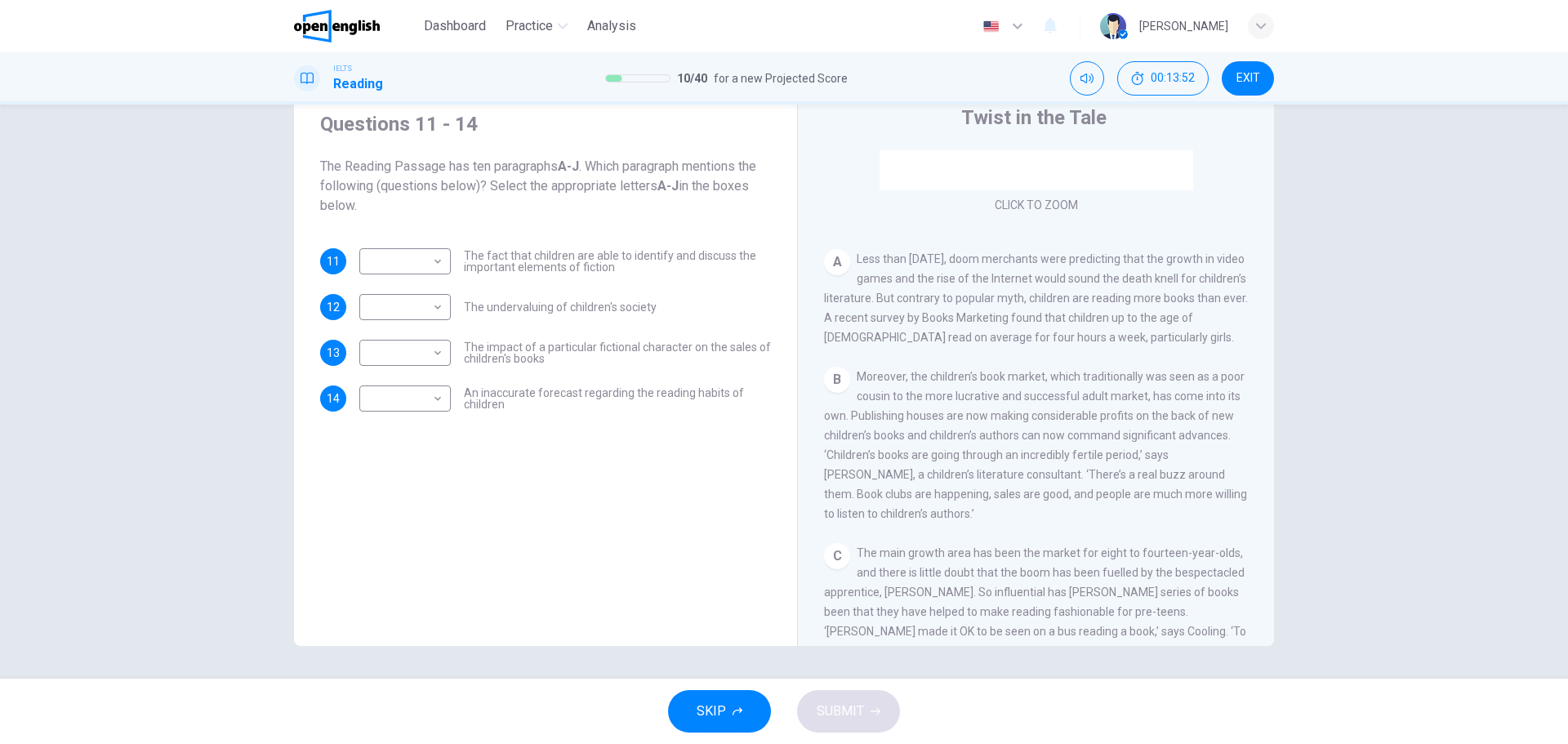 click on "SKIP" at bounding box center [719, 711] 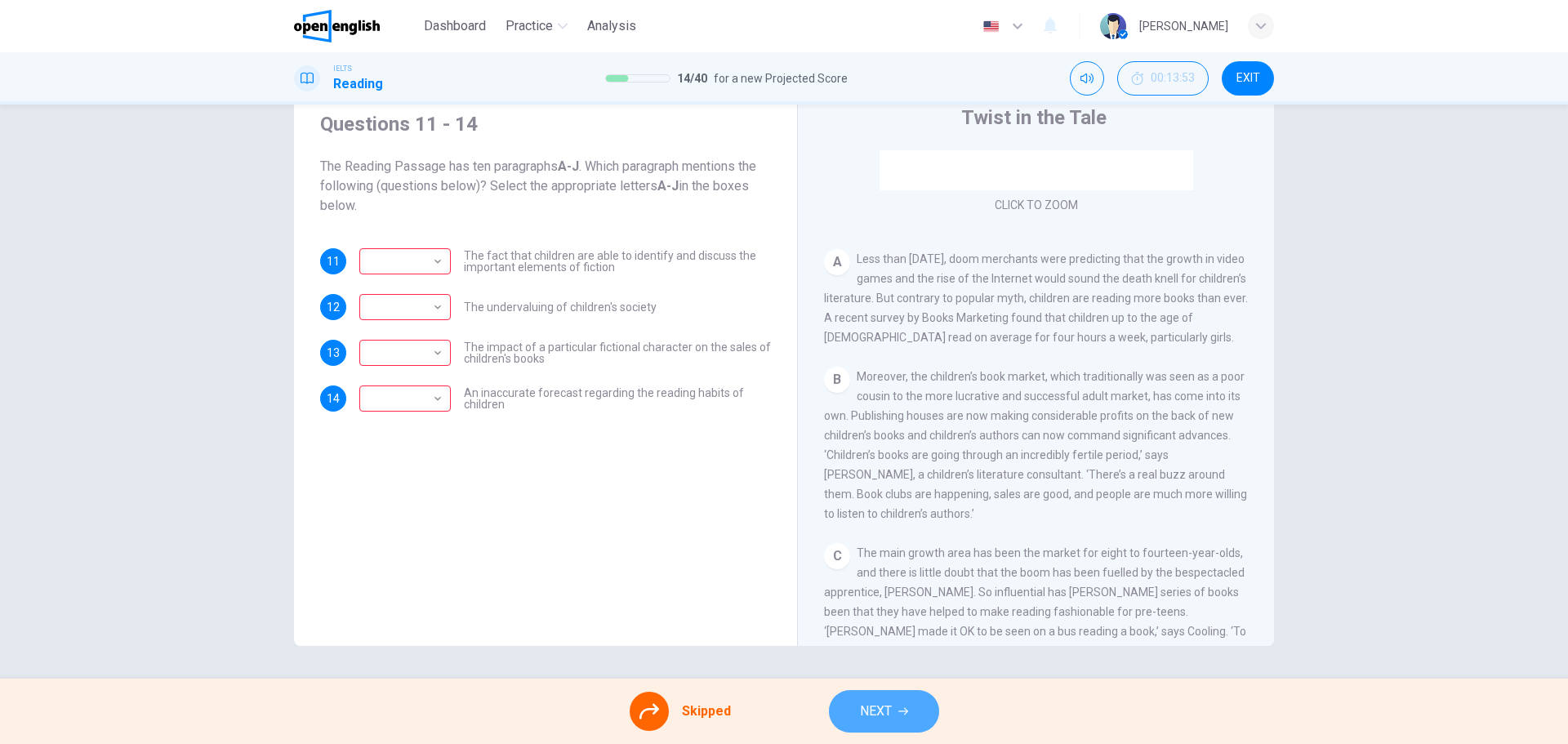 click on "NEXT" at bounding box center [884, 711] 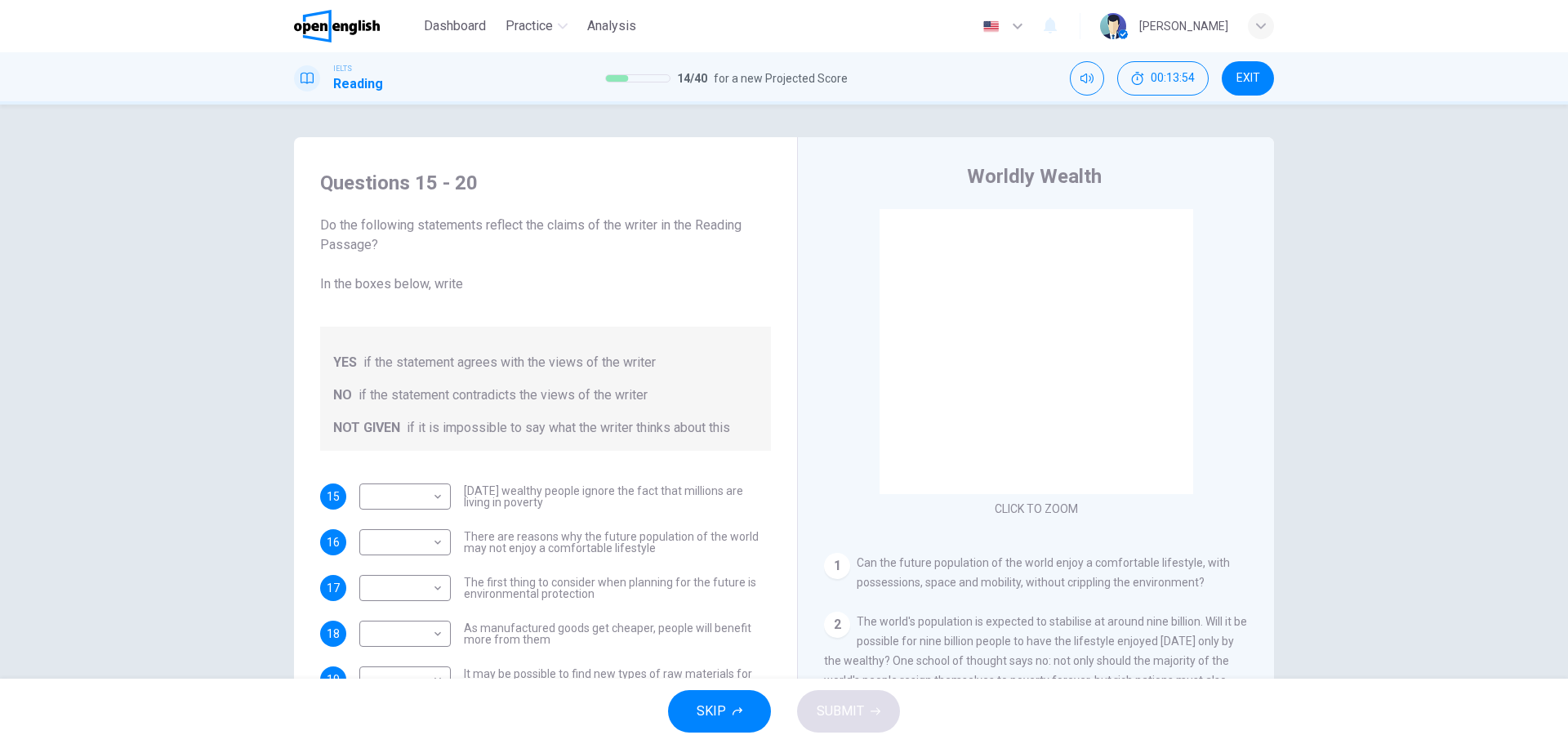 scroll, scrollTop: 66, scrollLeft: 0, axis: vertical 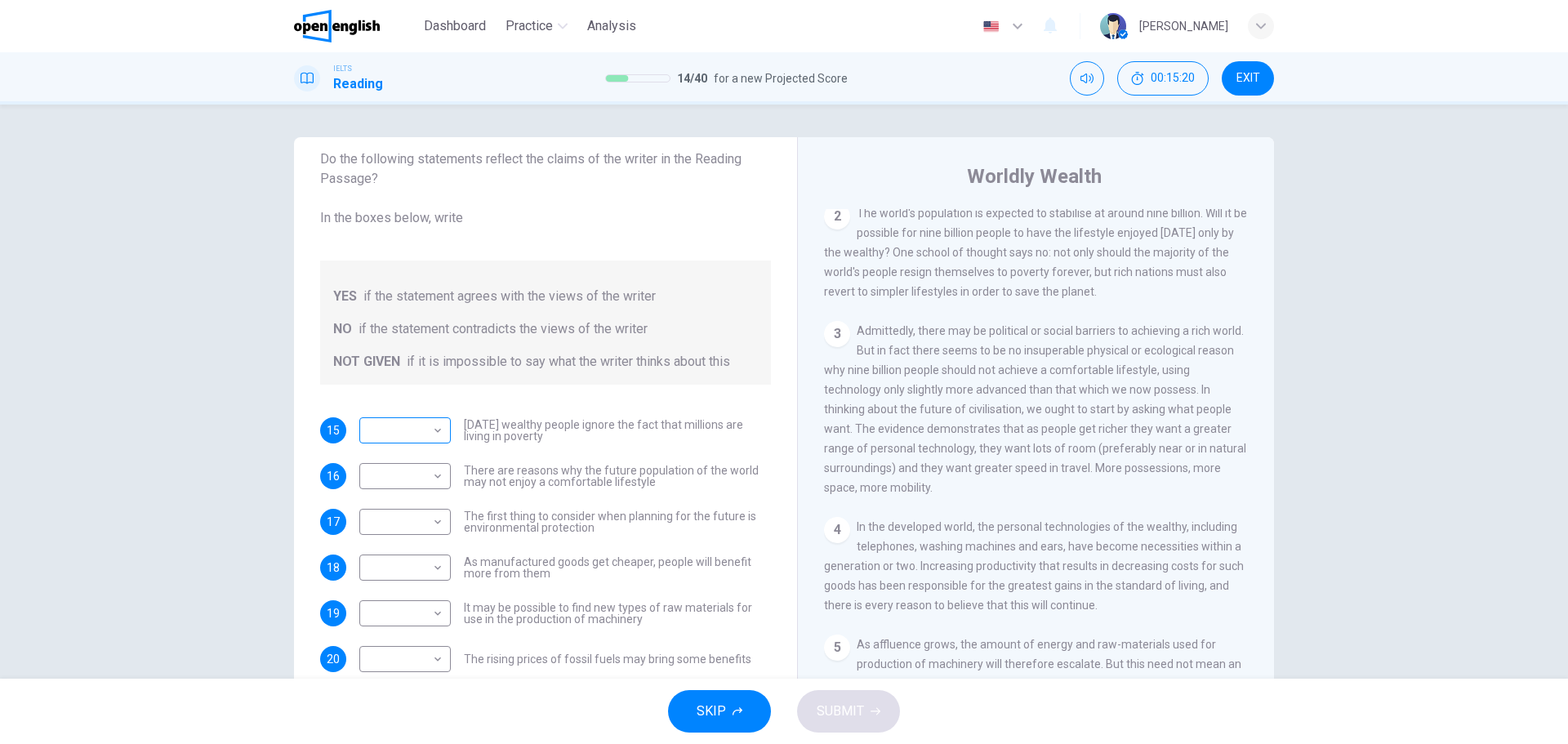 click on "This site uses cookies, as explained in our  Privacy Policy . If you agree to the use of cookies, please click the Accept button and continue to browse our site.   Privacy Policy Accept Dashboard Practice Analysis English ** ​ [PERSON_NAME] IELTS Reading 14 / 40 for a new Projected Score 00:15:20 EXIT Questions 15 - 20 Do the following statements reflect the claims of the writer in the Reading Passage?
In the boxes below, write YES if the statement agrees with the views of the writer NO if the statement contradicts the views of the writer NOT GIVEN if it is impossible to say what the writer thinks about this 15 ​ ​ [DATE] wealthy people ignore the fact that millions are living in poverty 16 ​ ​ There are reasons why the future population of the world may not enjoy a comfortable lifestyle 17 ​ ​ The first thing to consider when planning for the future is environmental protection 18 ​ ​ As manufactured goods get cheaper, people will benefit more from them 19 ​ ​ 20 ​ ​ Worldly Wealth 1 2" at bounding box center [784, 372] 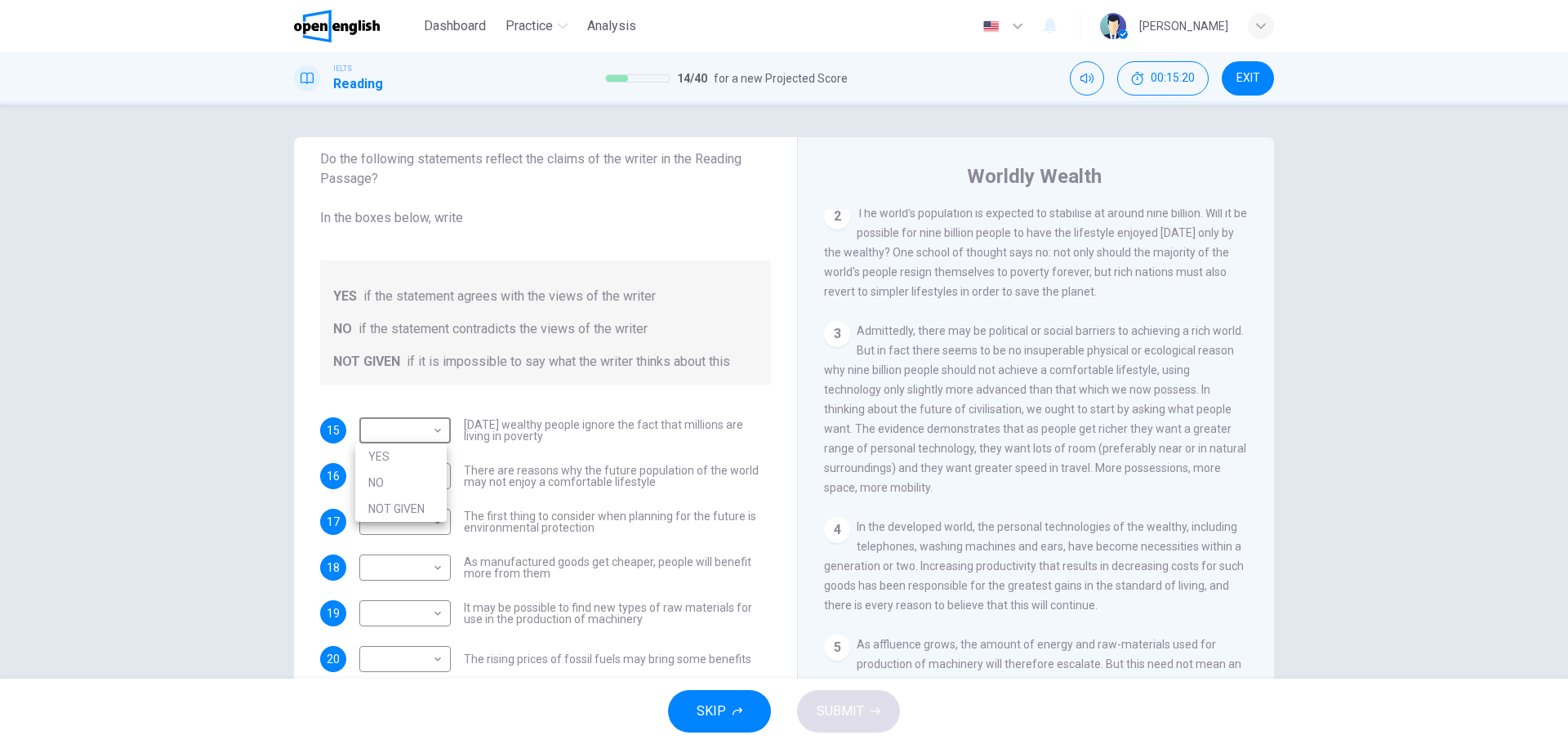 click on "YES" at bounding box center [401, 457] 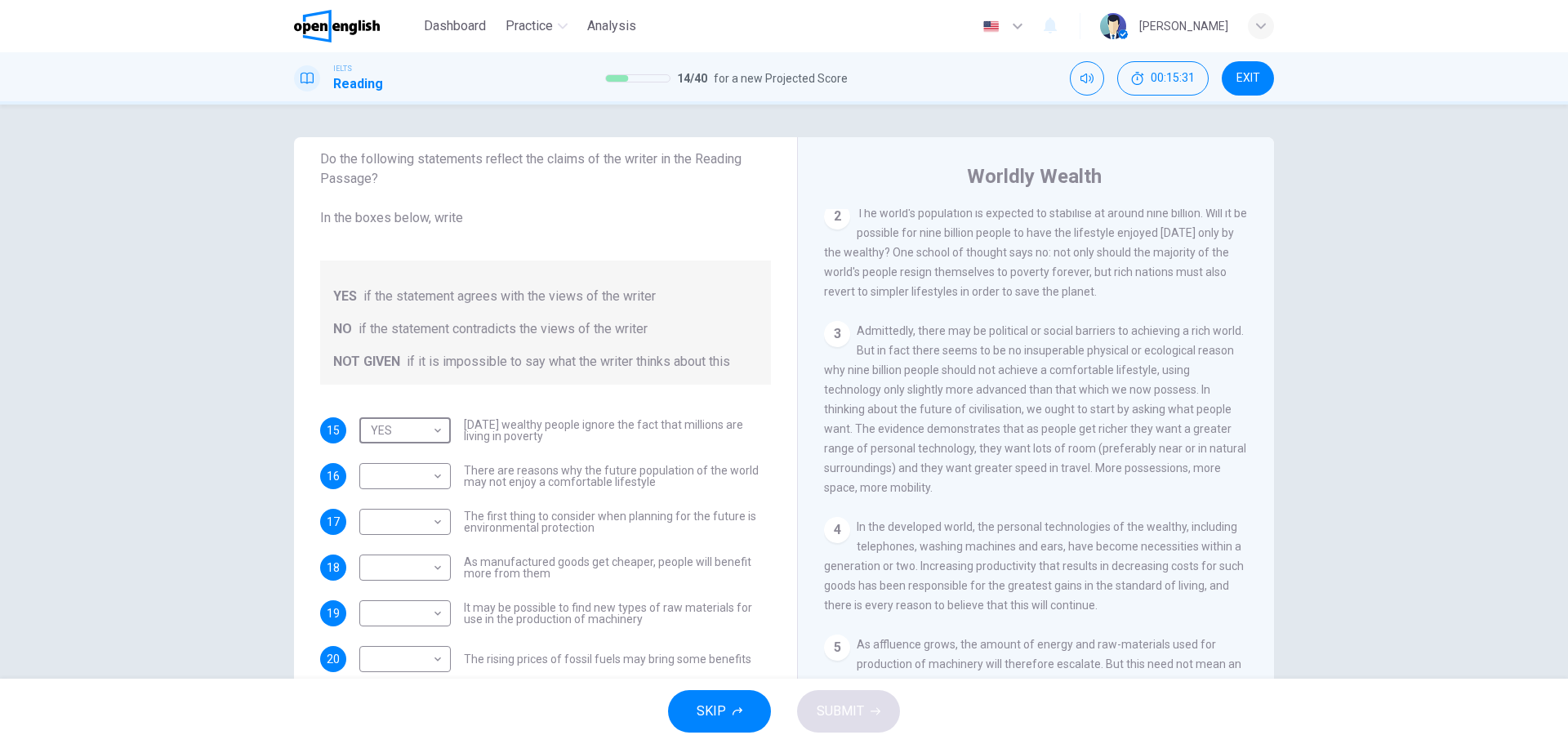 scroll, scrollTop: 59, scrollLeft: 0, axis: vertical 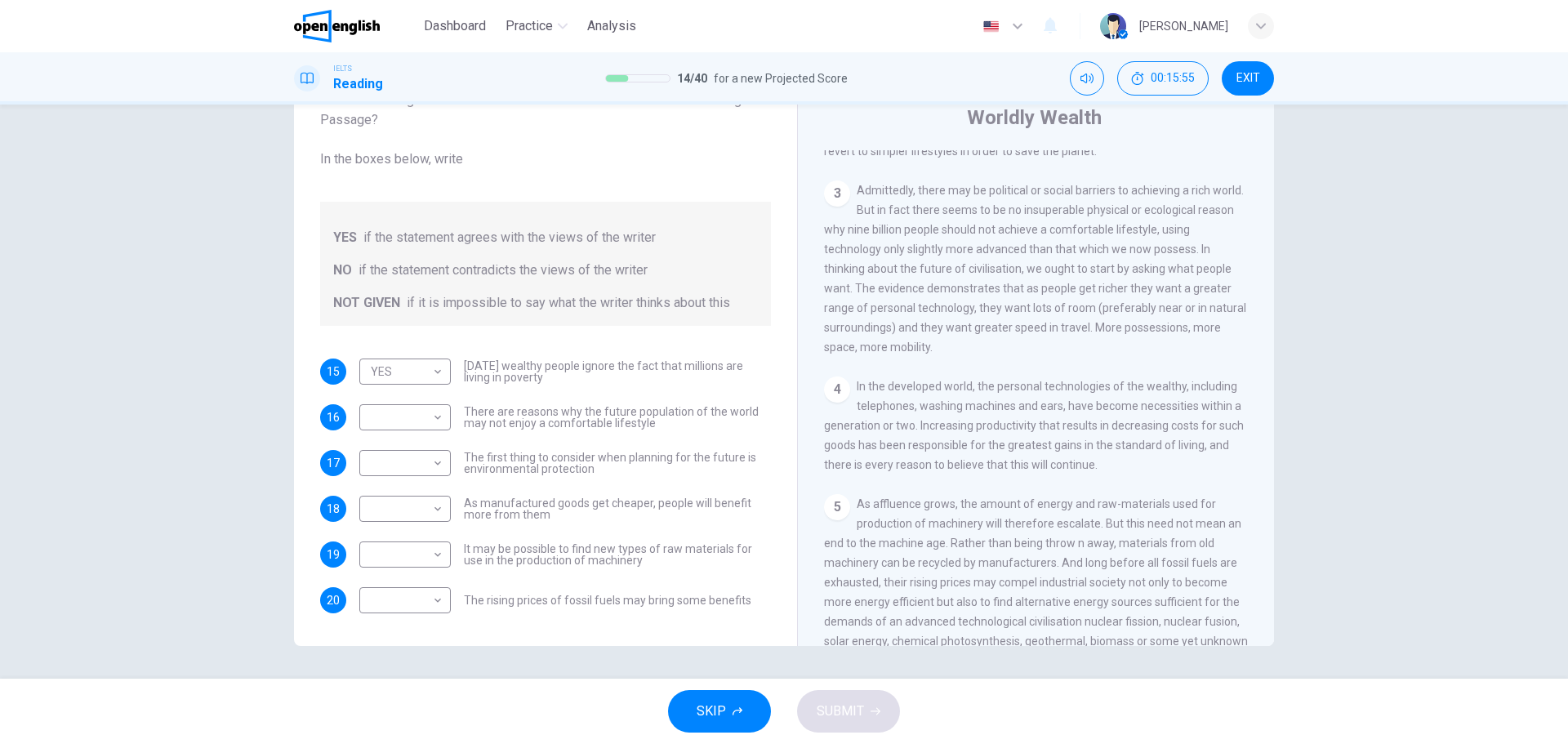 drag, startPoint x: 1046, startPoint y: 394, endPoint x: 1038, endPoint y: 430, distance: 36.87818 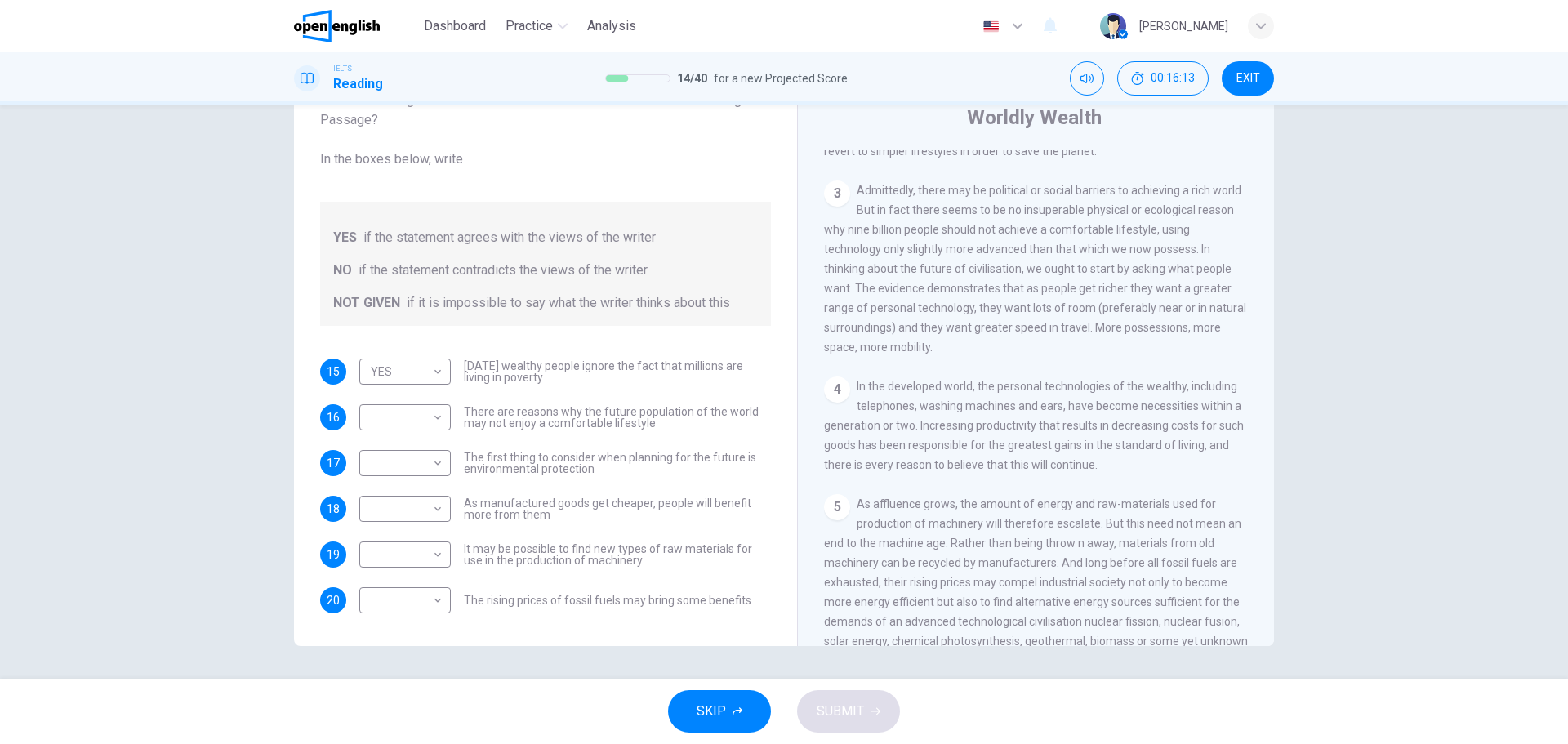 scroll, scrollTop: 653, scrollLeft: 0, axis: vertical 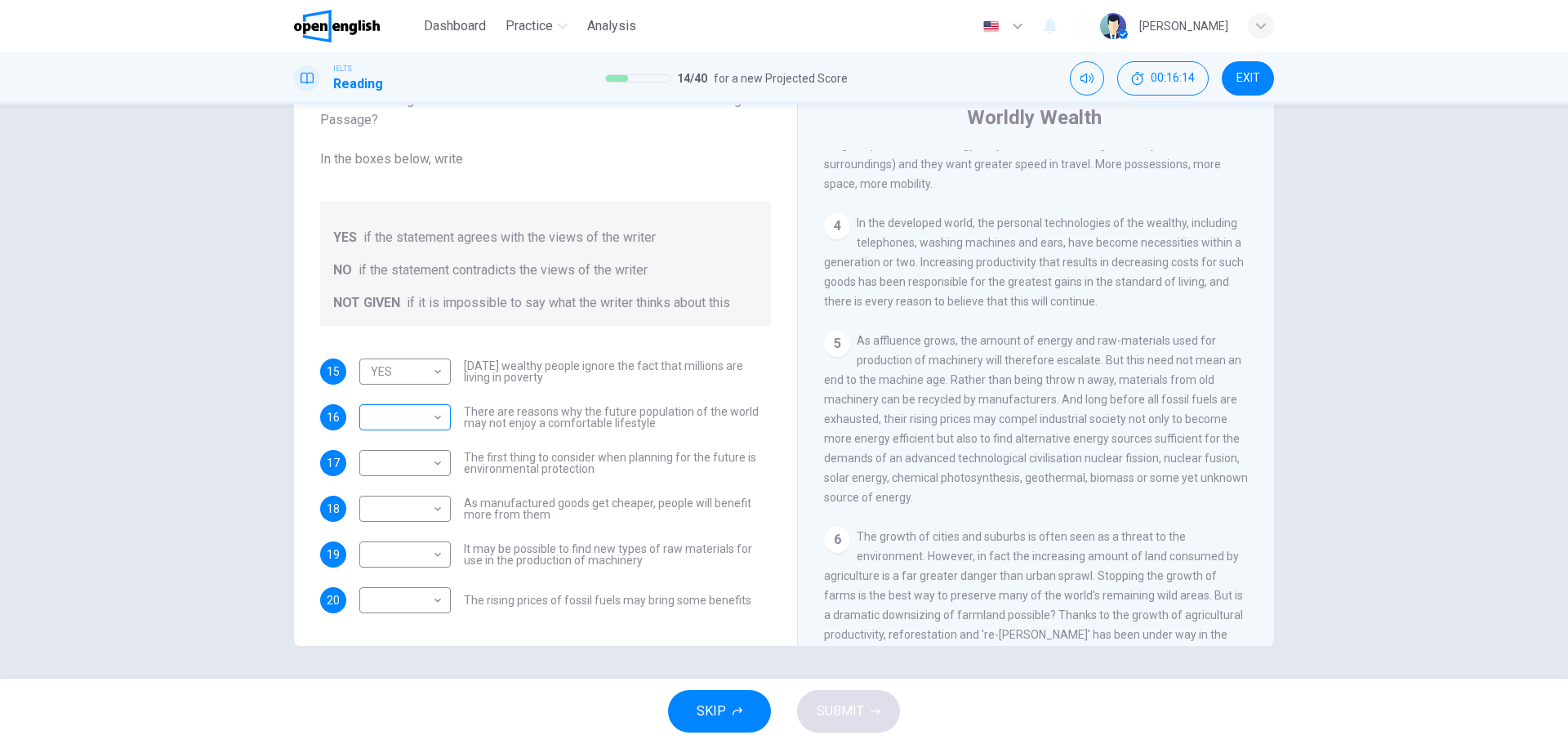 click on "​ ​" at bounding box center [405, 417] 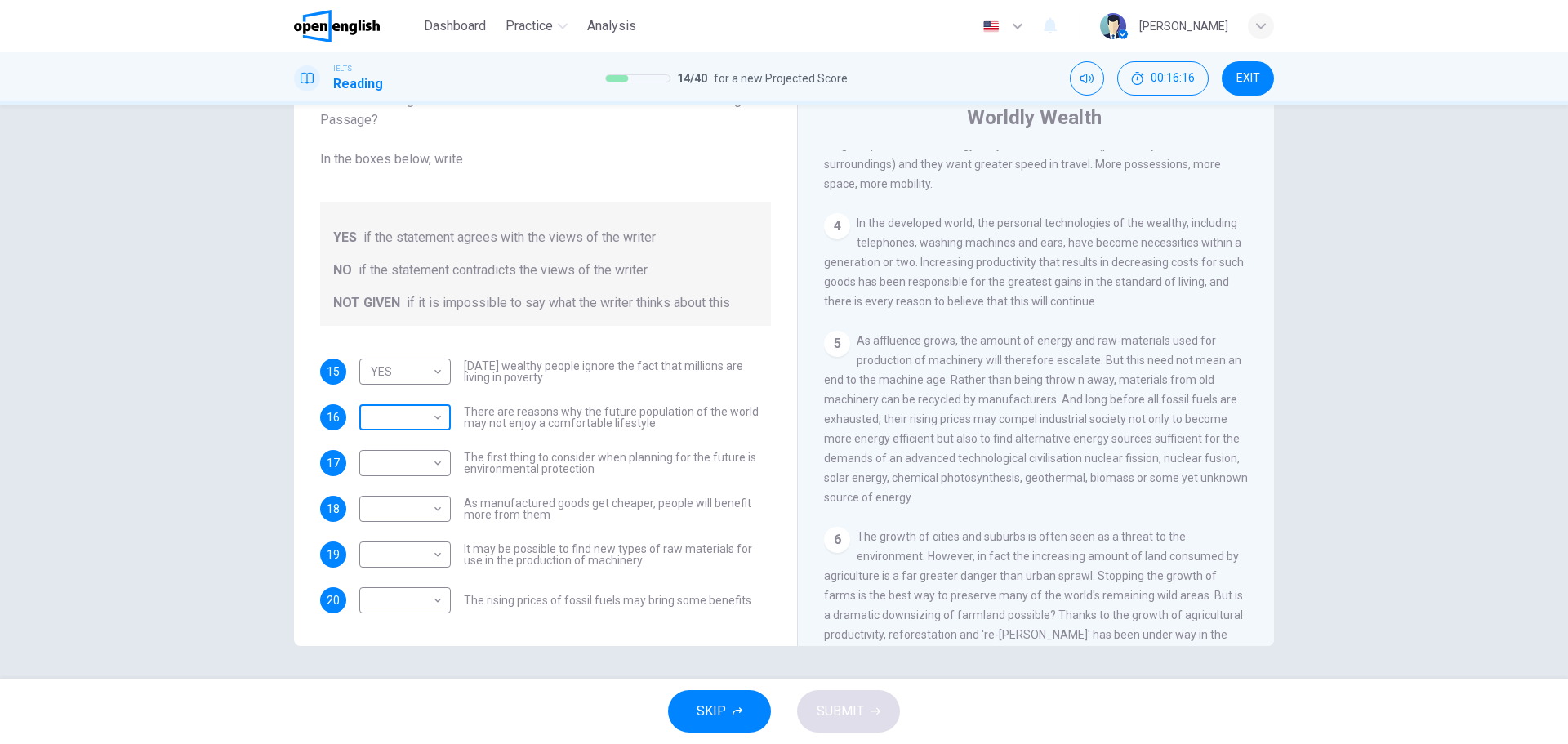 click on "This site uses cookies, as explained in our  Privacy Policy . If you agree to the use of cookies, please click the Accept button and continue to browse our site.   Privacy Policy Accept Dashboard Practice Analysis English ** ​ [PERSON_NAME] IELTS Reading 14 / 40 for a new Projected Score 00:16:16 EXIT Questions 15 - 20 Do the following statements reflect the claims of the writer in the Reading Passage?
In the boxes below, write YES if the statement agrees with the views of the writer NO if the statement contradicts the views of the writer NOT GIVEN if it is impossible to say what the writer thinks about this 15 YES *** ​ [DATE] wealthy people ignore the fact that millions are living in poverty 16 ​ ​ There are reasons why the future population of the world may not enjoy a comfortable lifestyle 17 ​ ​ The first thing to consider when planning for the future is environmental protection 18 ​ ​ As manufactured goods get cheaper, people will benefit more from them 19 ​ ​ 20 ​ ​ Worldly Wealth" at bounding box center (784, 372) 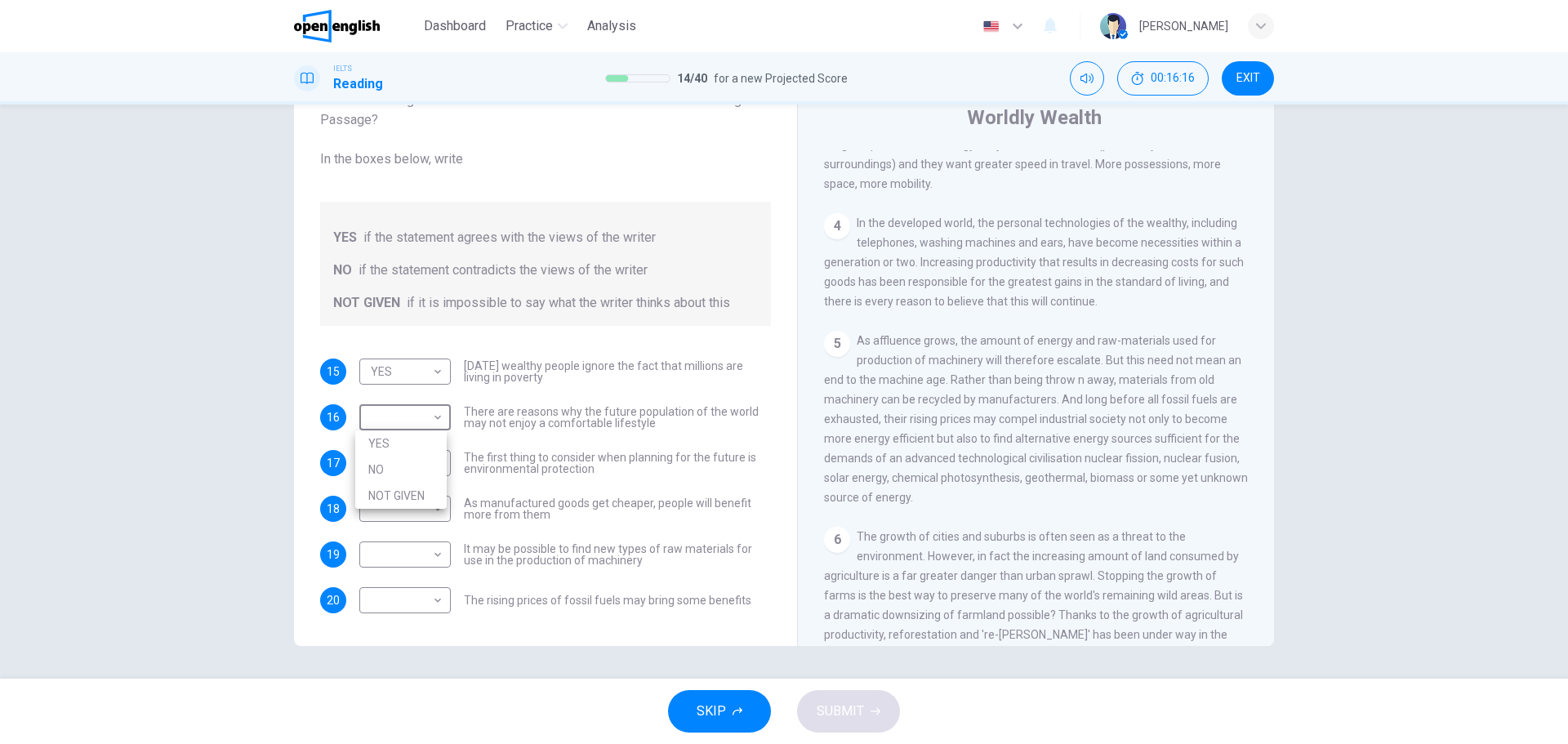 click on "YES" at bounding box center [401, 443] 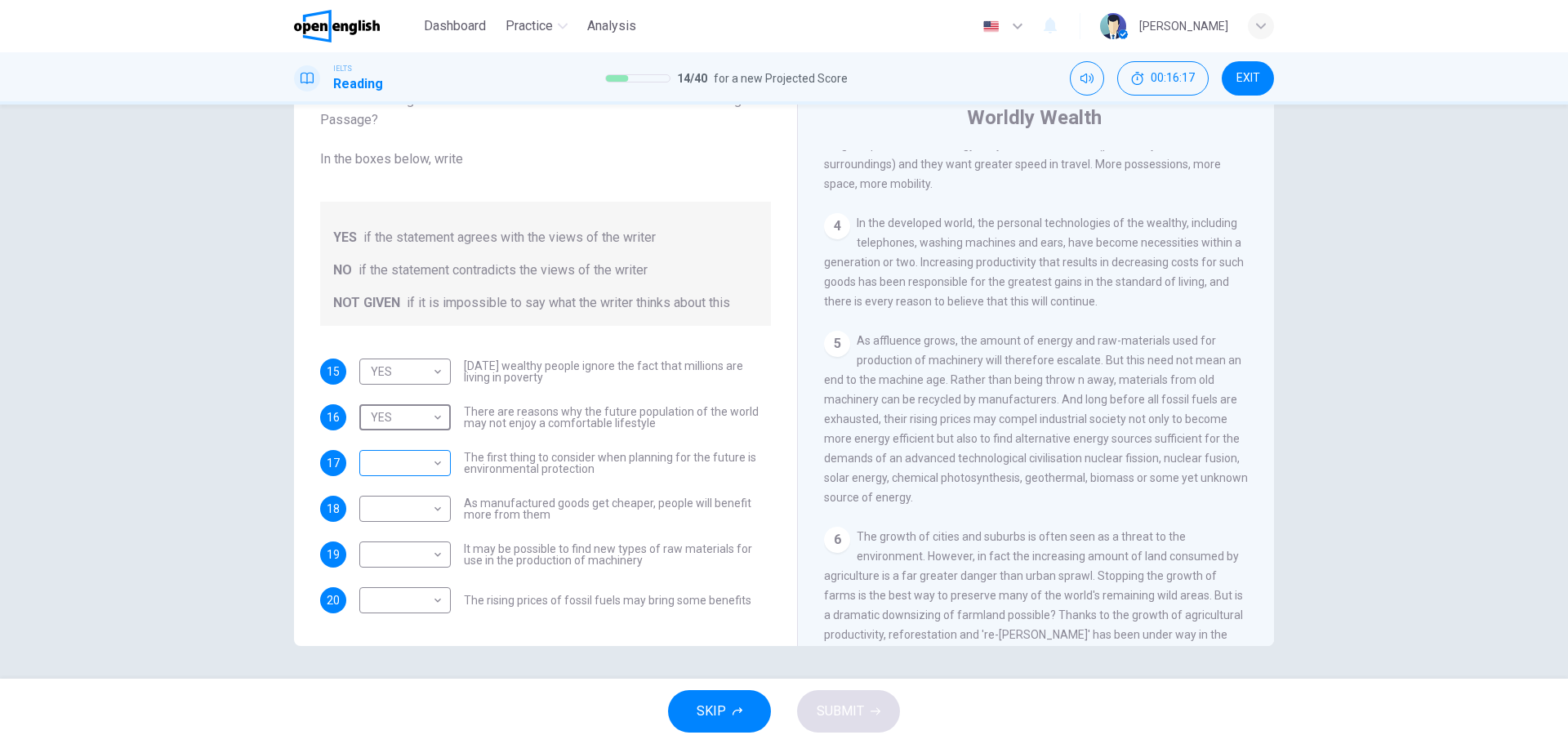 click on "This site uses cookies, as explained in our  Privacy Policy . If you agree to the use of cookies, please click the Accept button and continue to browse our site.   Privacy Policy Accept Dashboard Practice Analysis English ** ​ [PERSON_NAME] IELTS Reading 14 / 40 for a new Projected Score 00:16:17 EXIT Questions 15 - 20 Do the following statements reflect the claims of the writer in the Reading Passage?
In the boxes below, write YES if the statement agrees with the views of the writer NO if the statement contradicts the views of the writer NOT GIVEN if it is impossible to say what the writer thinks about this 15 YES *** ​ [DATE] wealthy people ignore the fact that millions are living in poverty 16 YES *** ​ There are reasons why the future population of the world may not enjoy a comfortable lifestyle 17 ​ ​ The first thing to consider when planning for the future is environmental protection 18 ​ ​ As manufactured goods get cheaper, people will benefit more from them 19 ​ ​ 20 ​ ​ 1 2 3 4 5" at bounding box center (784, 372) 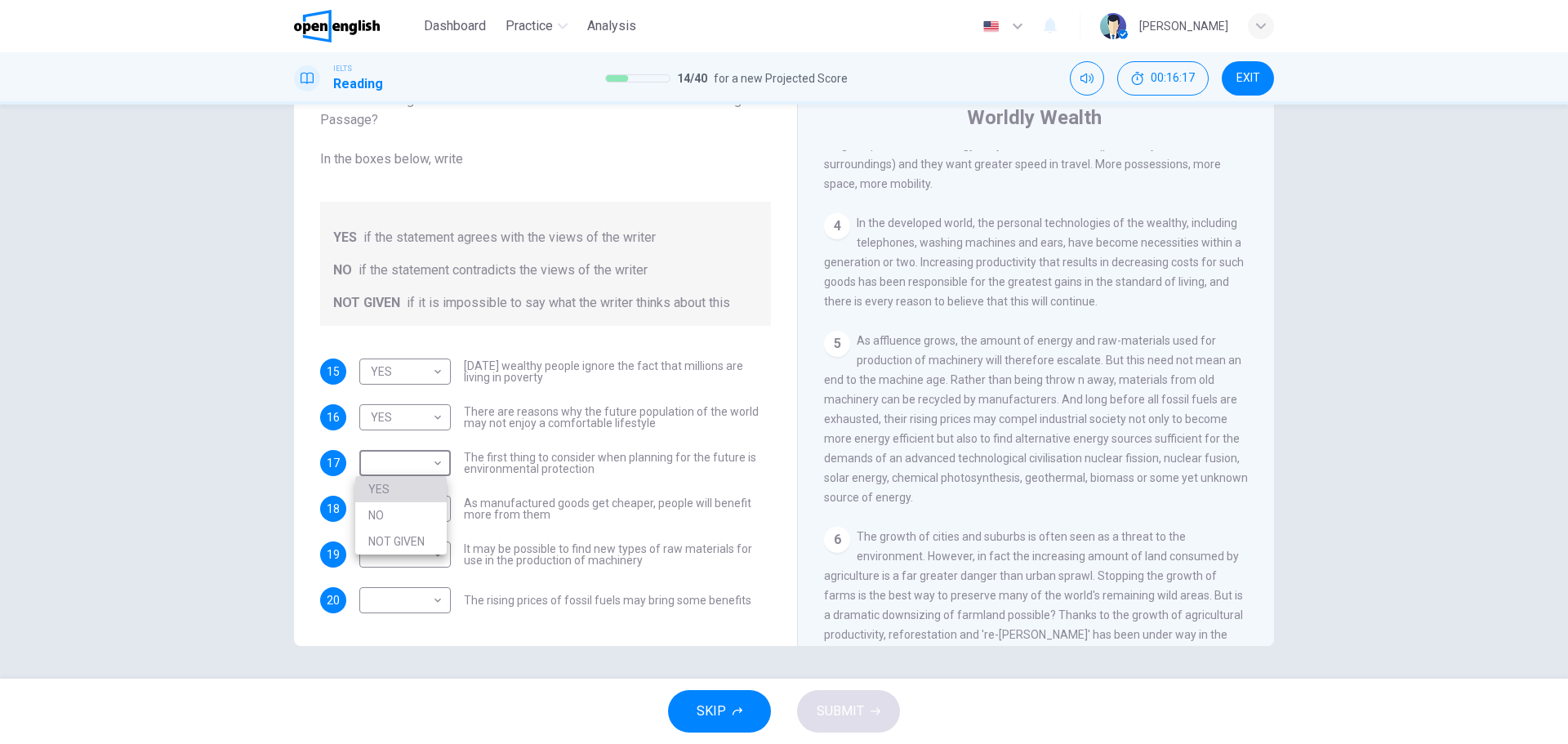 click on "YES" at bounding box center [401, 489] 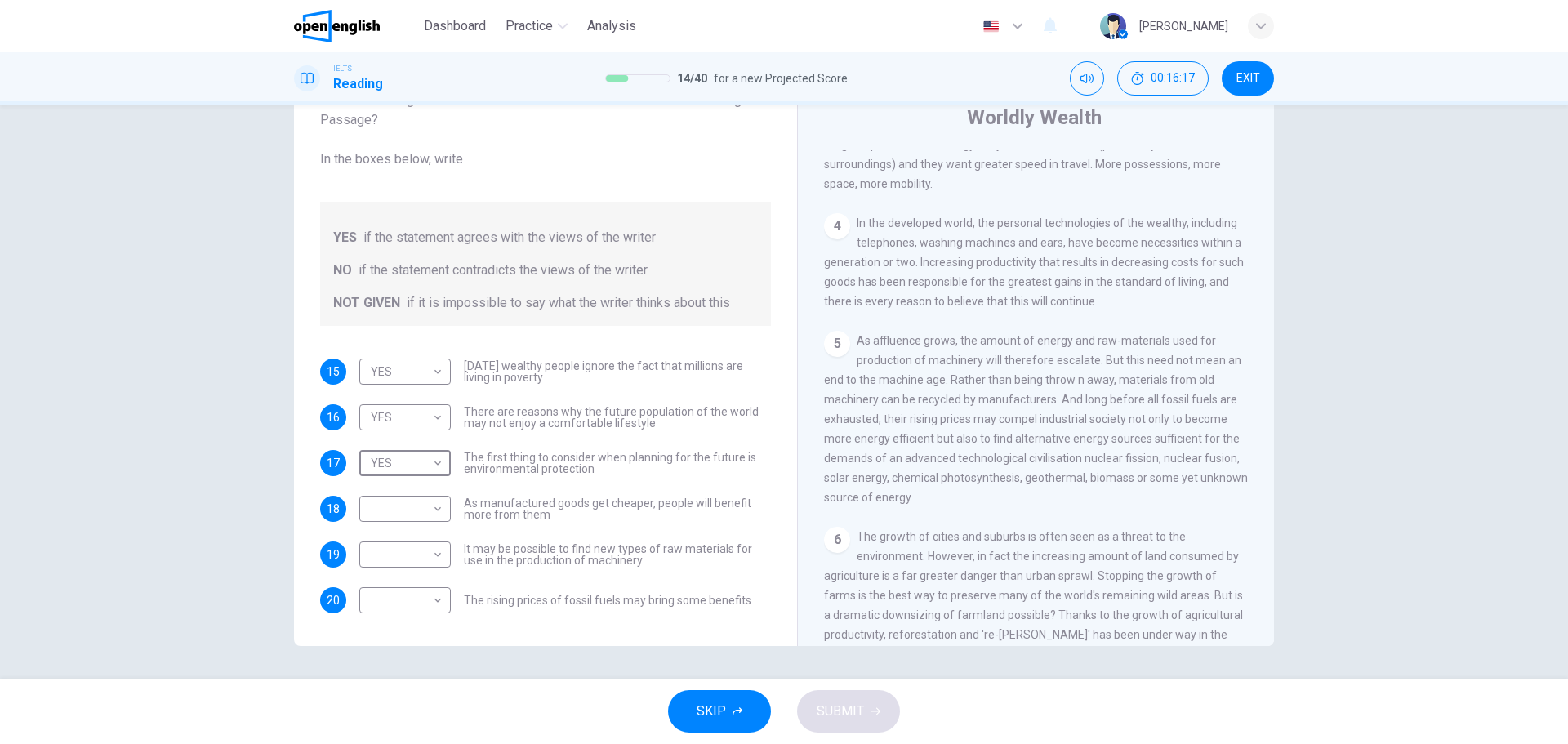 click on "This site uses cookies, as explained in our  Privacy Policy . If you agree to the use of cookies, please click the Accept button and continue to browse our site.   Privacy Policy Accept Dashboard Practice Analysis English ** ​ [PERSON_NAME] IELTS Reading 14 / 40 for a new Projected Score 00:16:17 EXIT Questions 15 - 20 Do the following statements reflect the claims of the writer in the Reading Passage?
In the boxes below, write YES if the statement agrees with the views of the writer NO if the statement contradicts the views of the writer NOT GIVEN if it is impossible to say what the writer thinks about this 15 YES *** ​ [DATE] wealthy people ignore the fact that millions are living in poverty 16 YES *** ​ There are reasons why the future population of the world may not enjoy a comfortable lifestyle 17 YES *** ​ The first thing to consider when planning for the future is environmental protection 18 ​ ​ As manufactured goods get cheaper, people will benefit more from them 19 ​ ​ 20 ​ ​ 1 2 3" at bounding box center [784, 372] 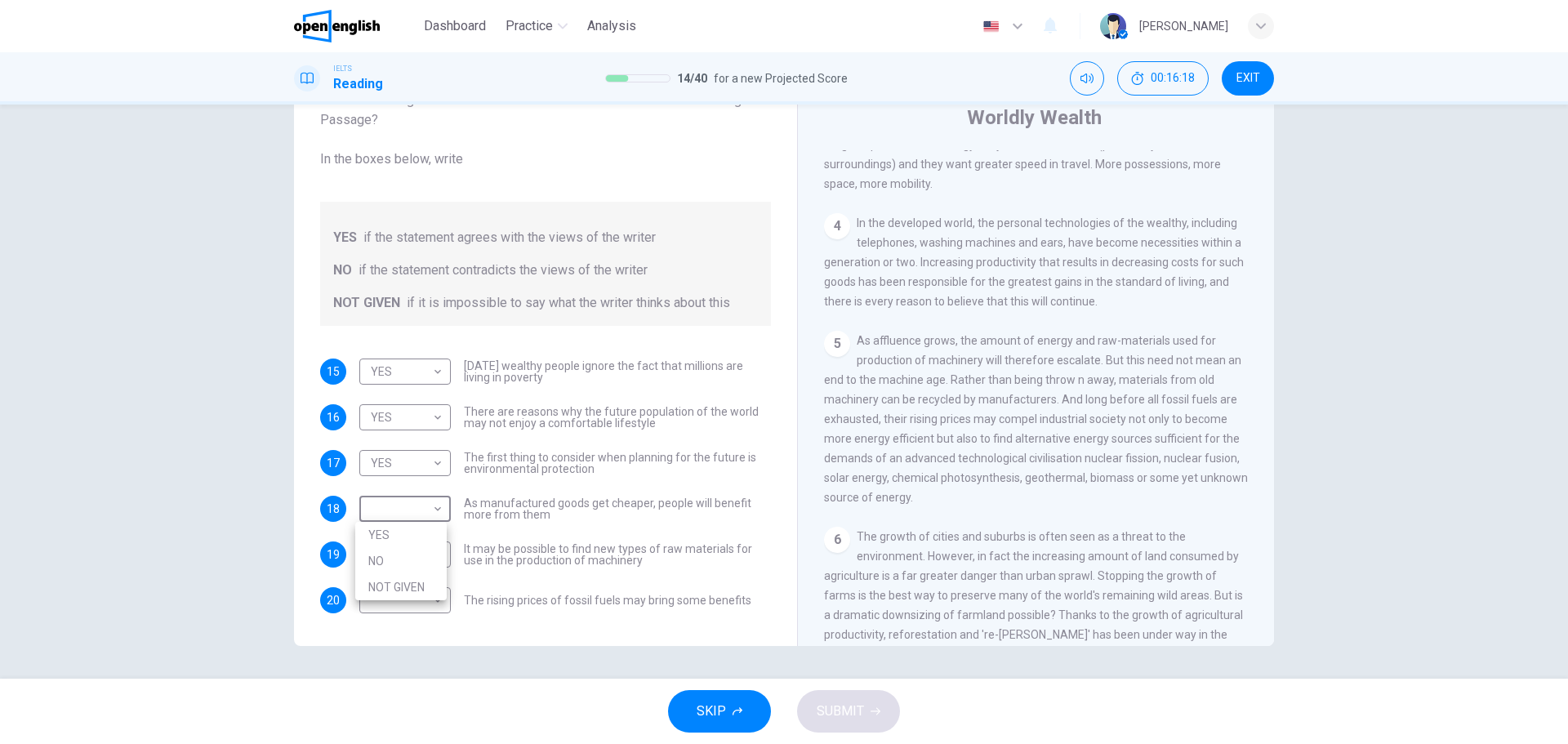 click on "YES" at bounding box center (401, 535) 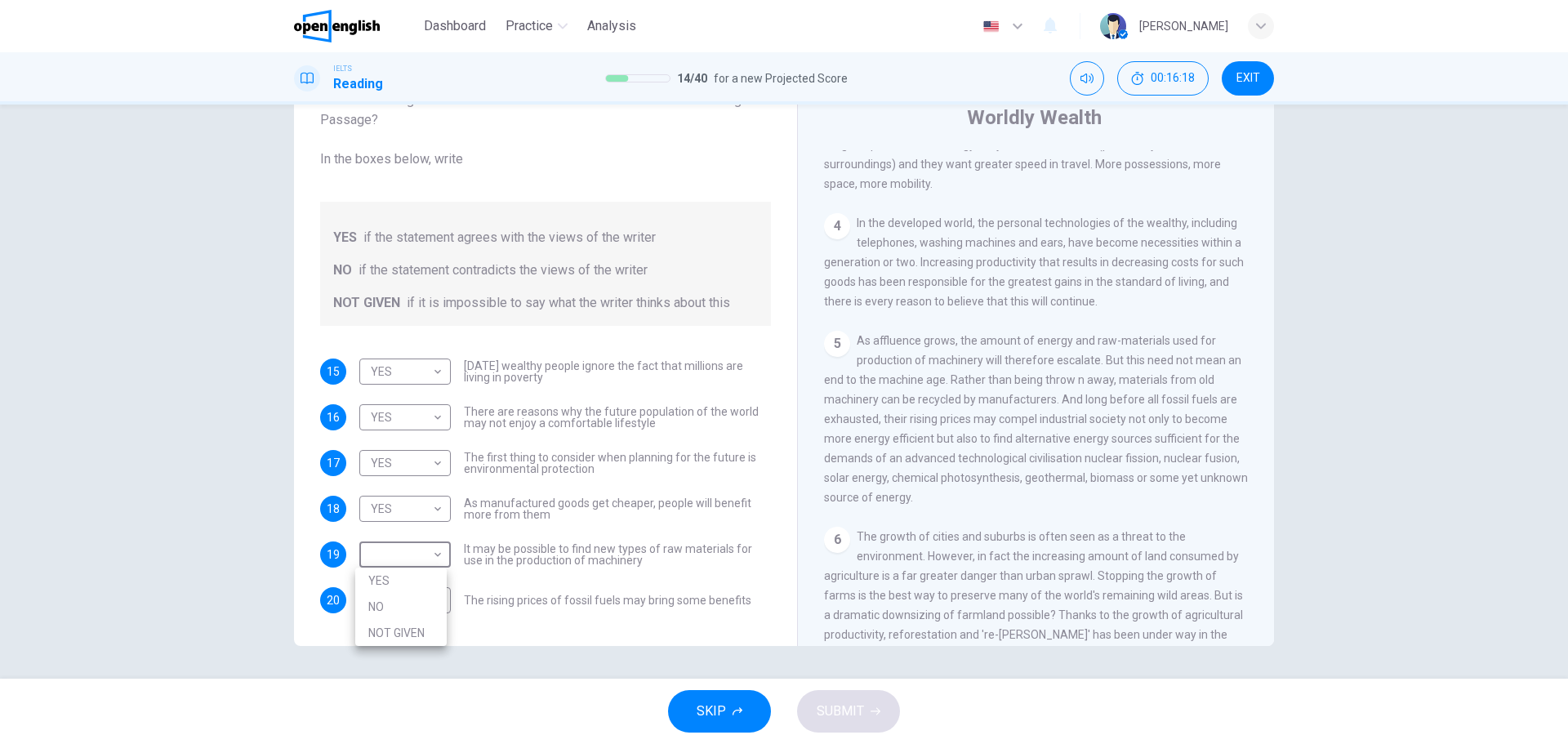 click on "This site uses cookies, as explained in our  Privacy Policy . If you agree to the use of cookies, please click the Accept button and continue to browse our site.   Privacy Policy Accept Dashboard Practice Analysis English ** ​ [PERSON_NAME] IELTS Reading 14 / 40 for a new Projected Score 00:16:18 EXIT Questions 15 - 20 Do the following statements reflect the claims of the writer in the Reading Passage?
In the boxes below, write YES if the statement agrees with the views of the writer NO if the statement contradicts the views of the writer NOT GIVEN if it is impossible to say what the writer thinks about this 15 YES *** ​ [DATE] wealthy people ignore the fact that millions are living in poverty 16 YES *** ​ There are reasons why the future population of the world may not enjoy a comfortable lifestyle 17 YES *** ​ The first thing to consider when planning for the future is environmental protection 18 YES *** ​ As manufactured goods get cheaper, people will benefit more from them 19 ​ ​ 20 ​ ​ 1" at bounding box center [784, 372] 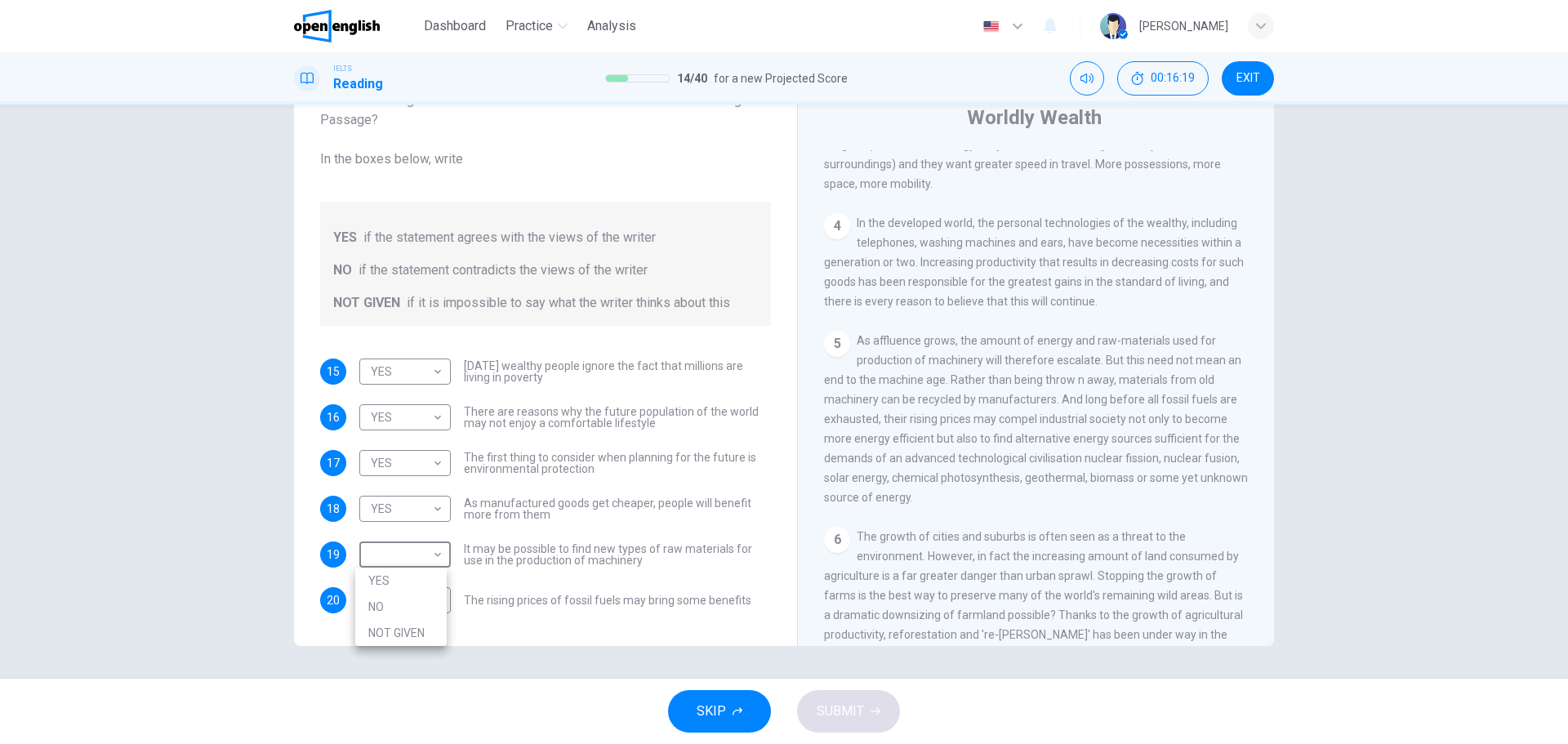 click on "YES" at bounding box center (401, 581) 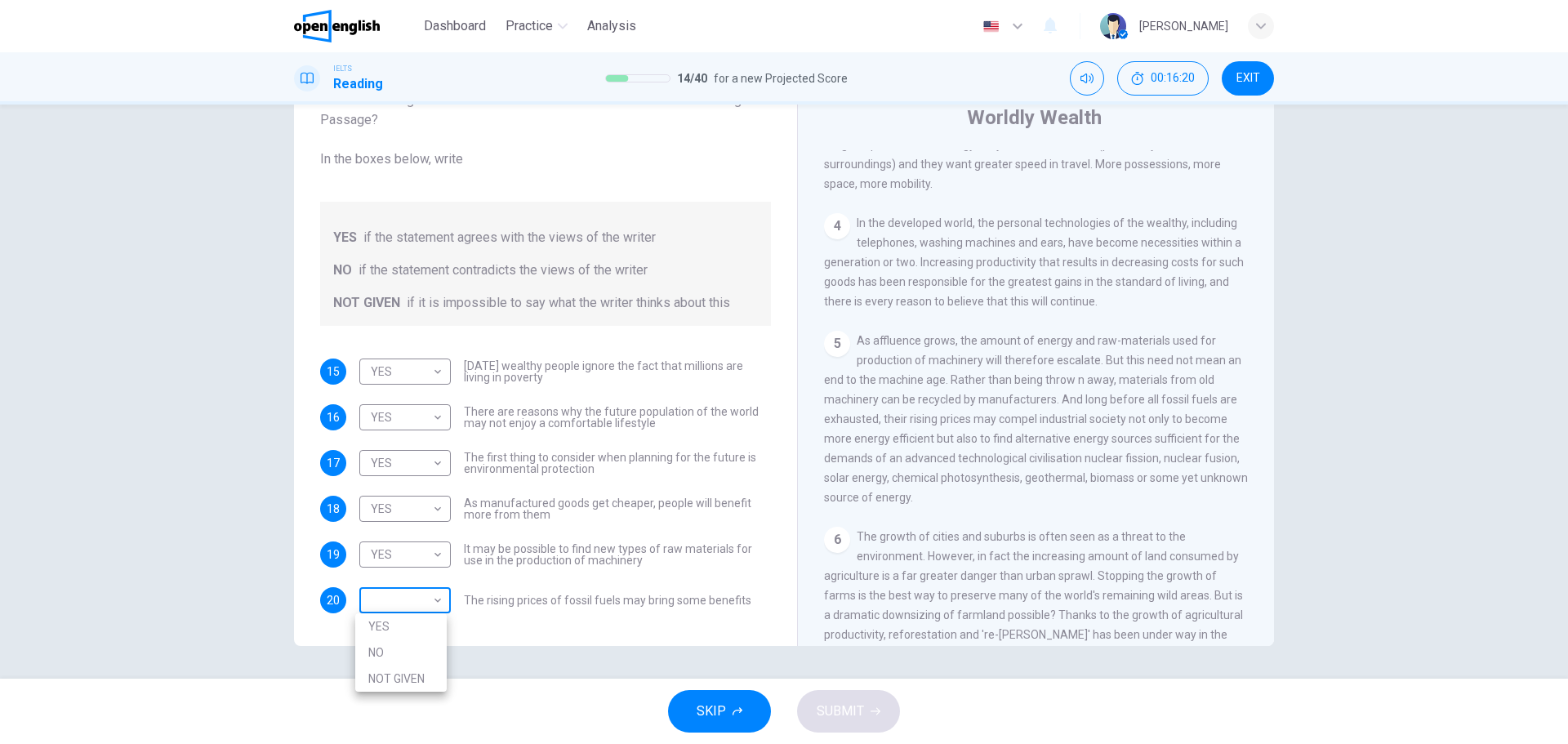 click on "This site uses cookies, as explained in our  Privacy Policy . If you agree to the use of cookies, please click the Accept button and continue to browse our site.   Privacy Policy Accept Dashboard Practice Analysis English ** ​ [PERSON_NAME] IELTS Reading 14 / 40 for a new Projected Score 00:16:20 EXIT Questions 15 - 20 Do the following statements reflect the claims of the writer in the Reading Passage?
In the boxes below, write YES if the statement agrees with the views of the writer NO if the statement contradicts the views of the writer NOT GIVEN if it is impossible to say what the writer thinks about this 15 YES *** ​ [DATE] wealthy people ignore the fact that millions are living in poverty 16 YES *** ​ There are reasons why the future population of the world may not enjoy a comfortable lifestyle 17 YES *** ​ The first thing to consider when planning for the future is environmental protection 18 YES *** ​ As manufactured goods get cheaper, people will benefit more from them 19 YES *** ​ 20 ​ 1" at bounding box center [784, 372] 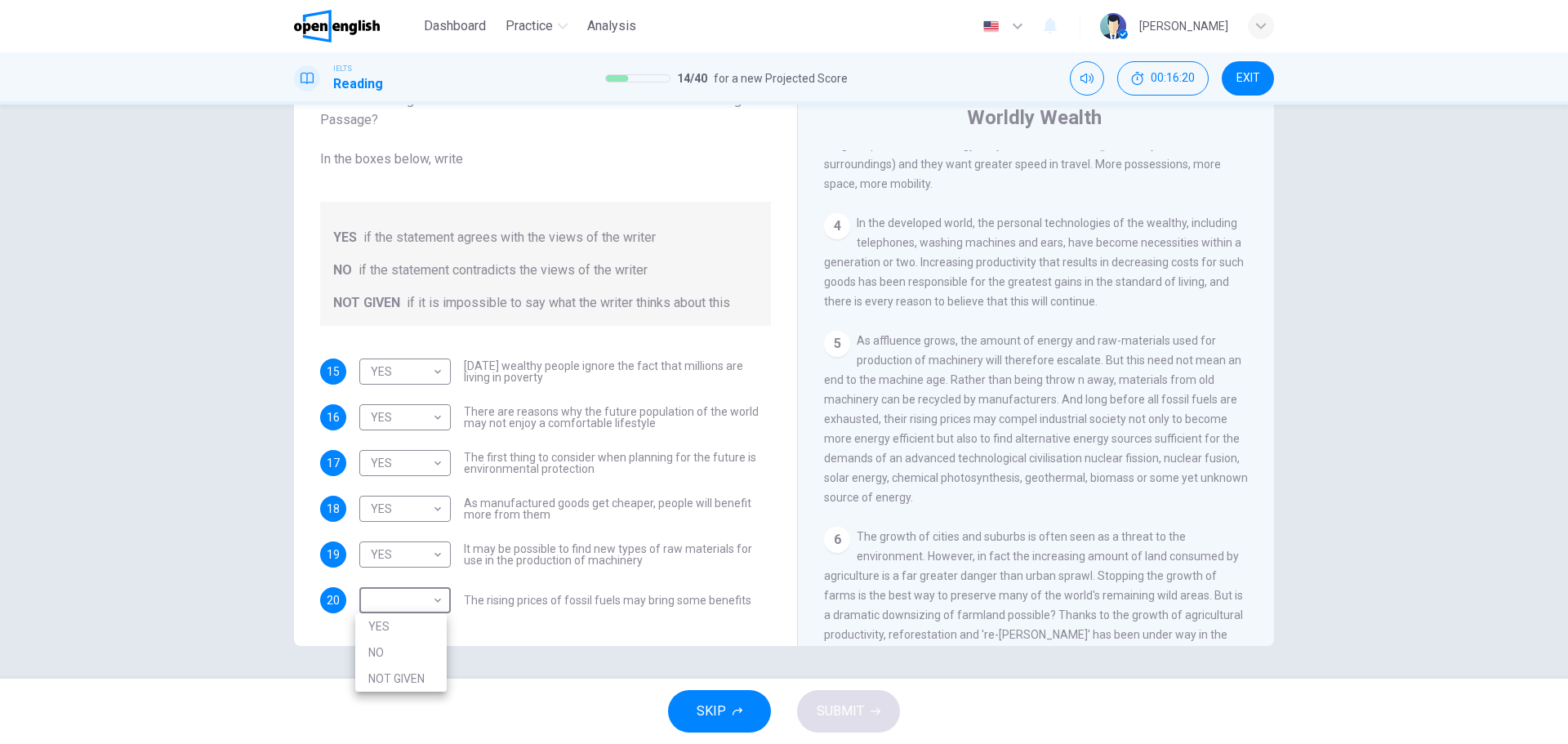 click on "YES" at bounding box center [401, 626] 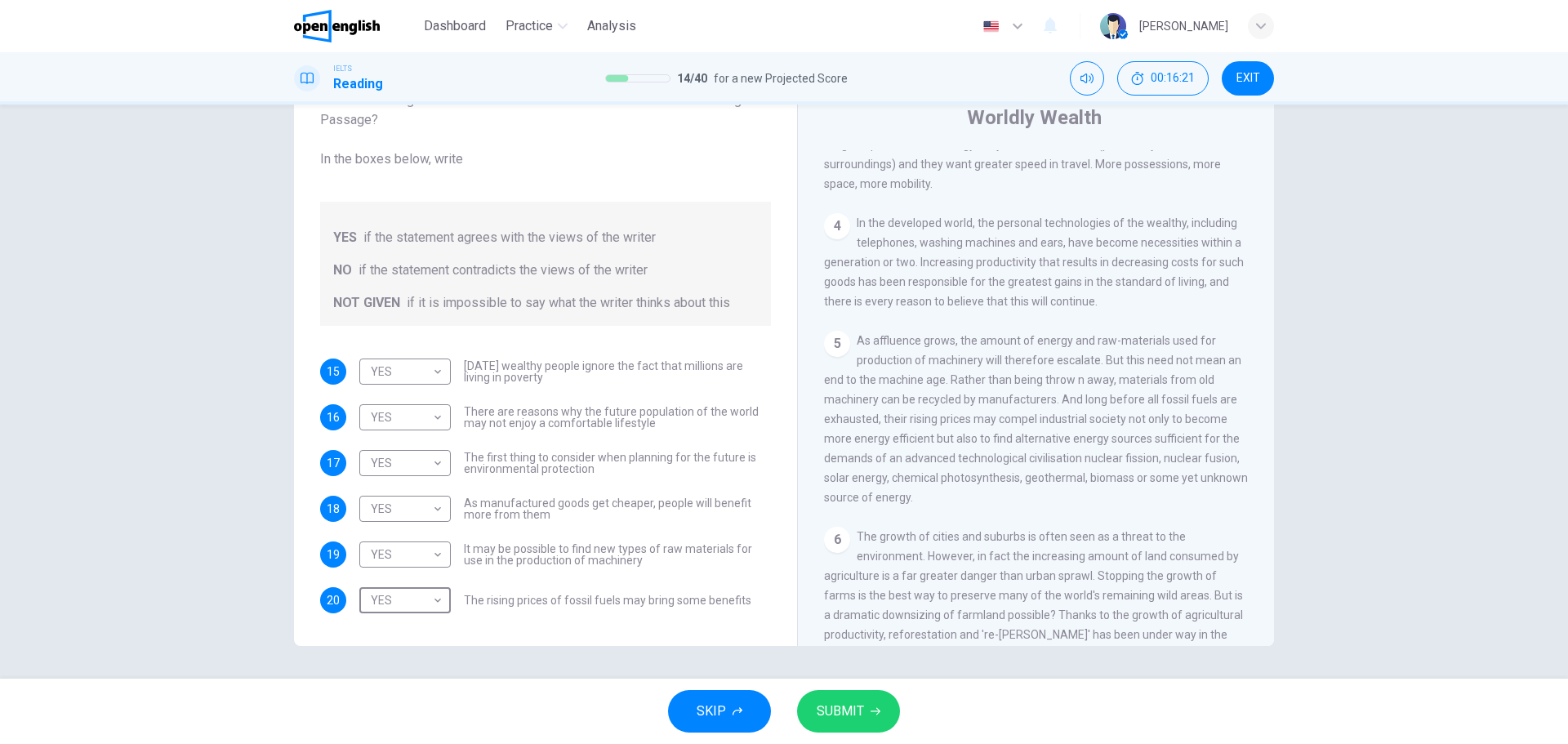 click on "SUBMIT" at bounding box center (840, 711) 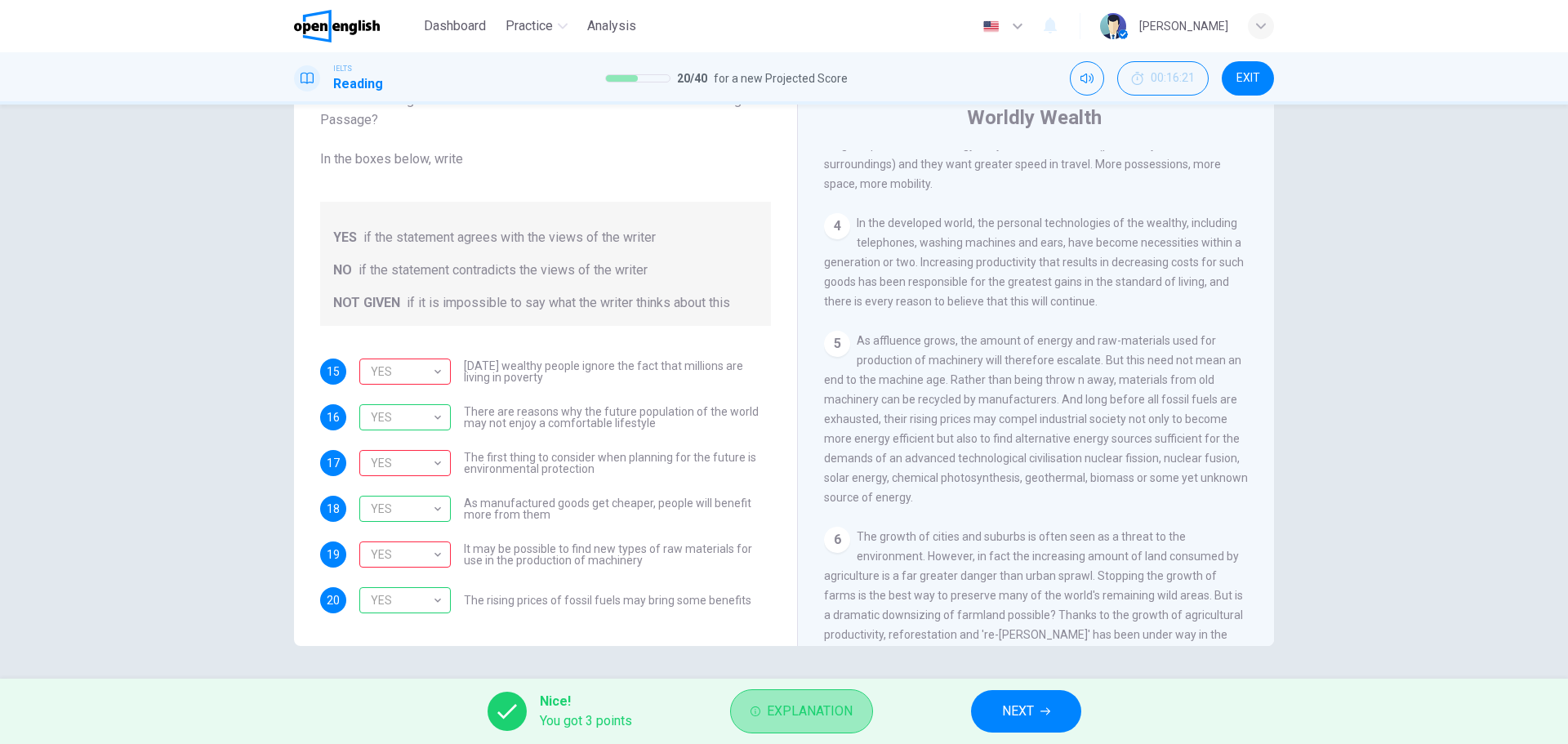 click on "Explanation" at bounding box center (809, 711) 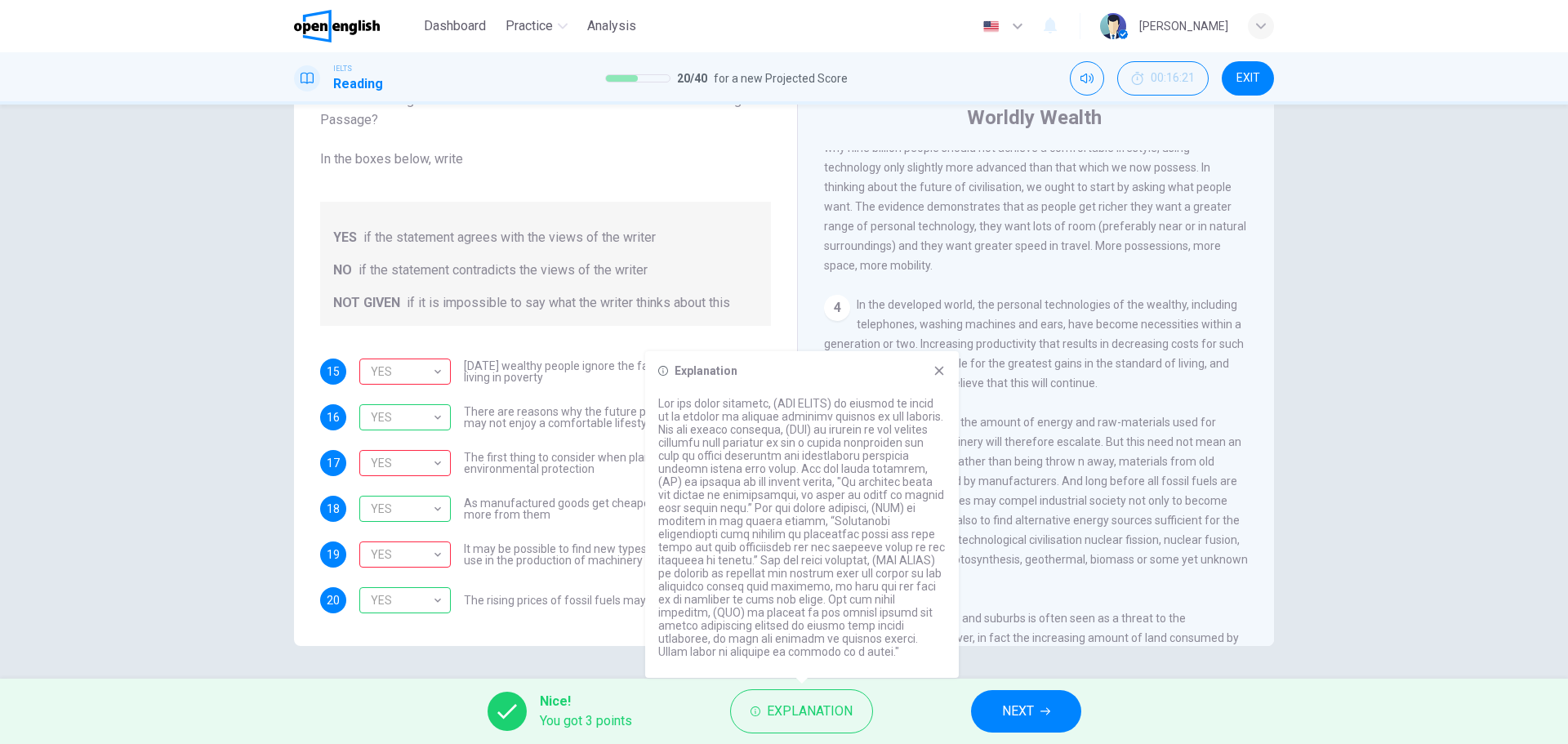scroll, scrollTop: 490, scrollLeft: 0, axis: vertical 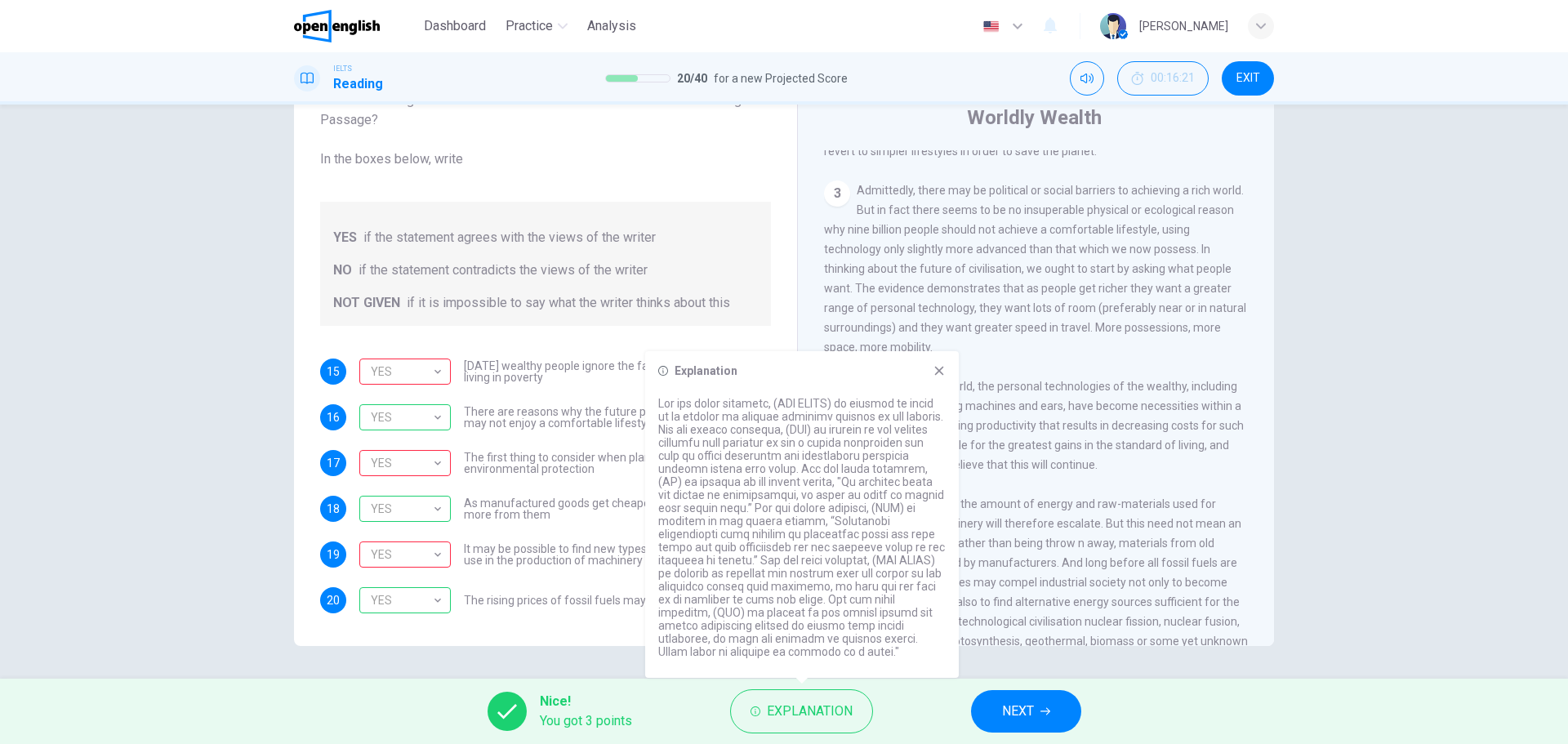 click on "In the developed world, the personal technologies of the wealthy, including telephones, washing machines and ears, have become necessities within a generation or two. Increasing productivity that results in decreasing costs for such goods has been responsible for the greatest gains in the standard of living, and there is every reason to believe that this will continue." at bounding box center (1034, 425) 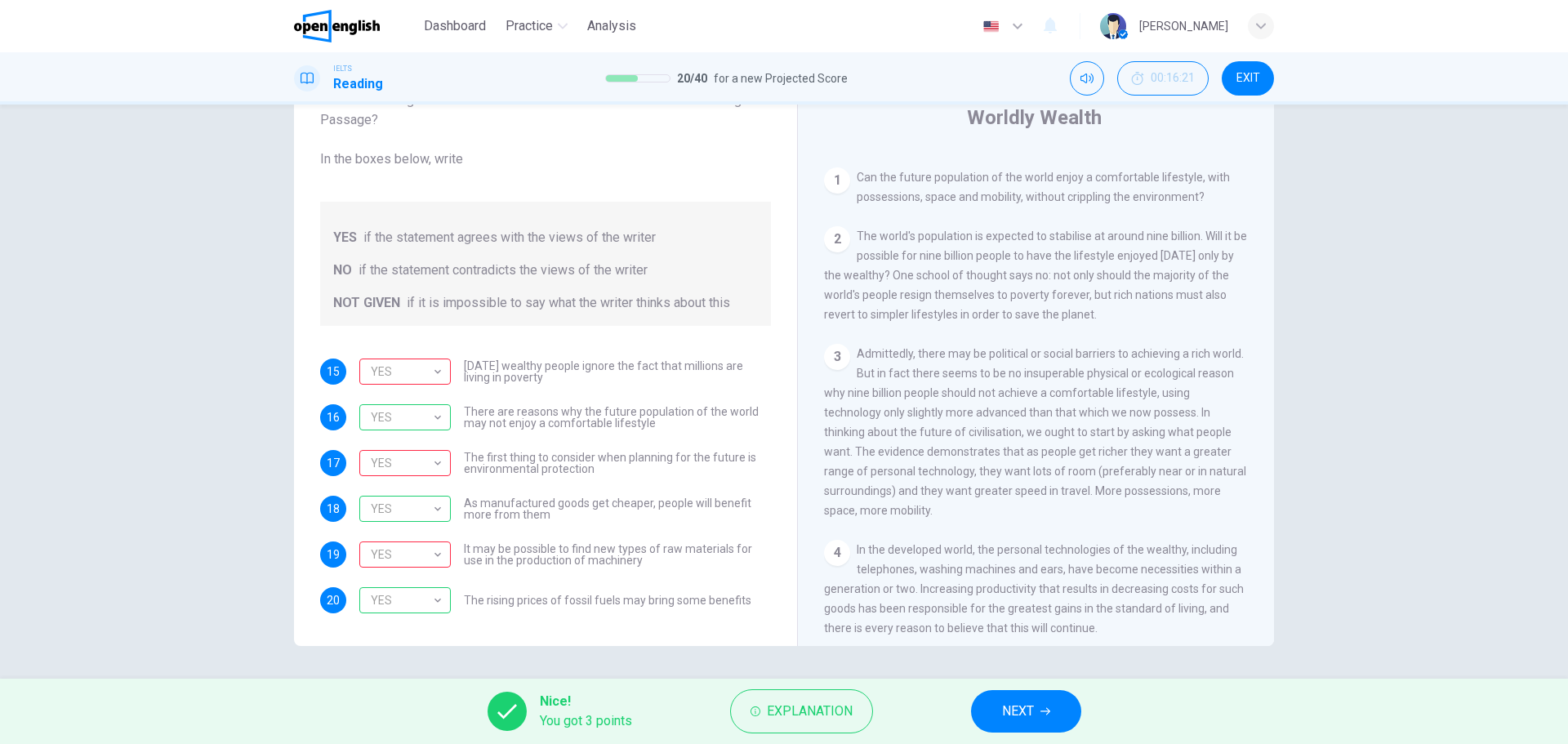 scroll, scrollTop: 245, scrollLeft: 0, axis: vertical 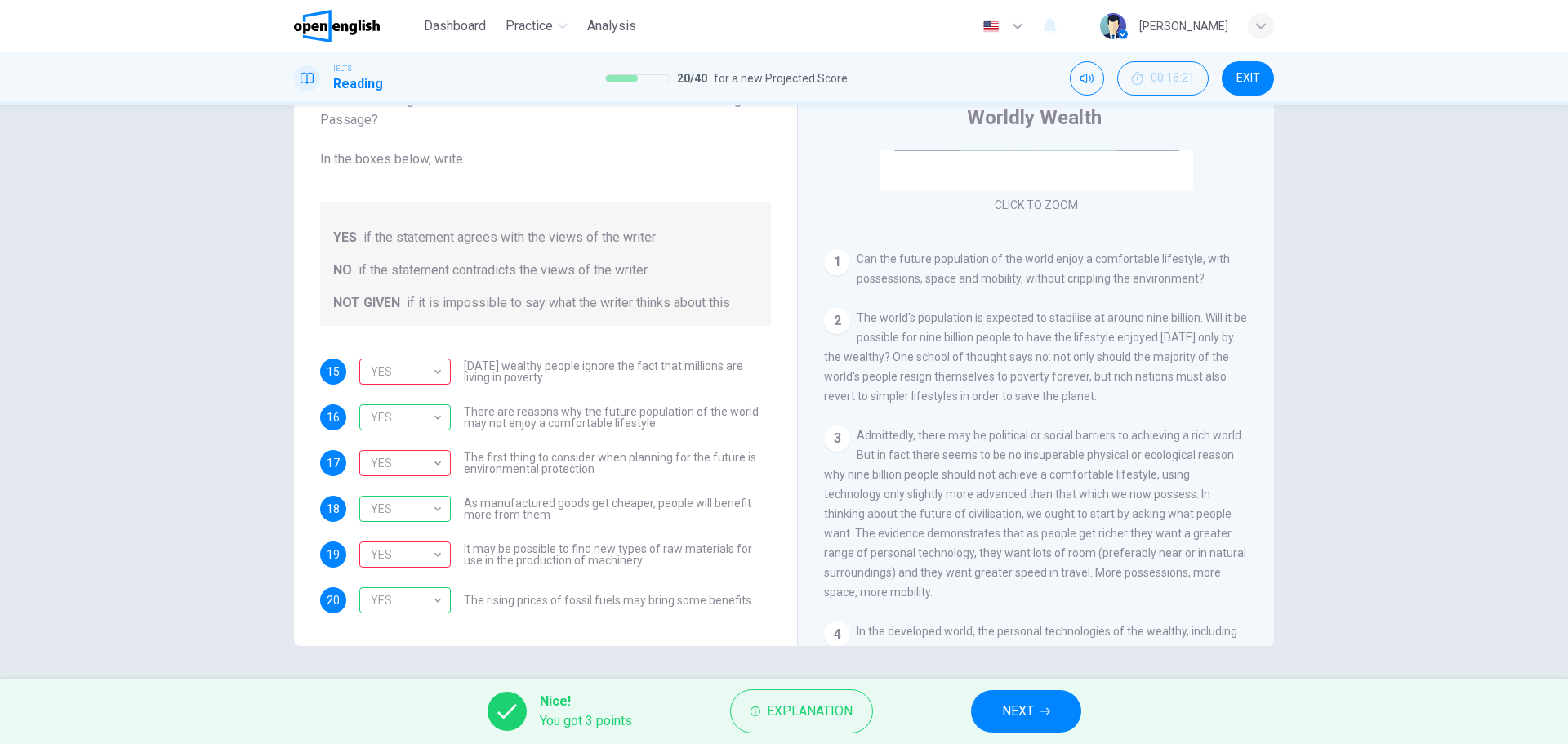 drag, startPoint x: 857, startPoint y: 256, endPoint x: 991, endPoint y: 464, distance: 247.42676 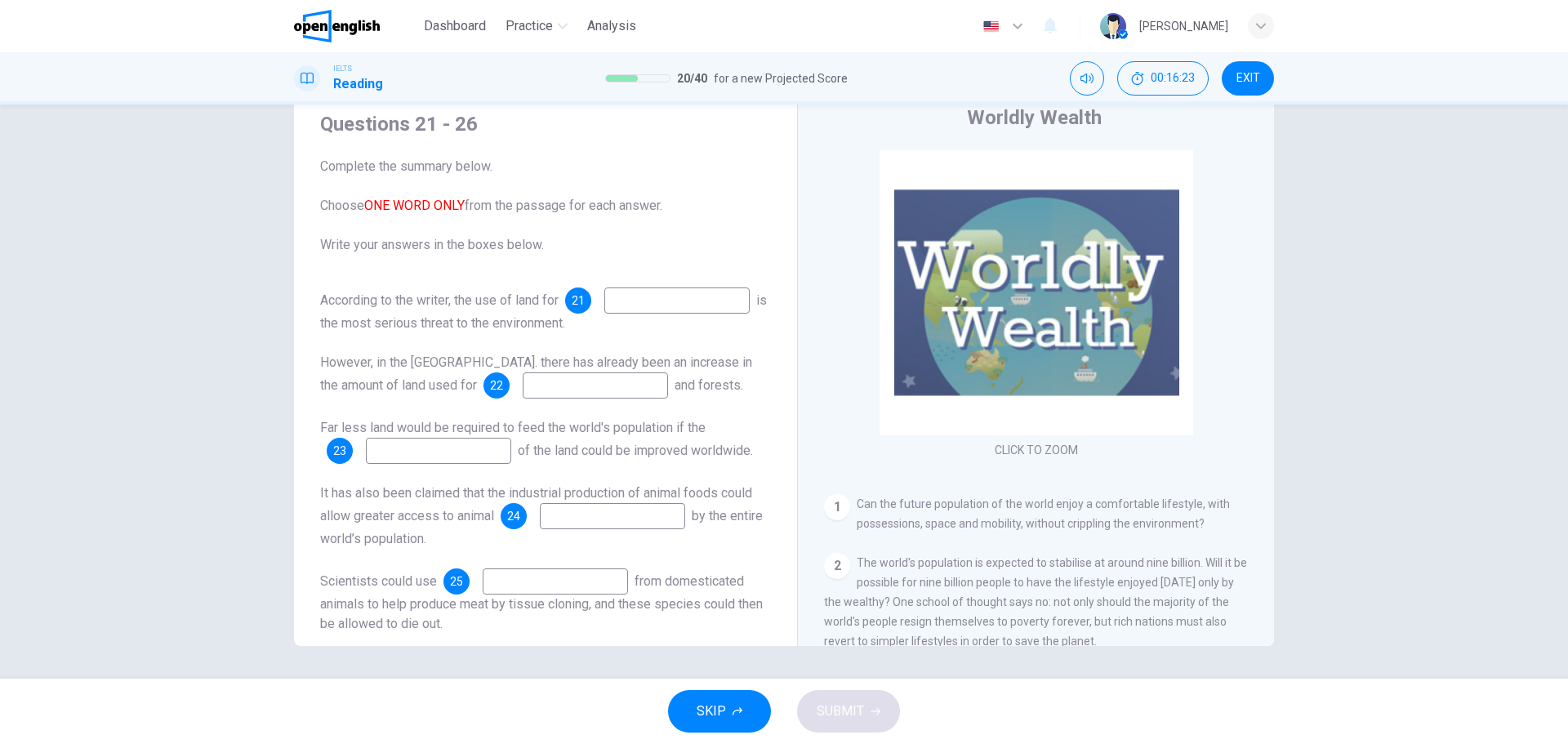 click at bounding box center (677, 301) 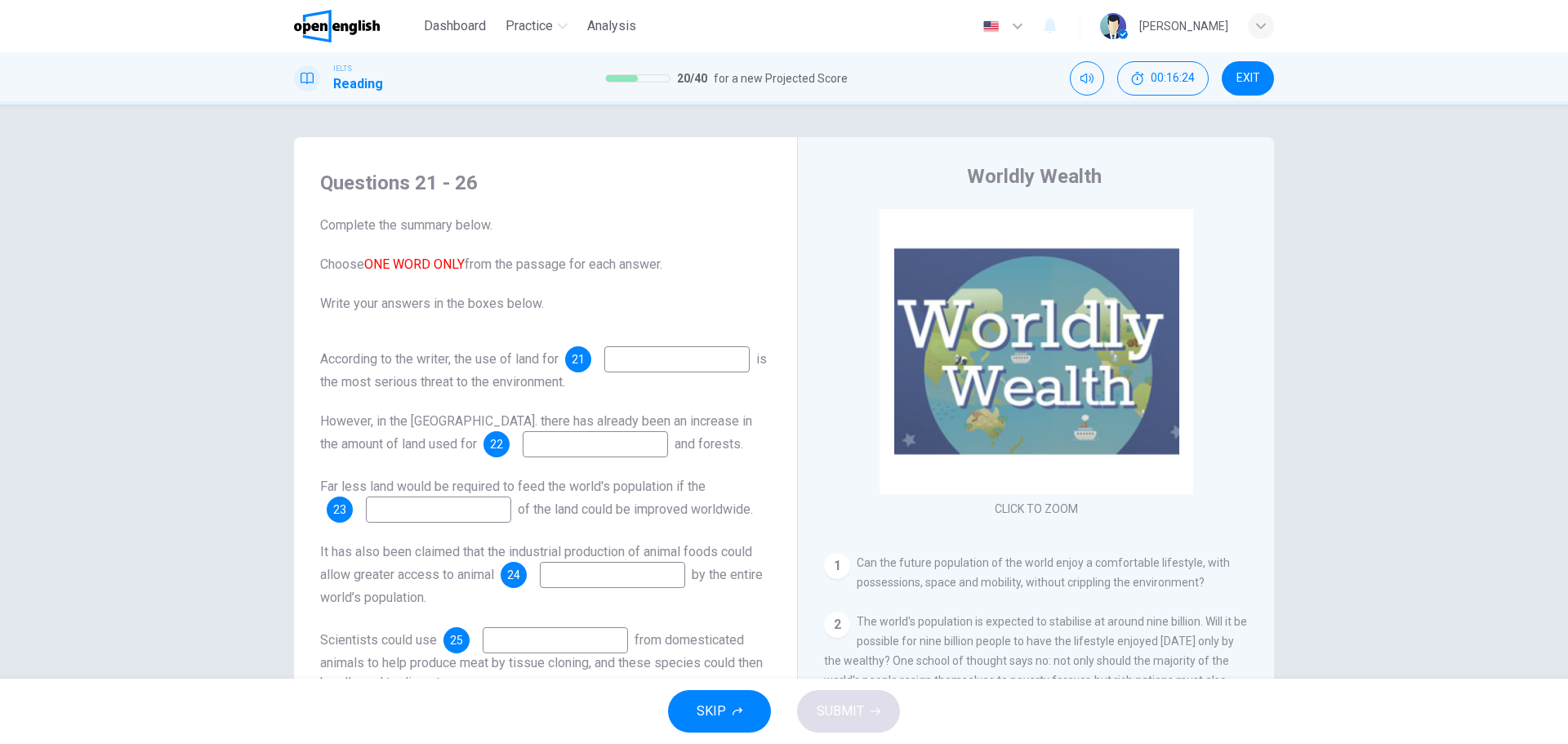 click on "IELTS Reading 20 / 40 for a new Projected Score 00:16:24 EXIT" at bounding box center [784, 78] 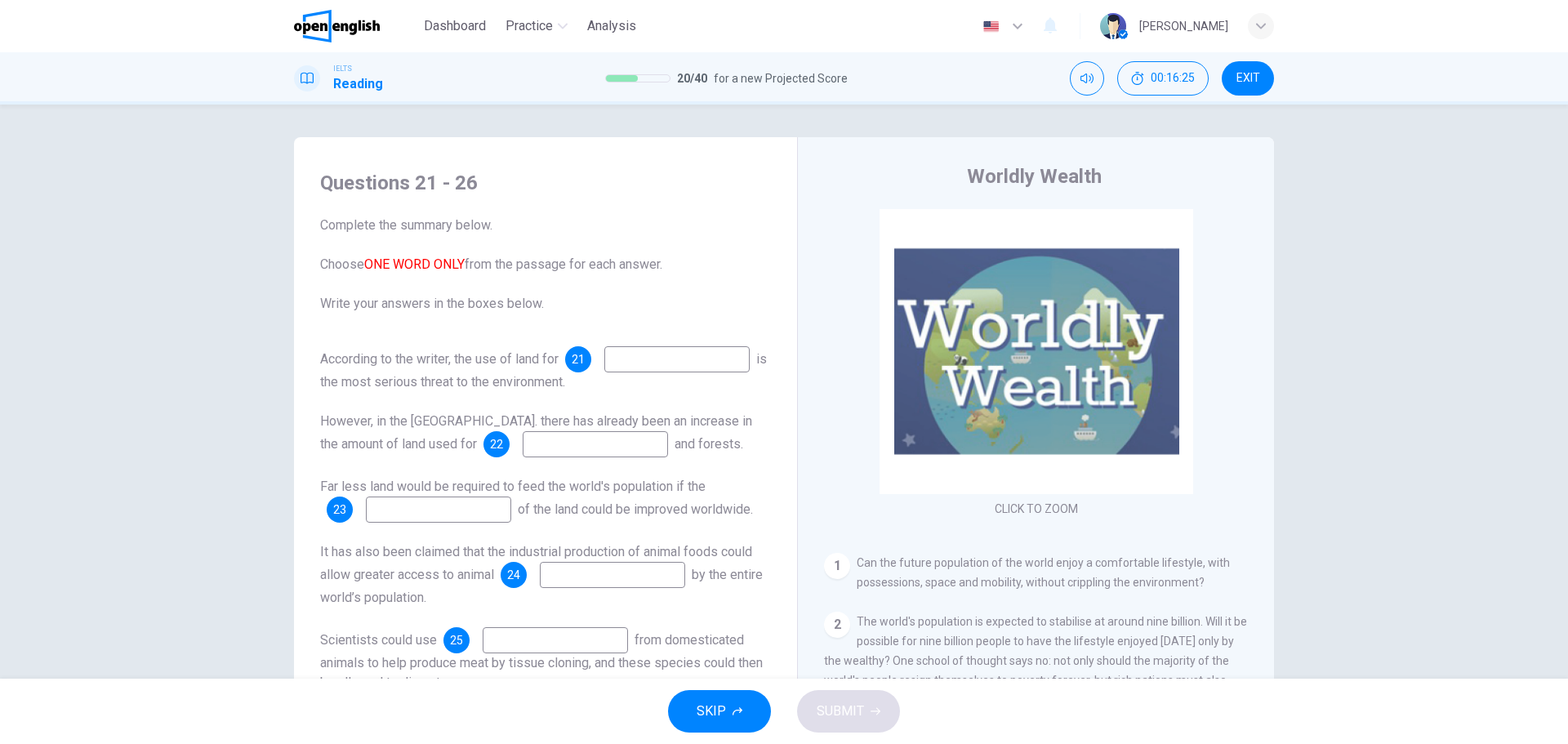 click on "EXIT" at bounding box center (1248, 78) 